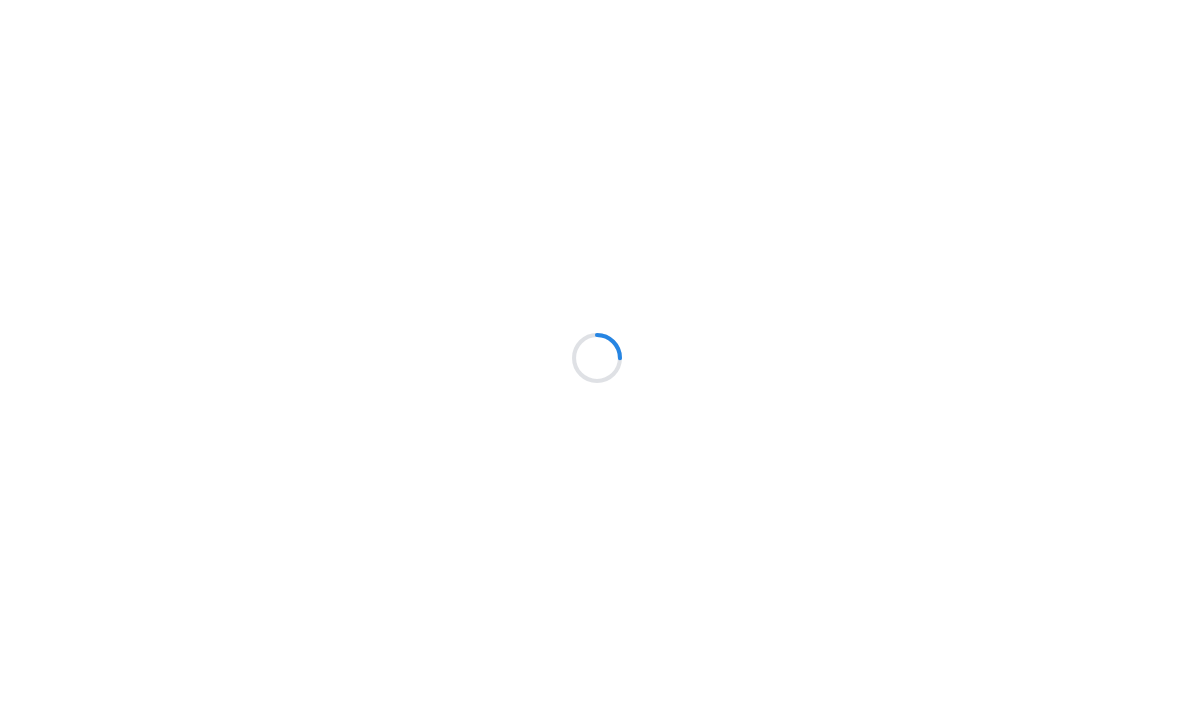 scroll, scrollTop: 0, scrollLeft: 0, axis: both 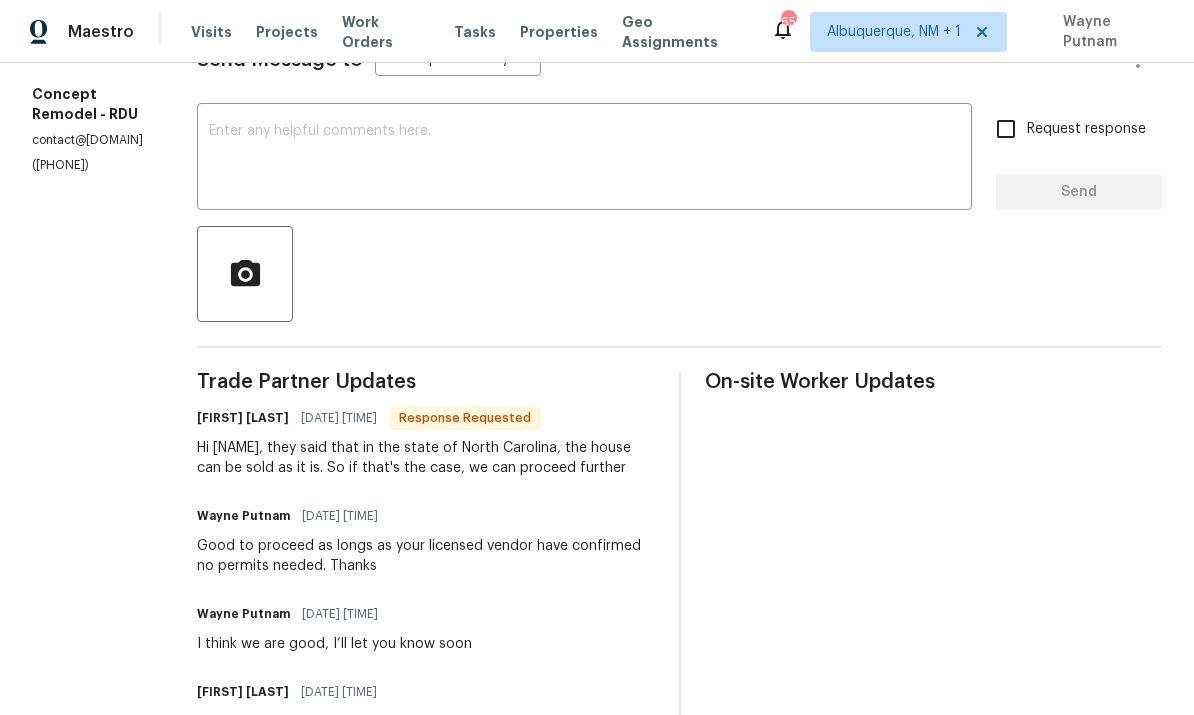 click at bounding box center (584, 159) 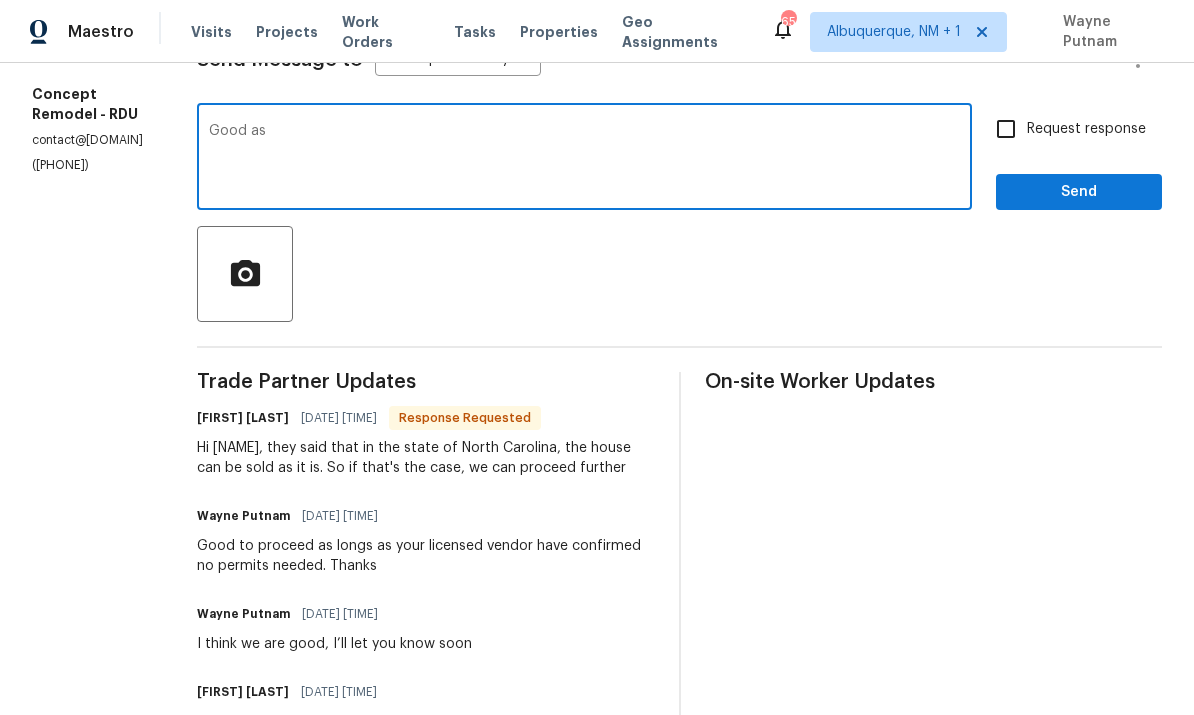 type on "Good" 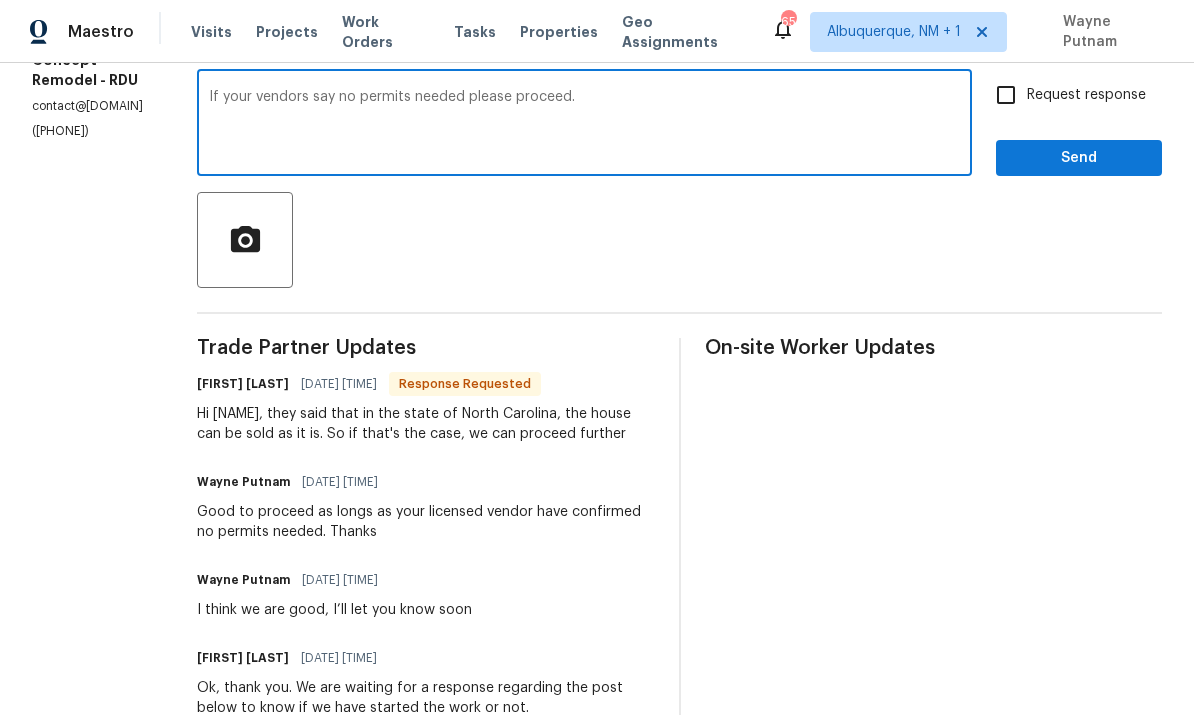 scroll, scrollTop: 340, scrollLeft: 0, axis: vertical 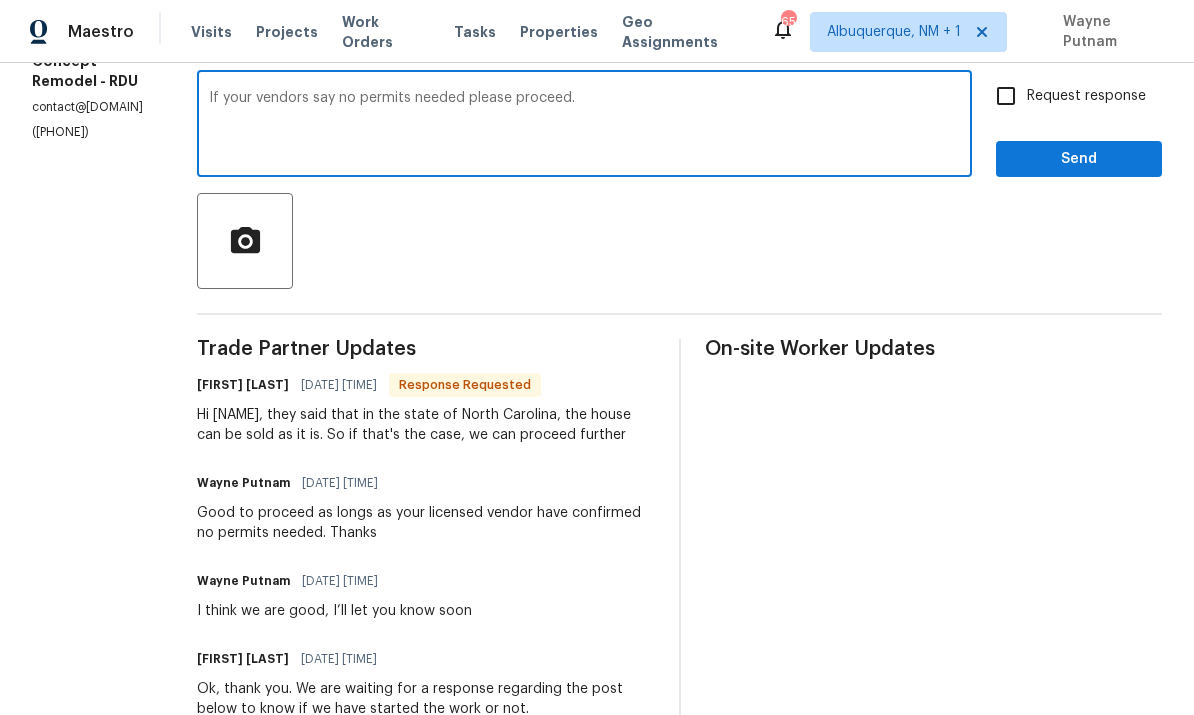 type on "If your vendors say no permits needed please proceed." 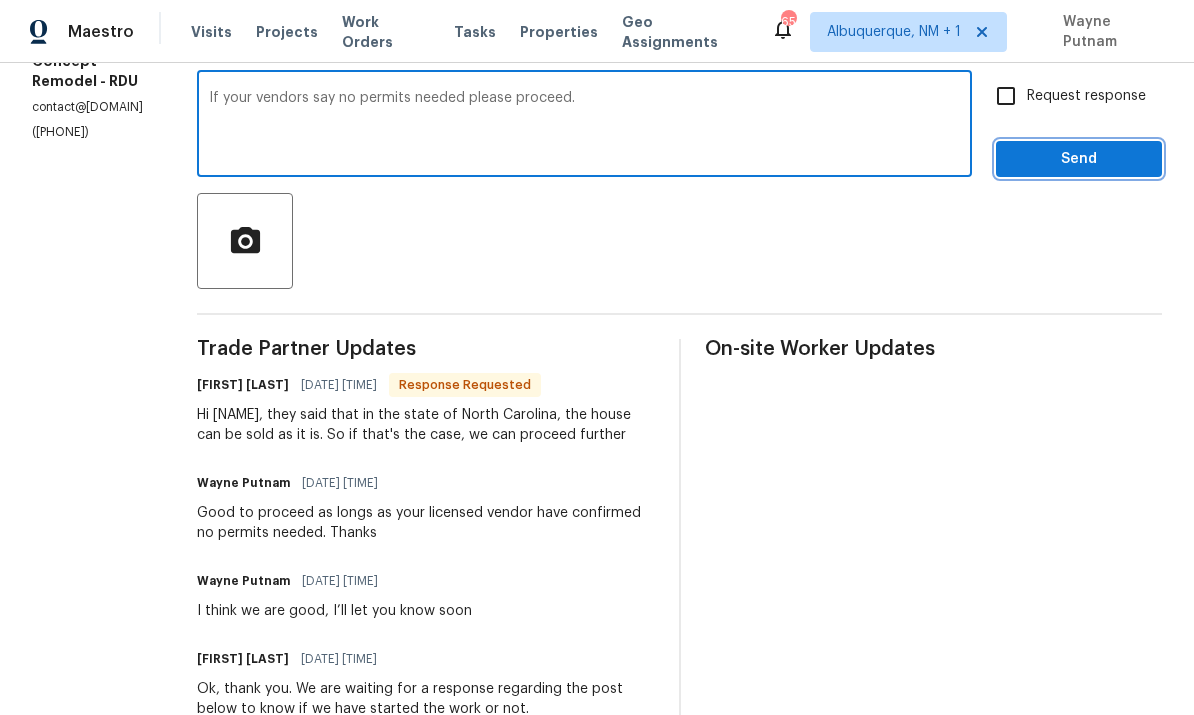 click on "Send" at bounding box center [1079, 159] 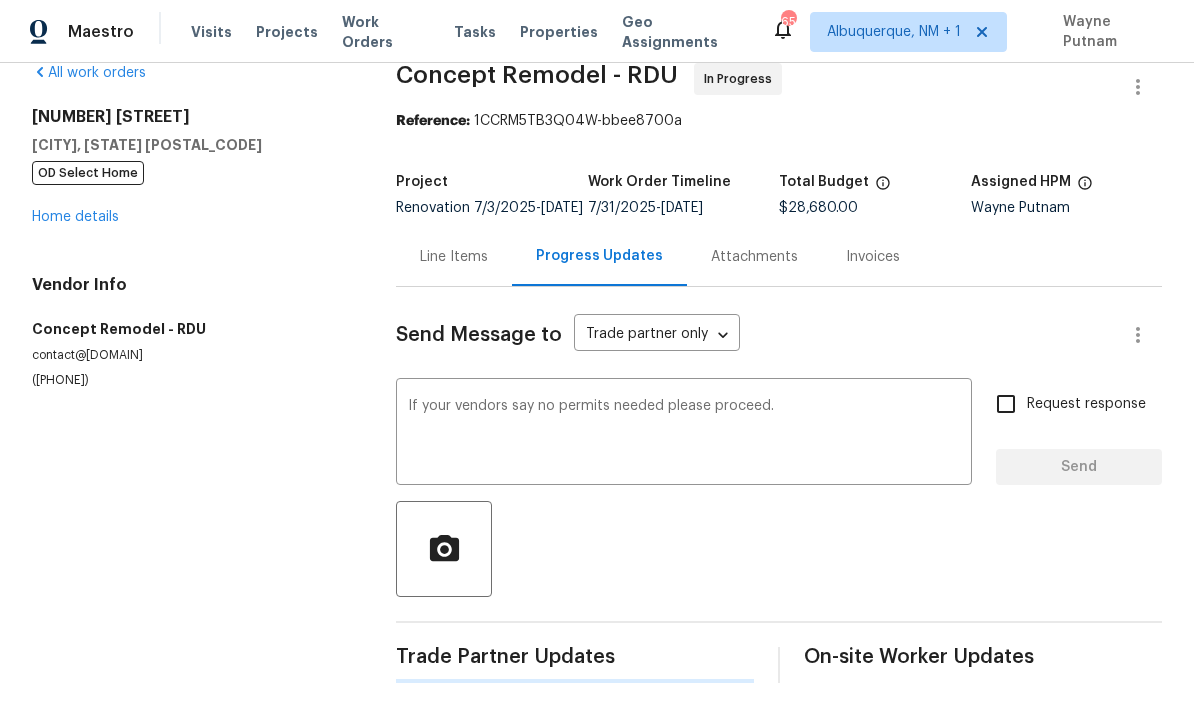 scroll, scrollTop: 0, scrollLeft: 0, axis: both 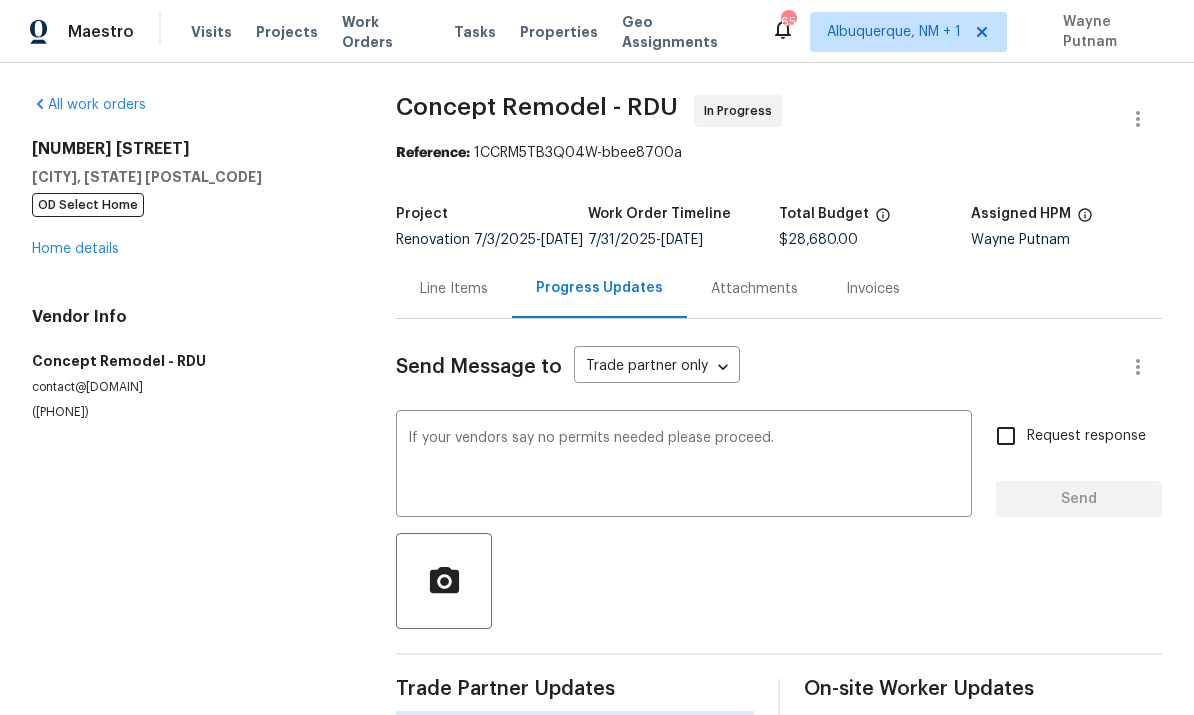 type 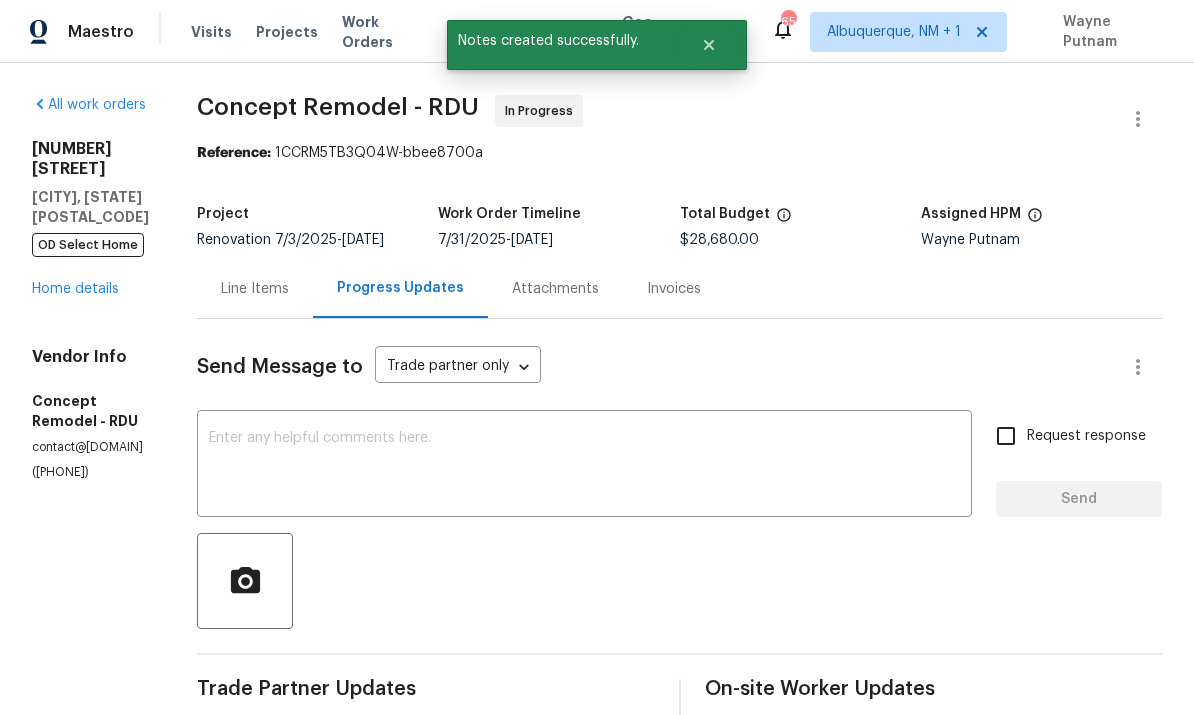 click on "Home details" at bounding box center (75, 289) 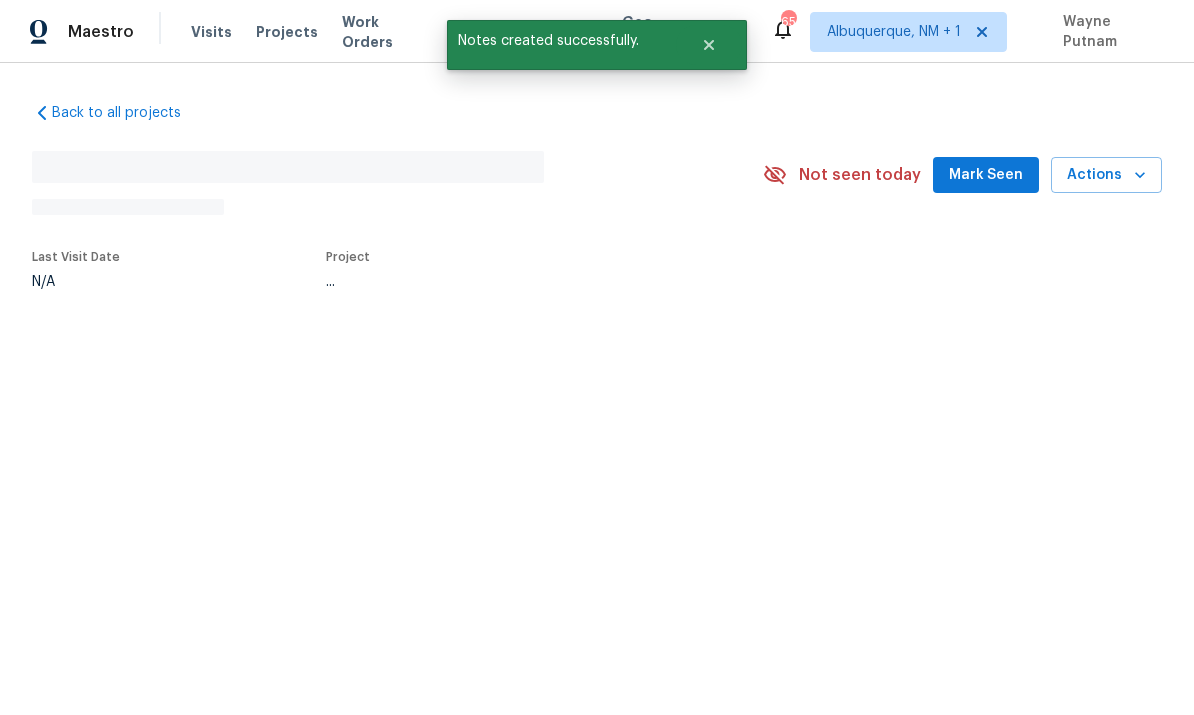 scroll, scrollTop: 0, scrollLeft: 0, axis: both 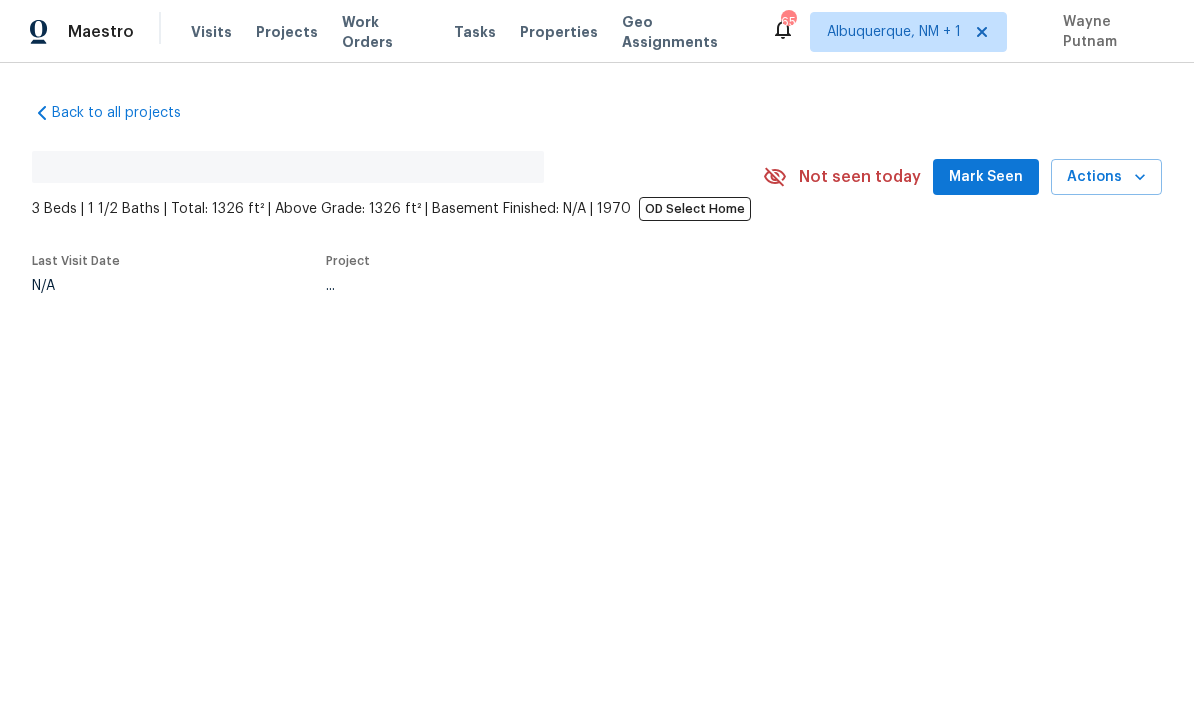 click on "Mark Seen" at bounding box center [986, 177] 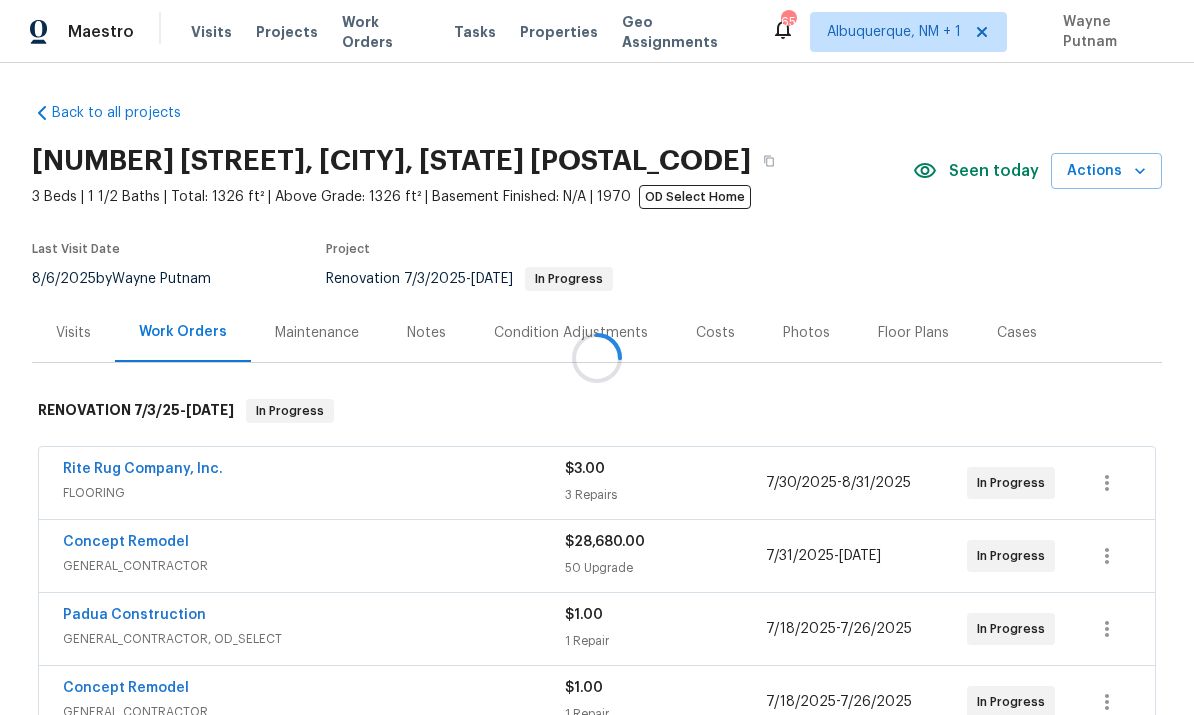 scroll, scrollTop: 75, scrollLeft: 0, axis: vertical 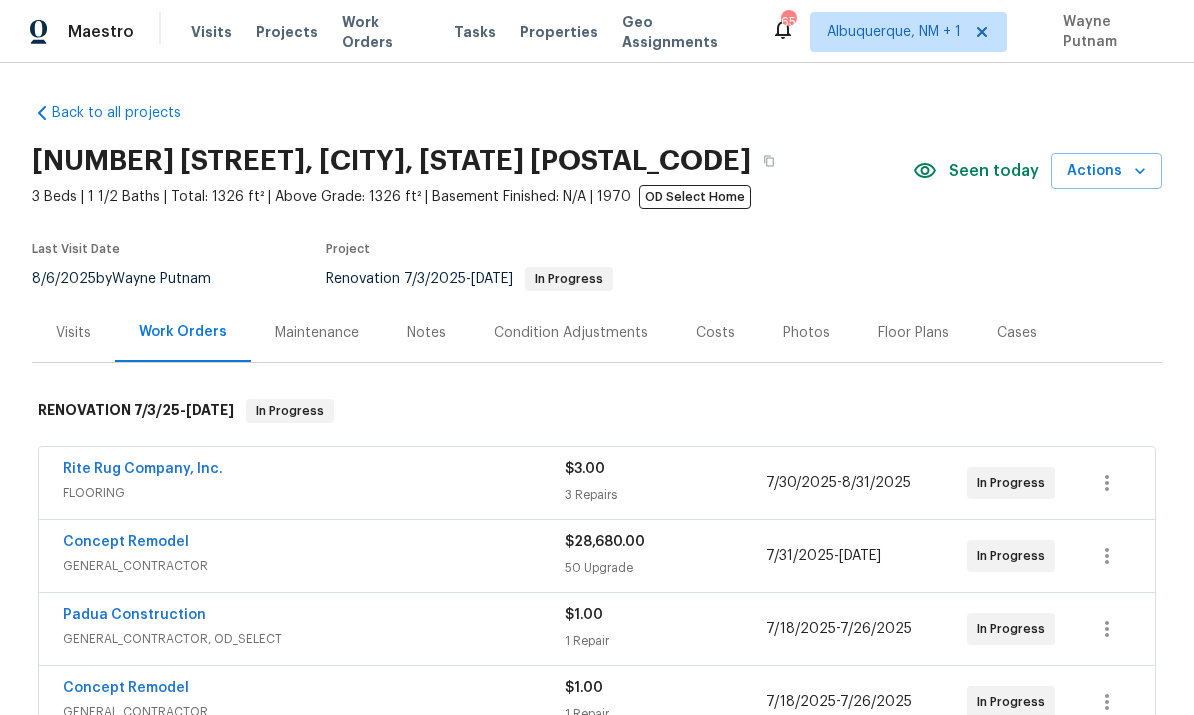 click on "Rite Rug Company, Inc." at bounding box center [143, 469] 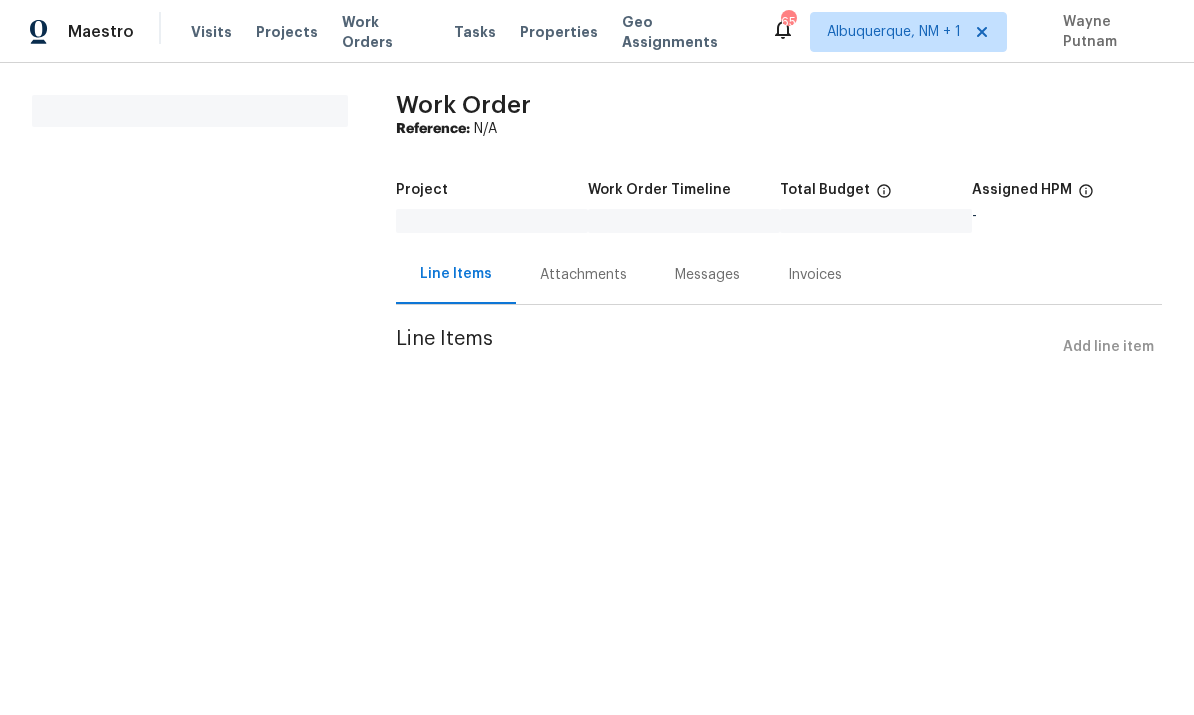 scroll, scrollTop: 0, scrollLeft: 0, axis: both 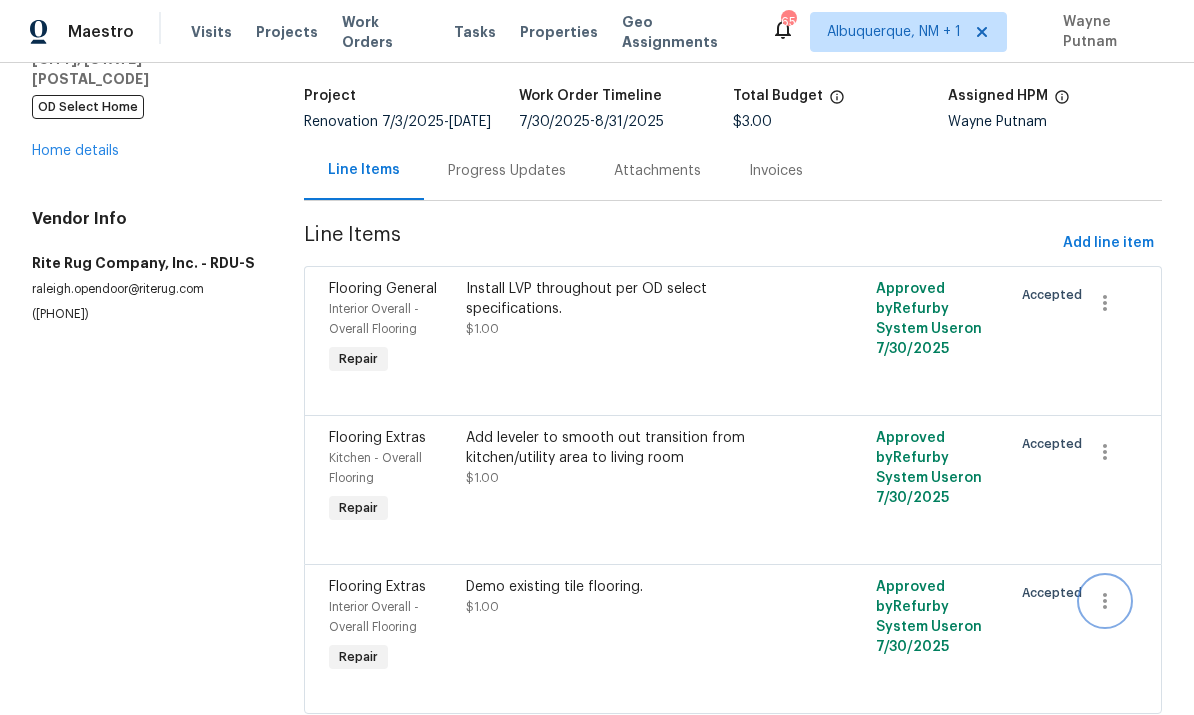 click 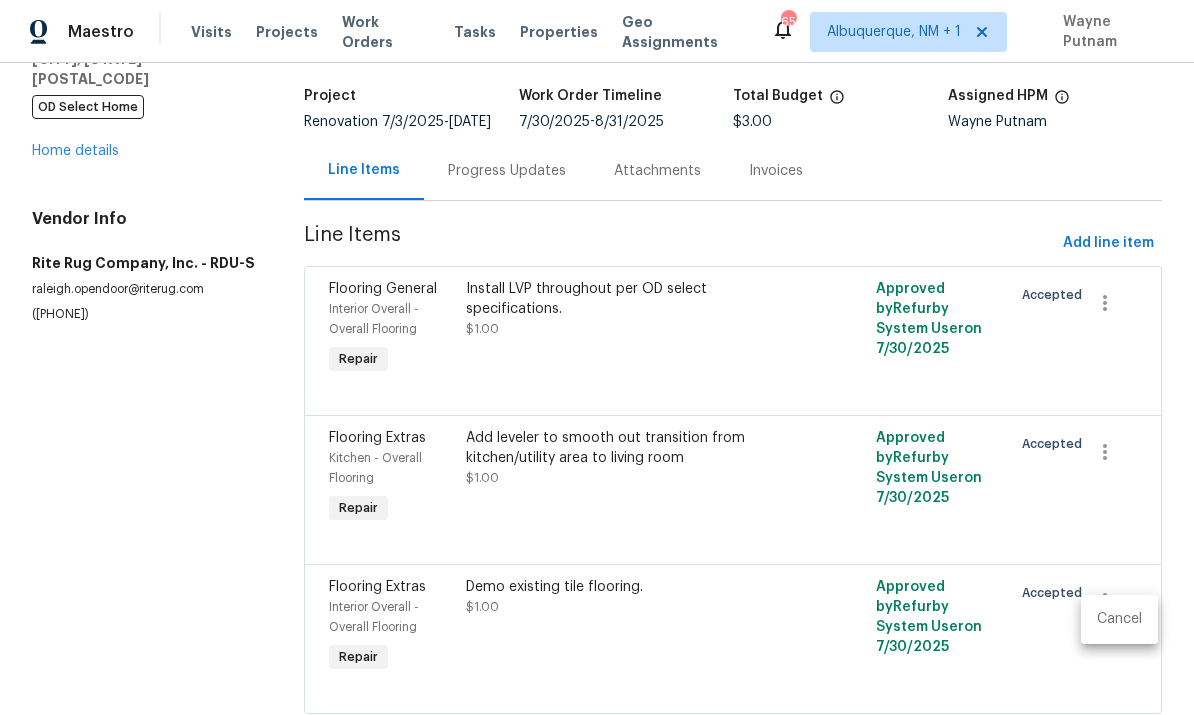 click on "Cancel" at bounding box center (1119, 619) 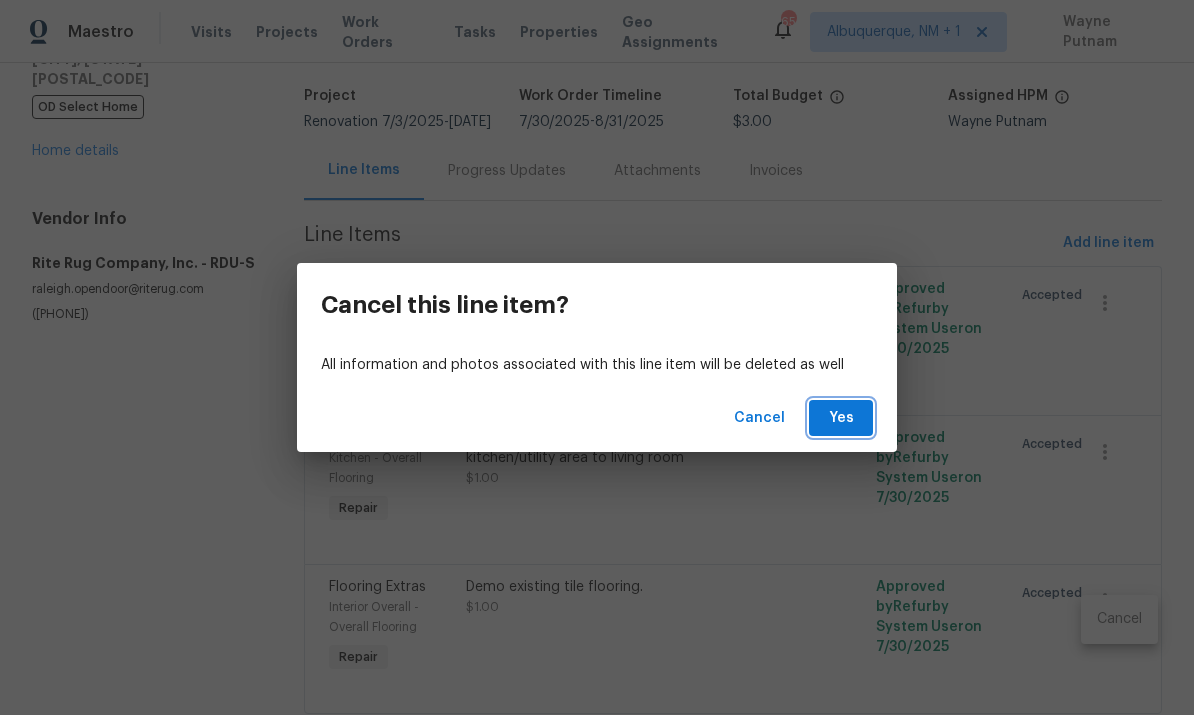 click on "Yes" at bounding box center (841, 418) 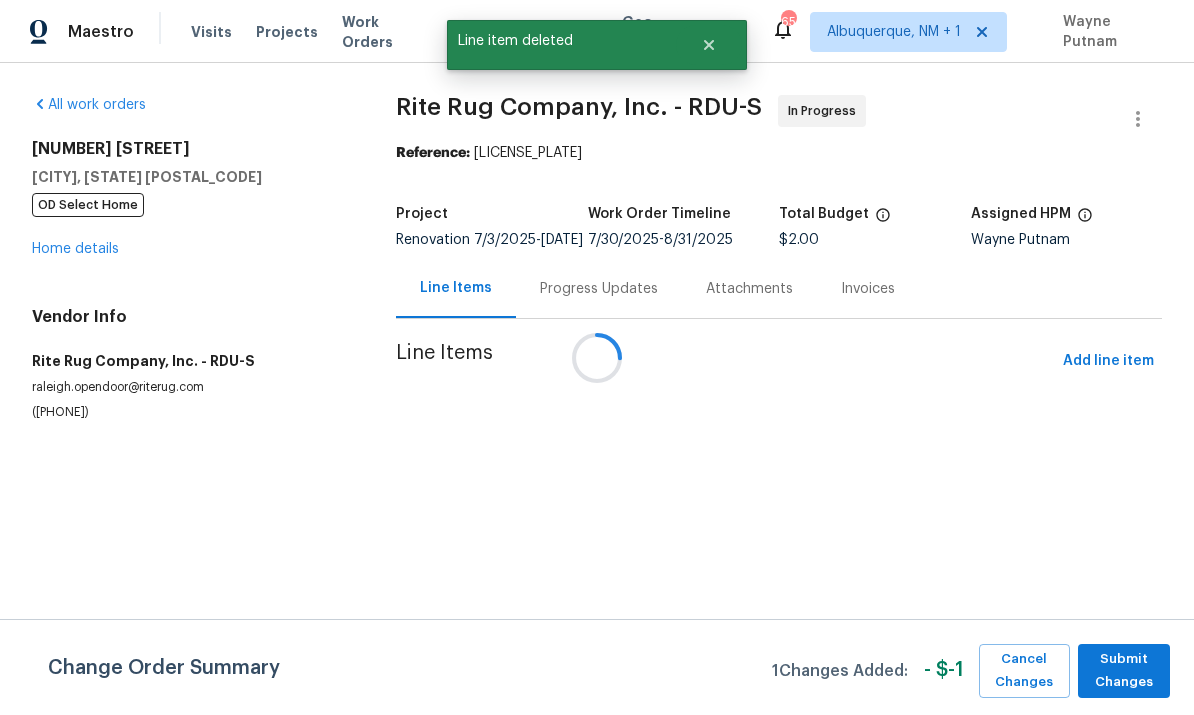 scroll, scrollTop: 0, scrollLeft: 0, axis: both 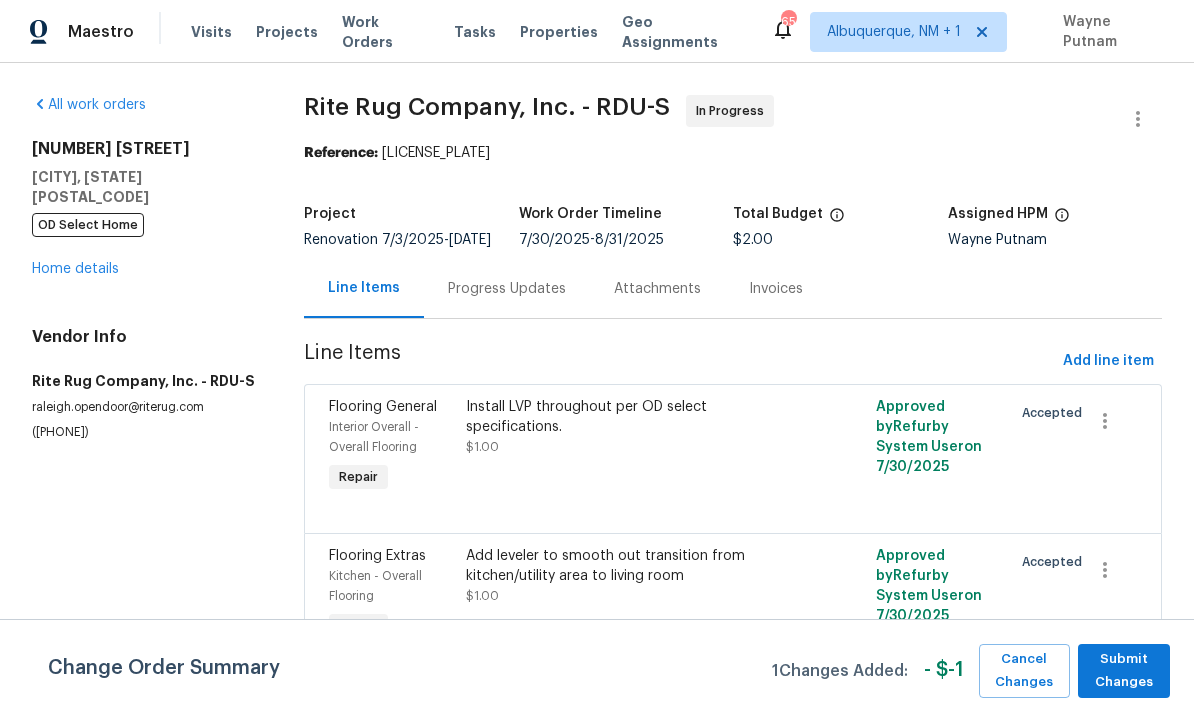 click on "Add leveler to smooth out transition from kitchen/utility area to living room" at bounding box center [631, 566] 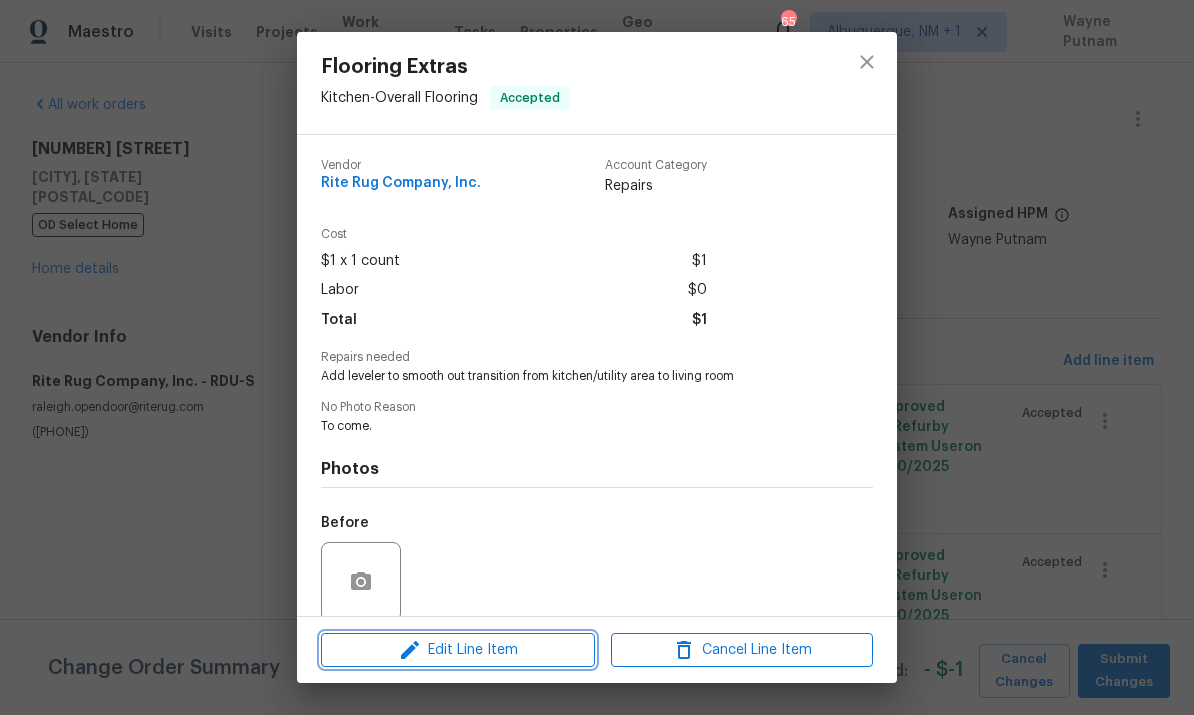 click on "Edit Line Item" at bounding box center (458, 650) 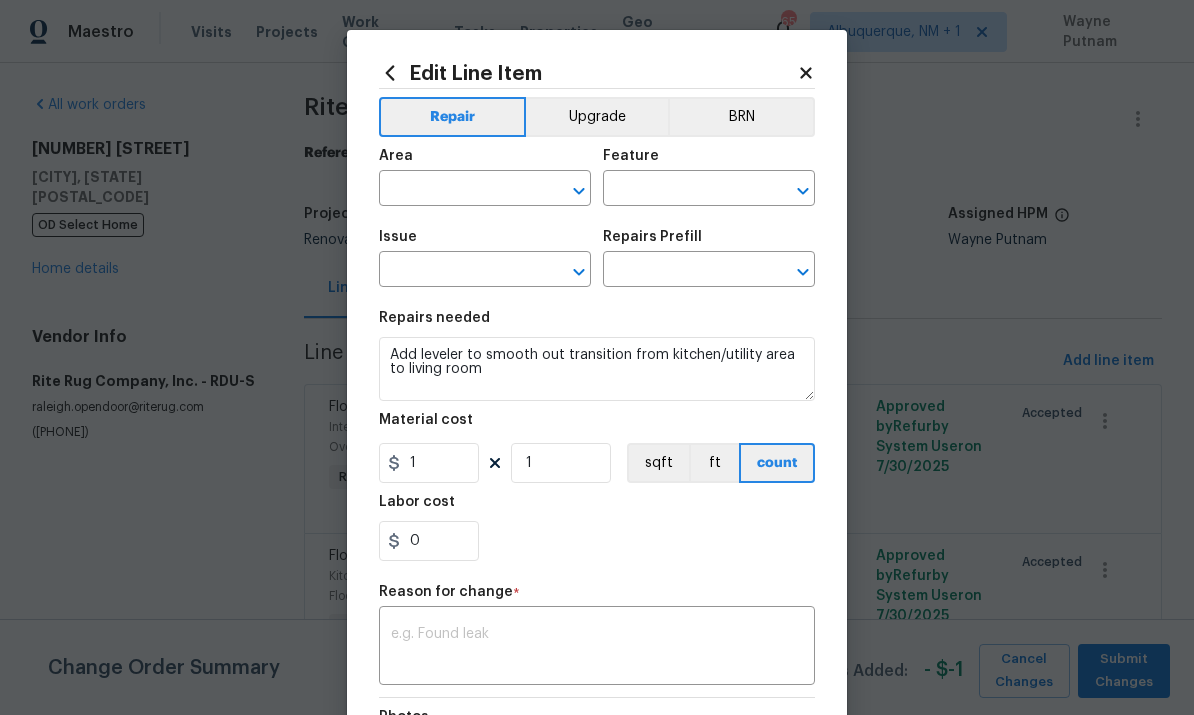 type on "Kitchen" 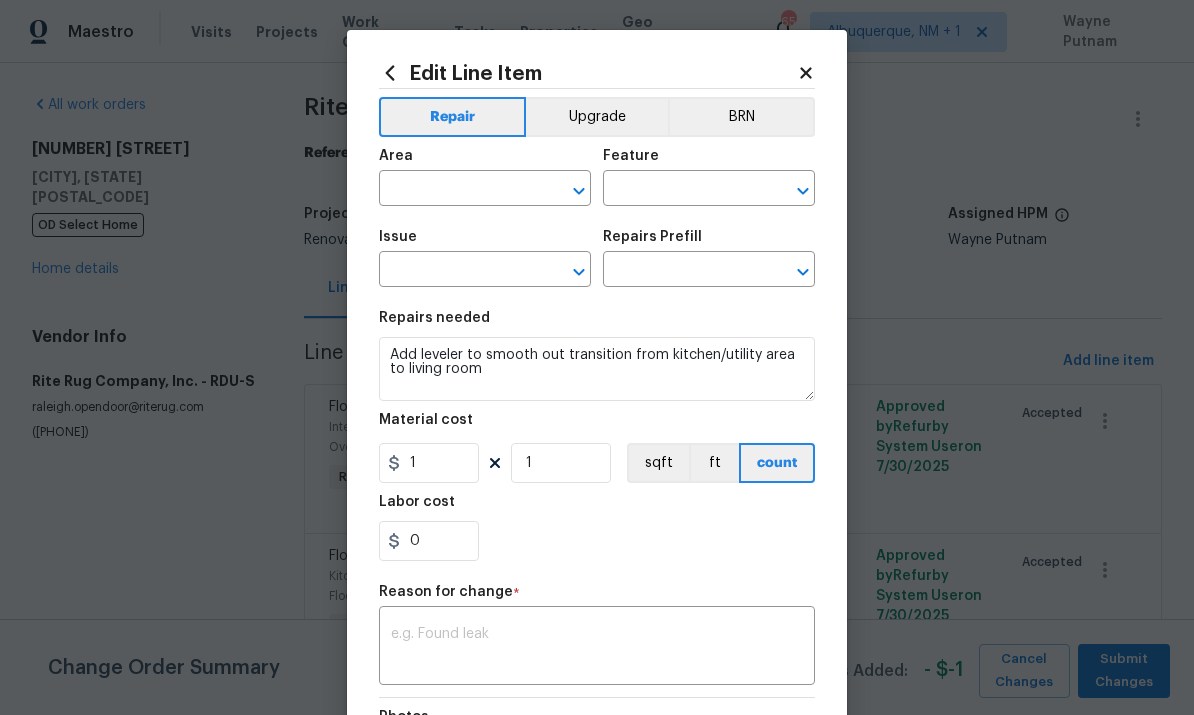 type on "Overall Flooring" 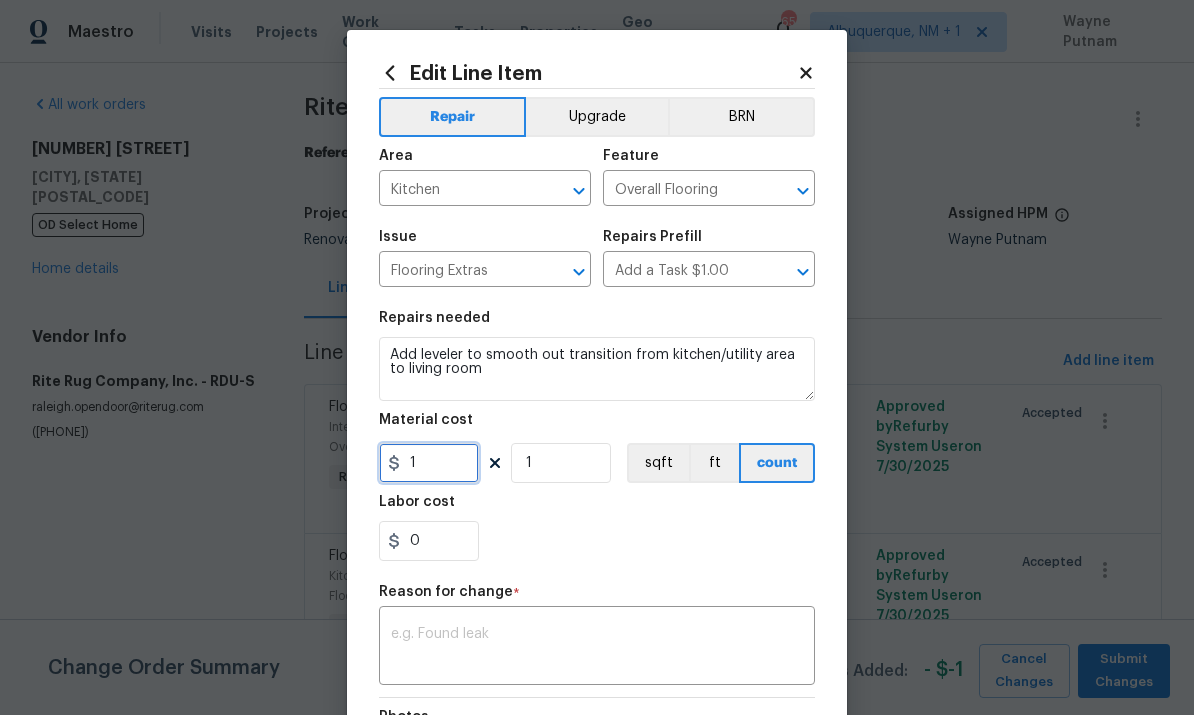 click on "1" at bounding box center (429, 463) 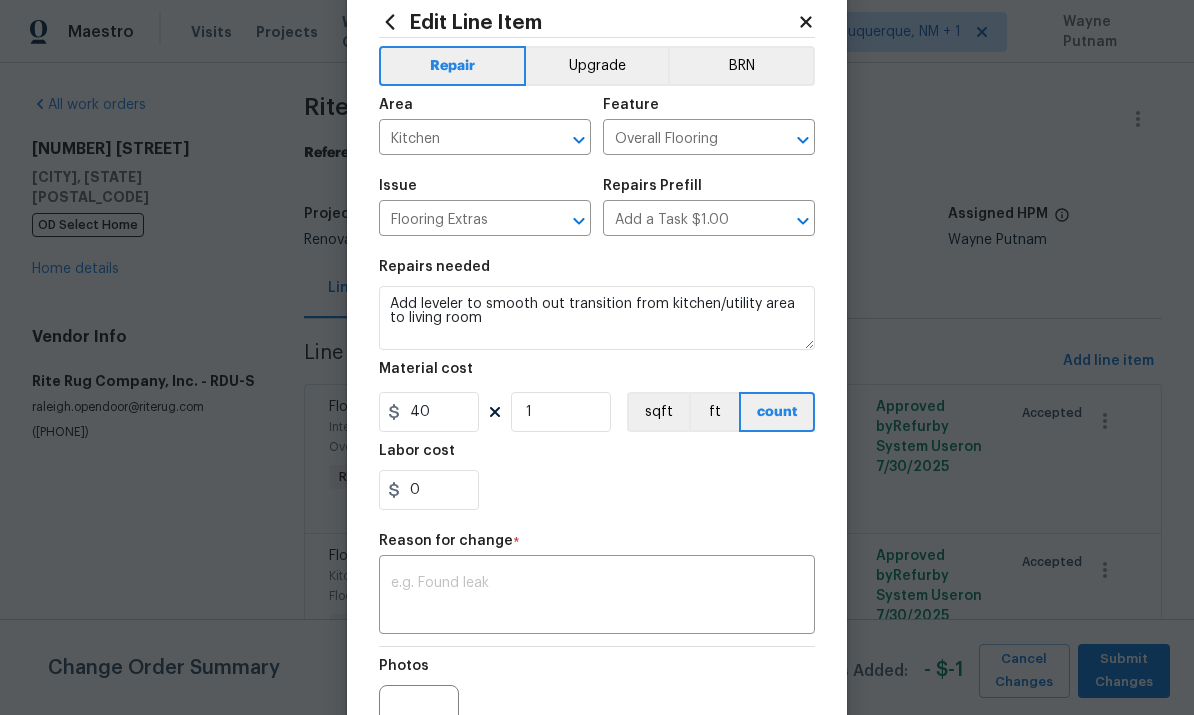 scroll, scrollTop: 94, scrollLeft: 0, axis: vertical 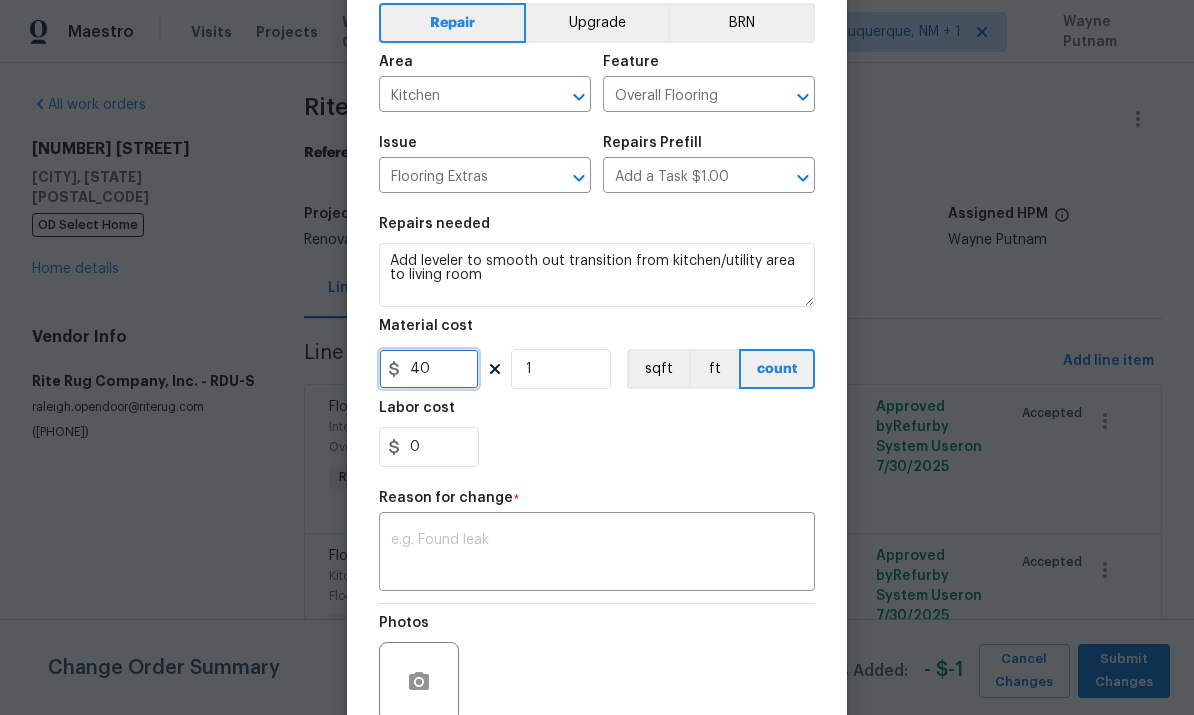 type on "40" 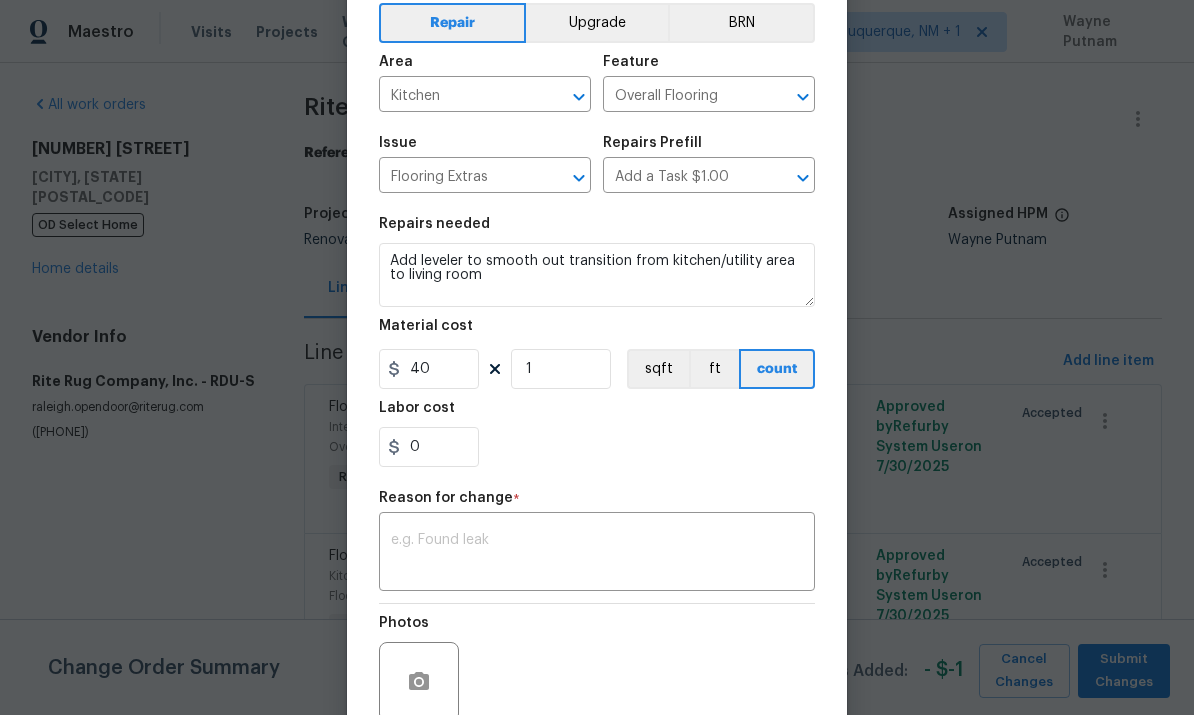 click at bounding box center [597, 554] 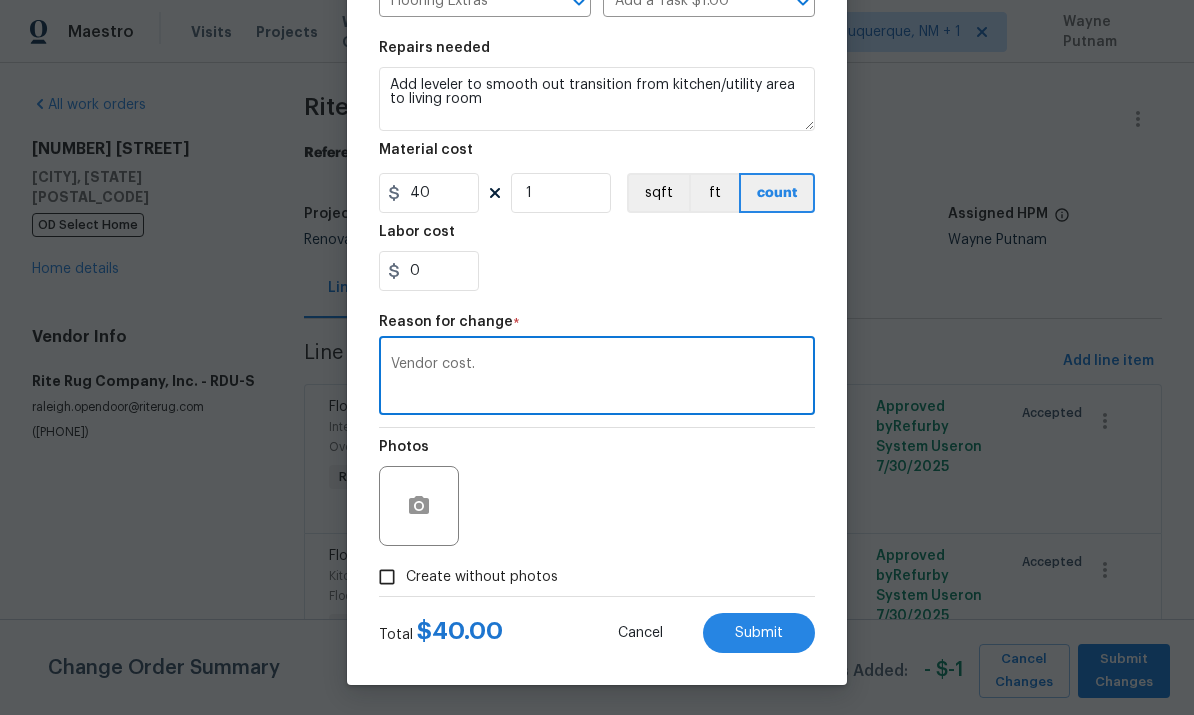 scroll, scrollTop: 274, scrollLeft: 0, axis: vertical 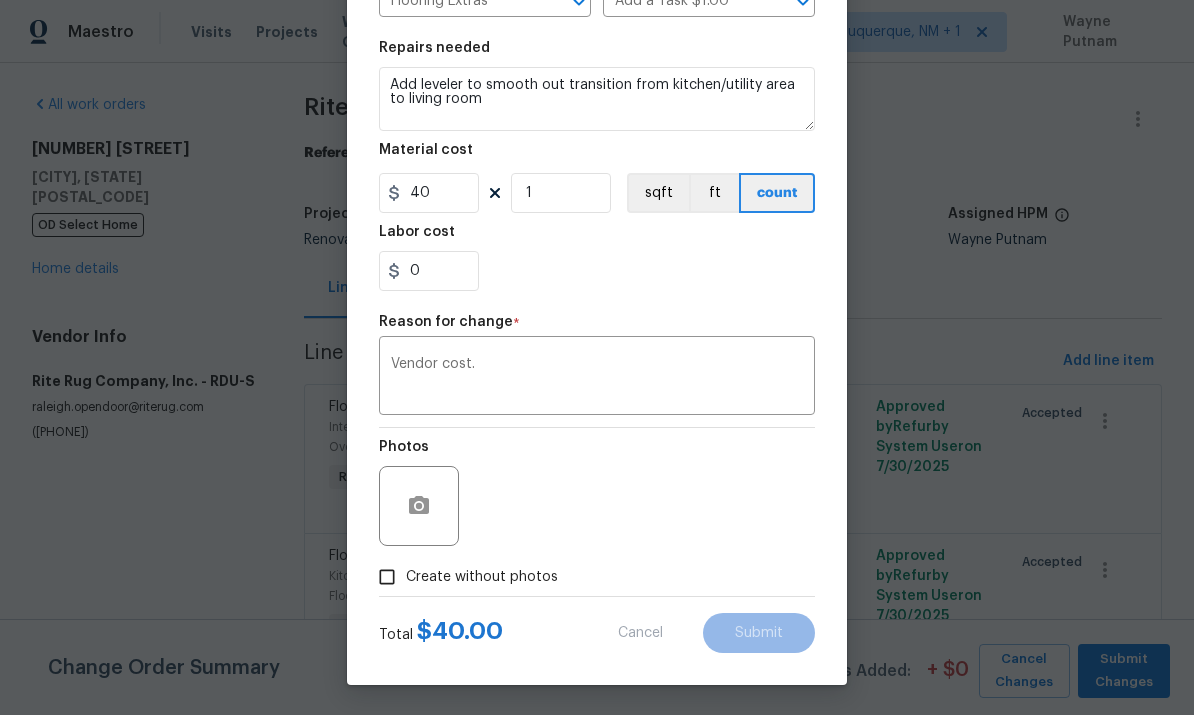 type on "1" 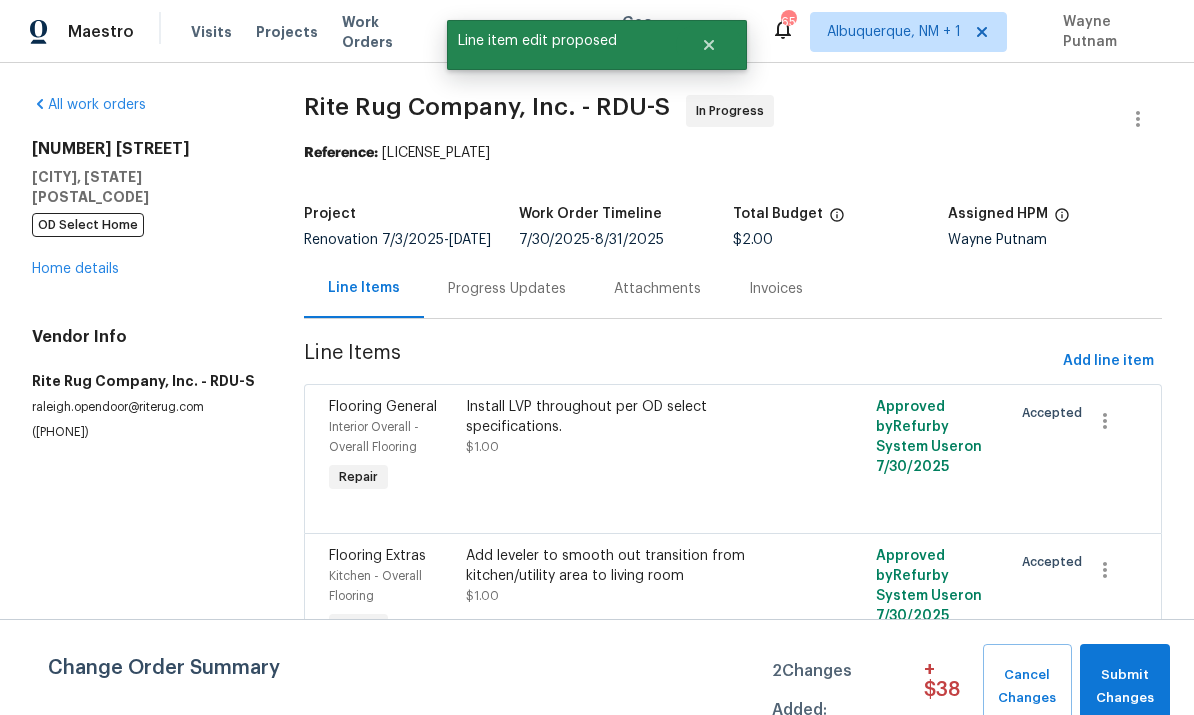 scroll, scrollTop: 0, scrollLeft: 0, axis: both 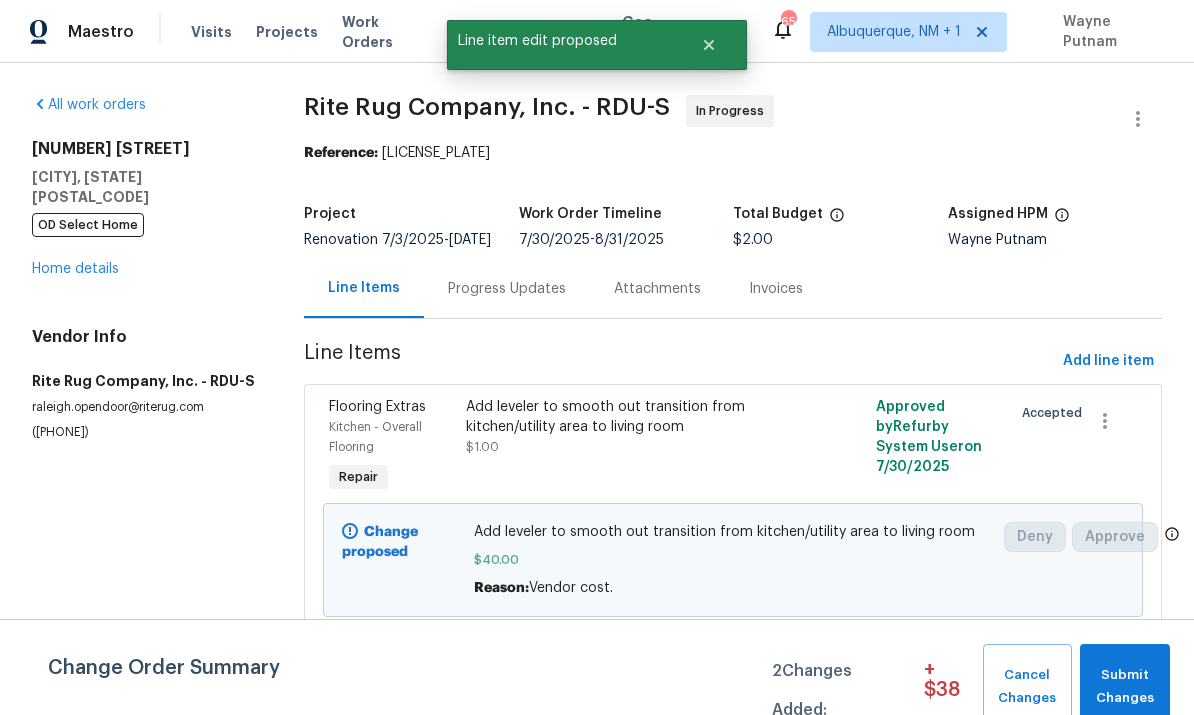 click on "Add leveler to smooth out transition from kitchen/utility area to living room" at bounding box center (631, 417) 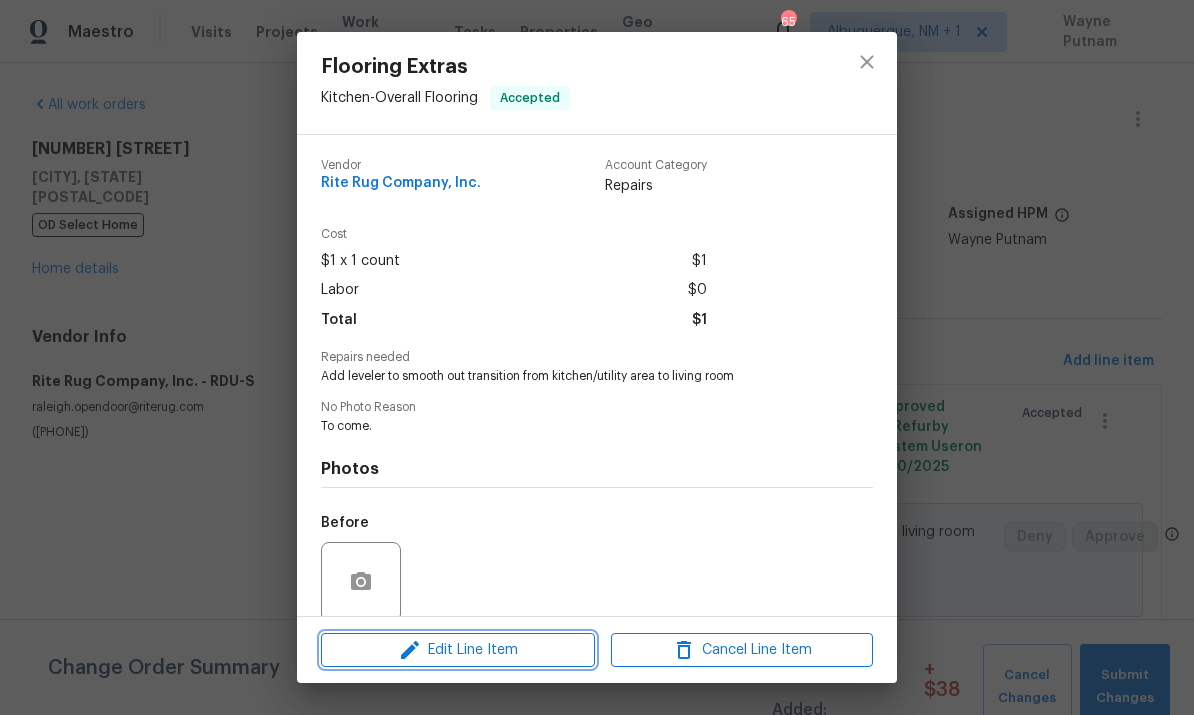 click on "Edit Line Item" at bounding box center (458, 650) 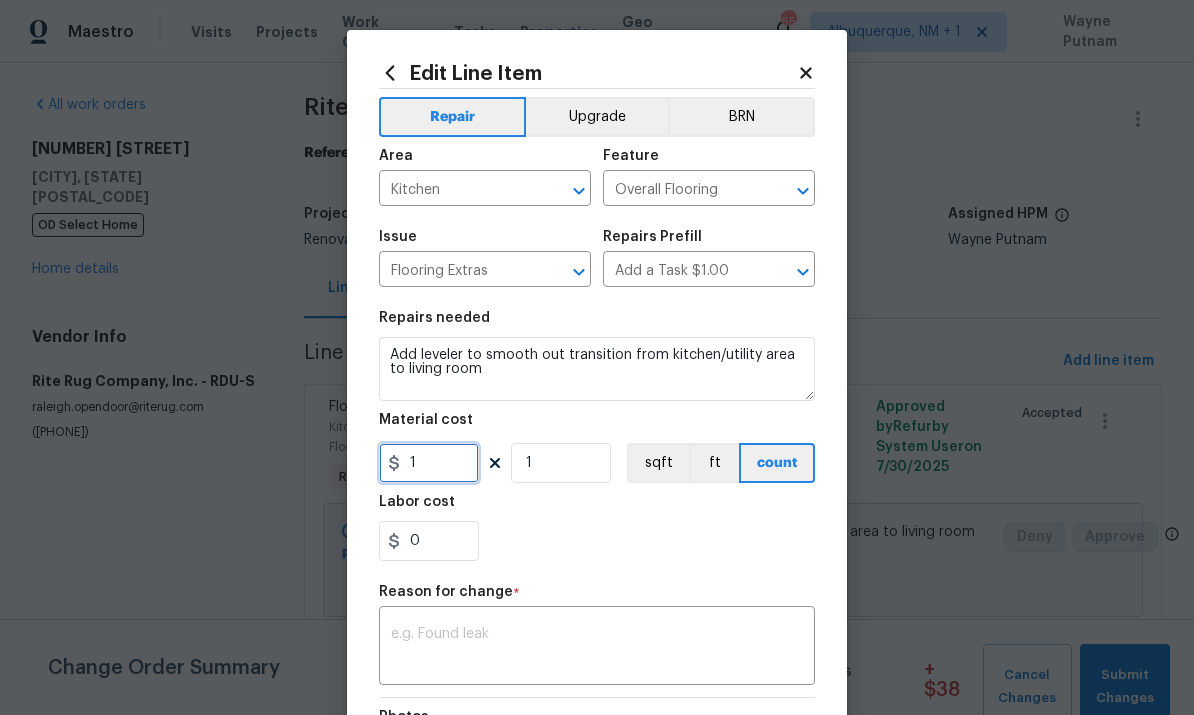click on "1" at bounding box center (429, 463) 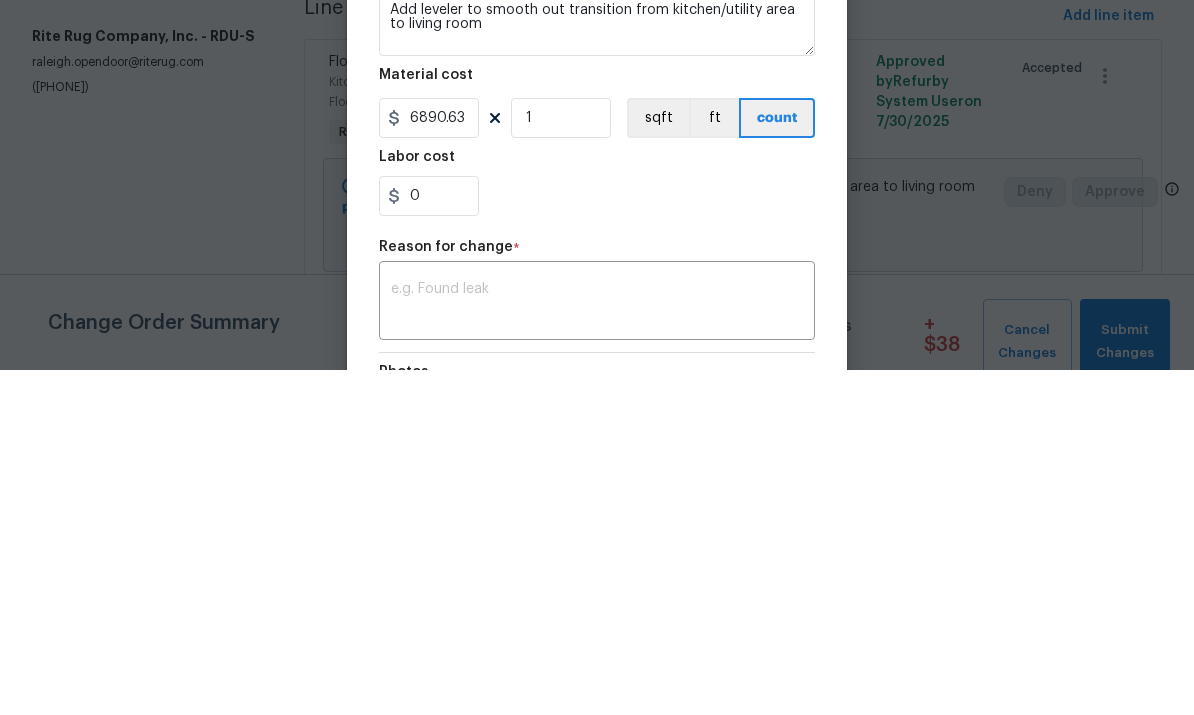 scroll, scrollTop: 75, scrollLeft: 0, axis: vertical 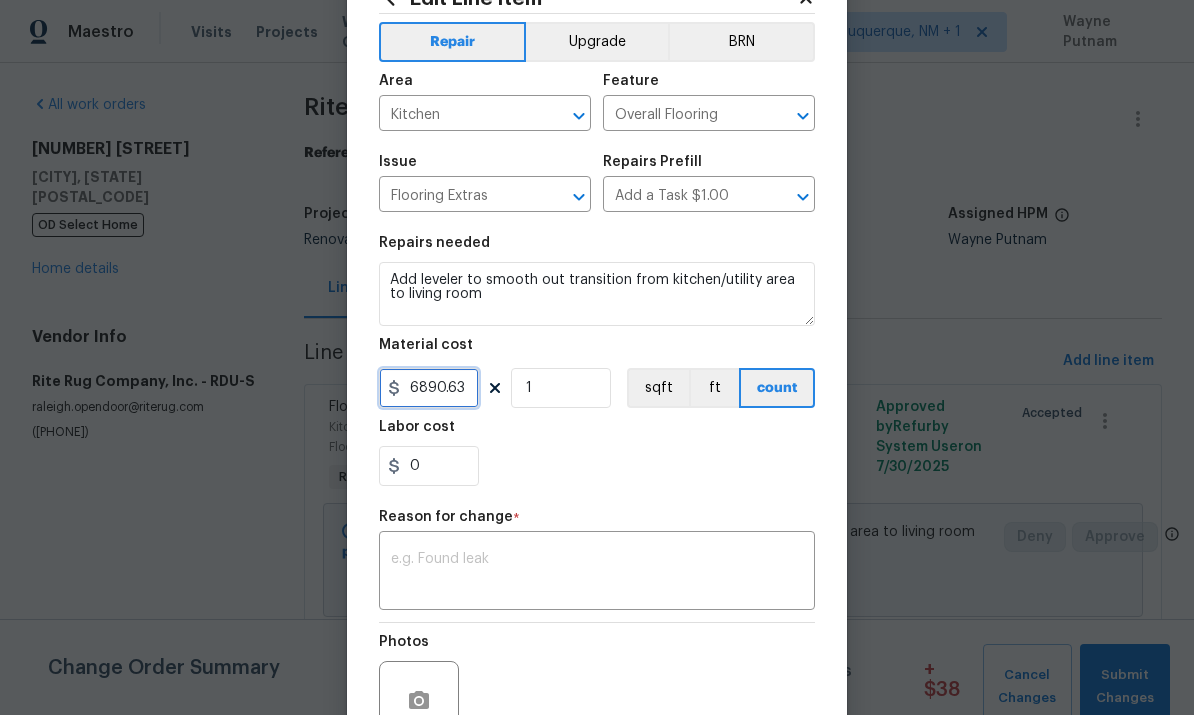 type on "6890.63" 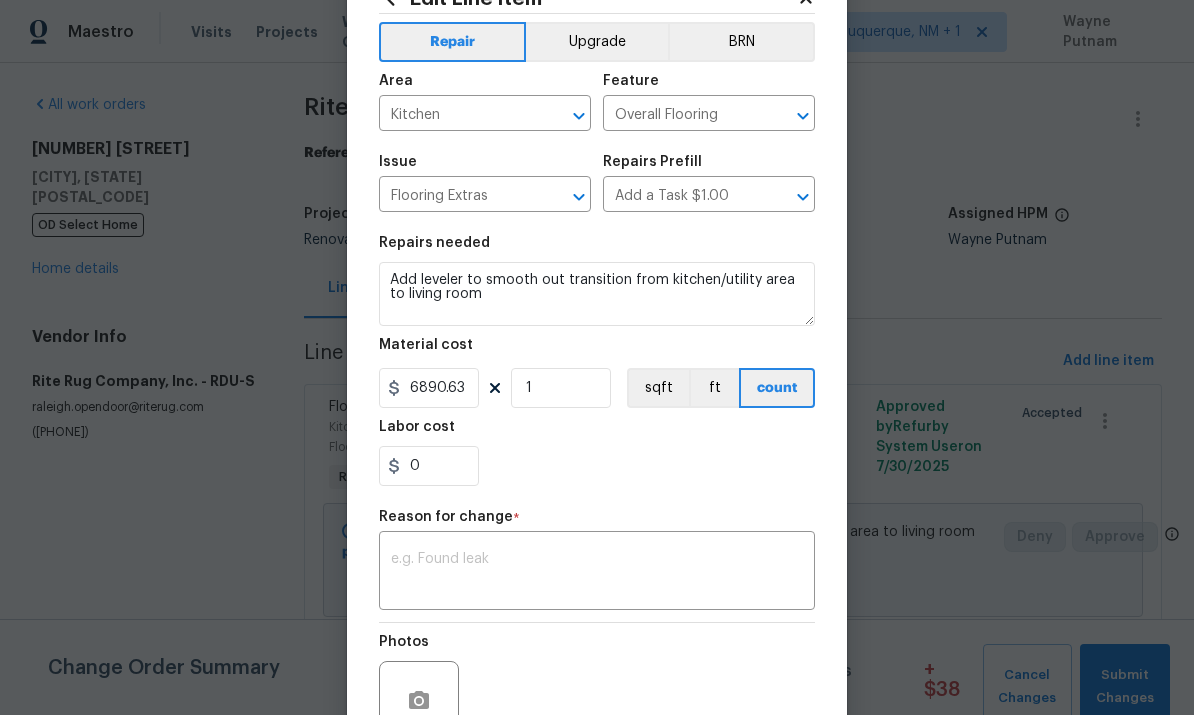 click on "x ​" at bounding box center [597, 573] 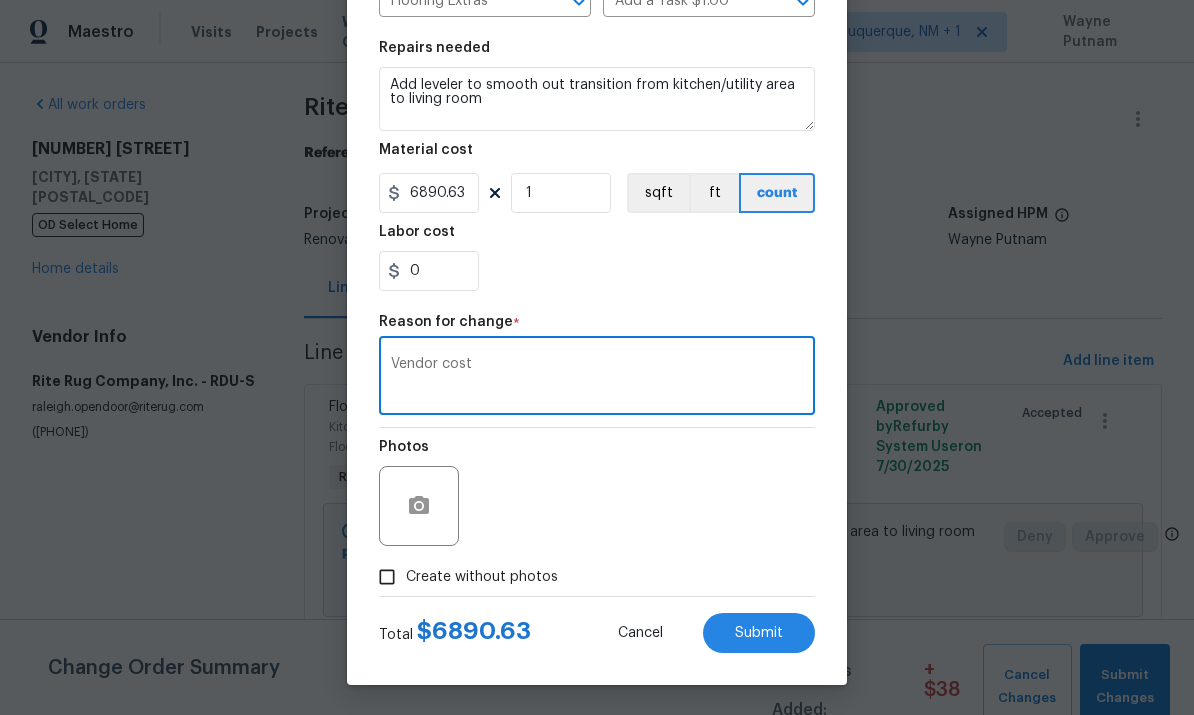 type on "Vendor cost" 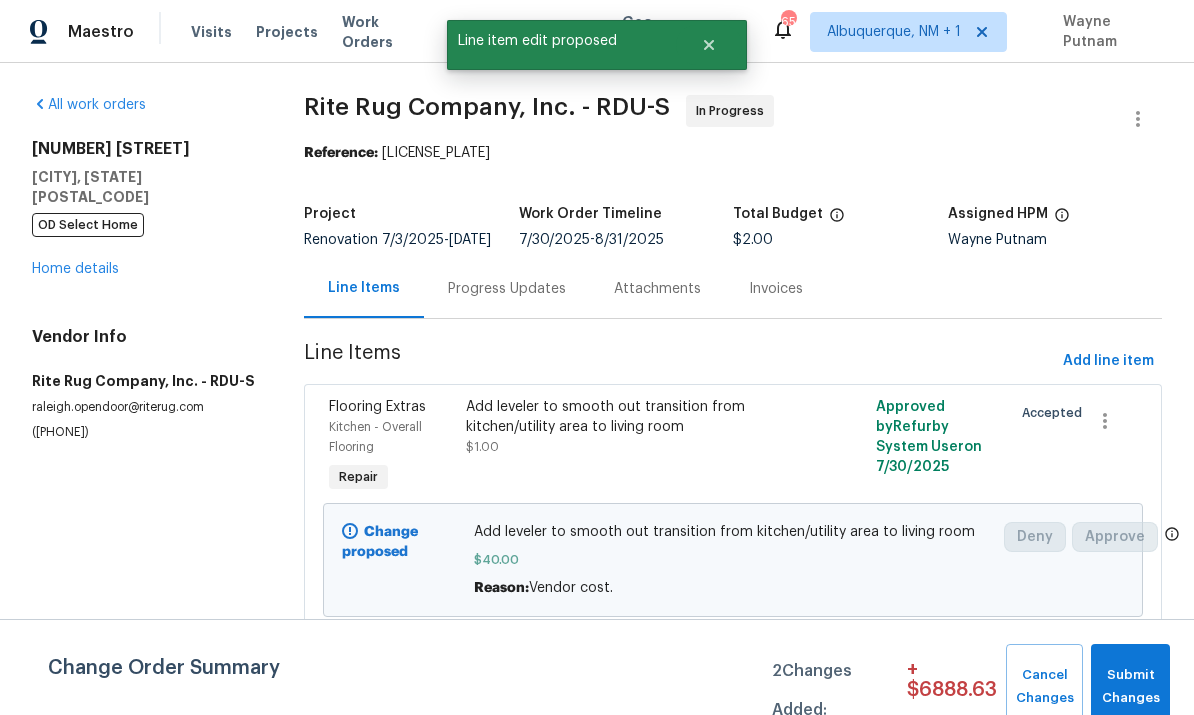 scroll, scrollTop: 0, scrollLeft: 0, axis: both 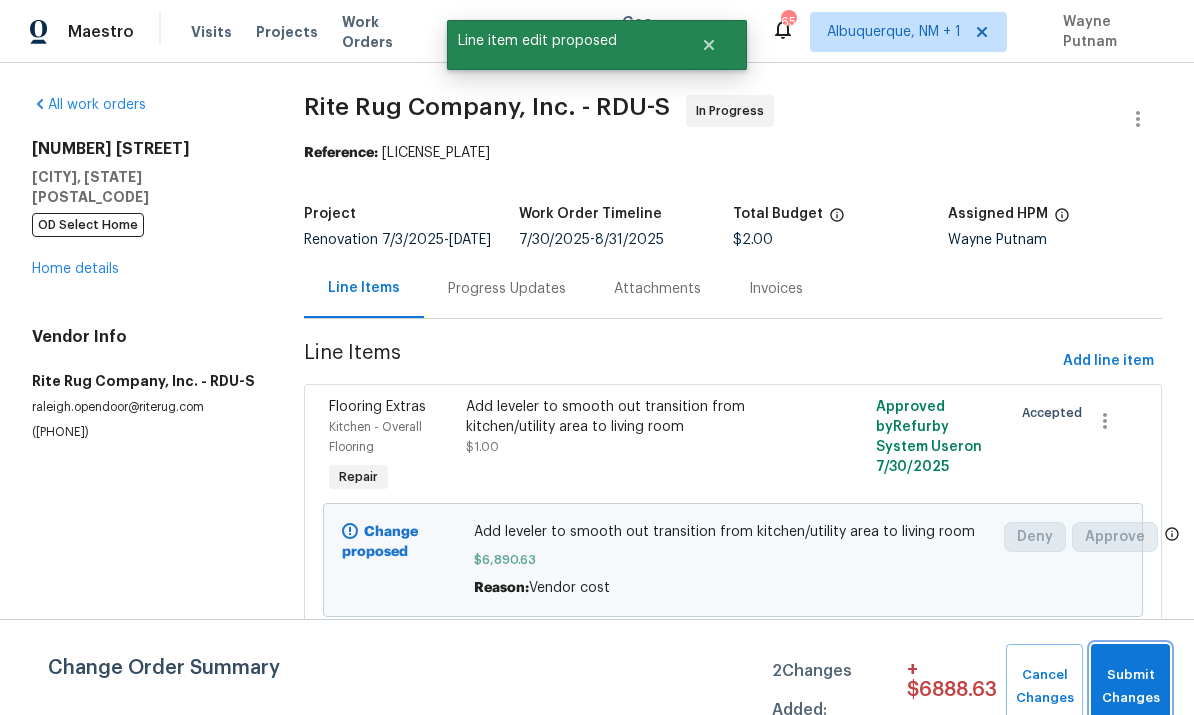 click on "Submit Changes" at bounding box center (1130, 687) 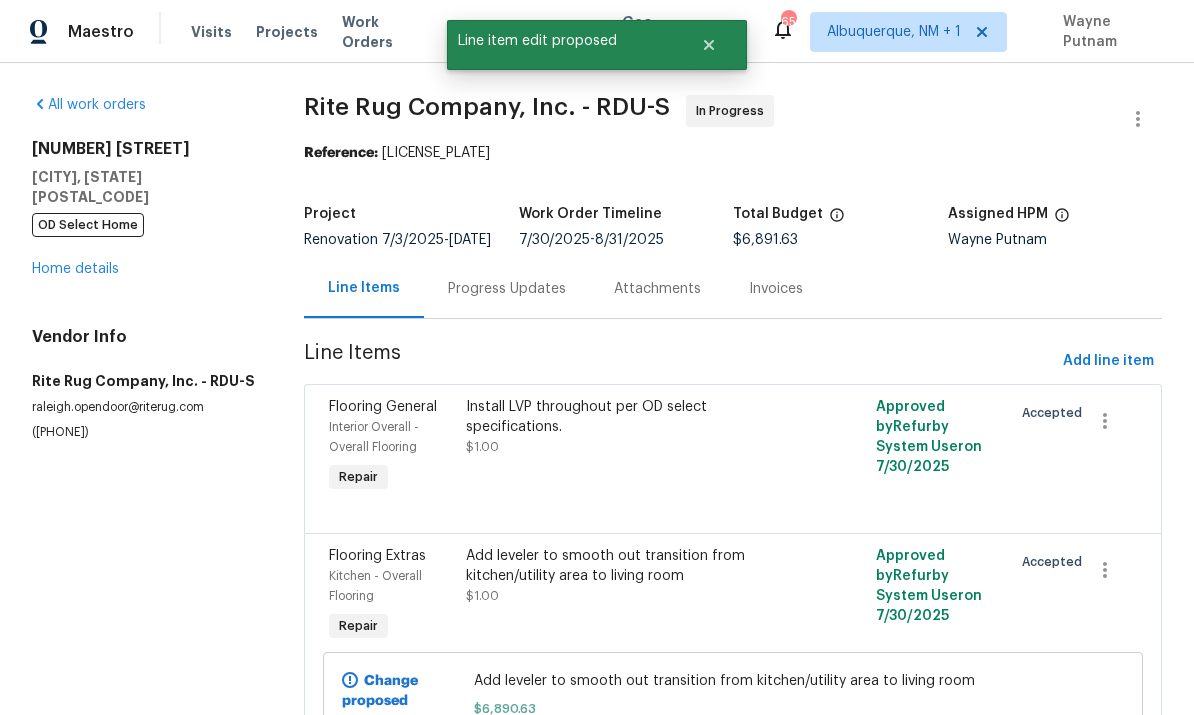 scroll, scrollTop: 9, scrollLeft: 0, axis: vertical 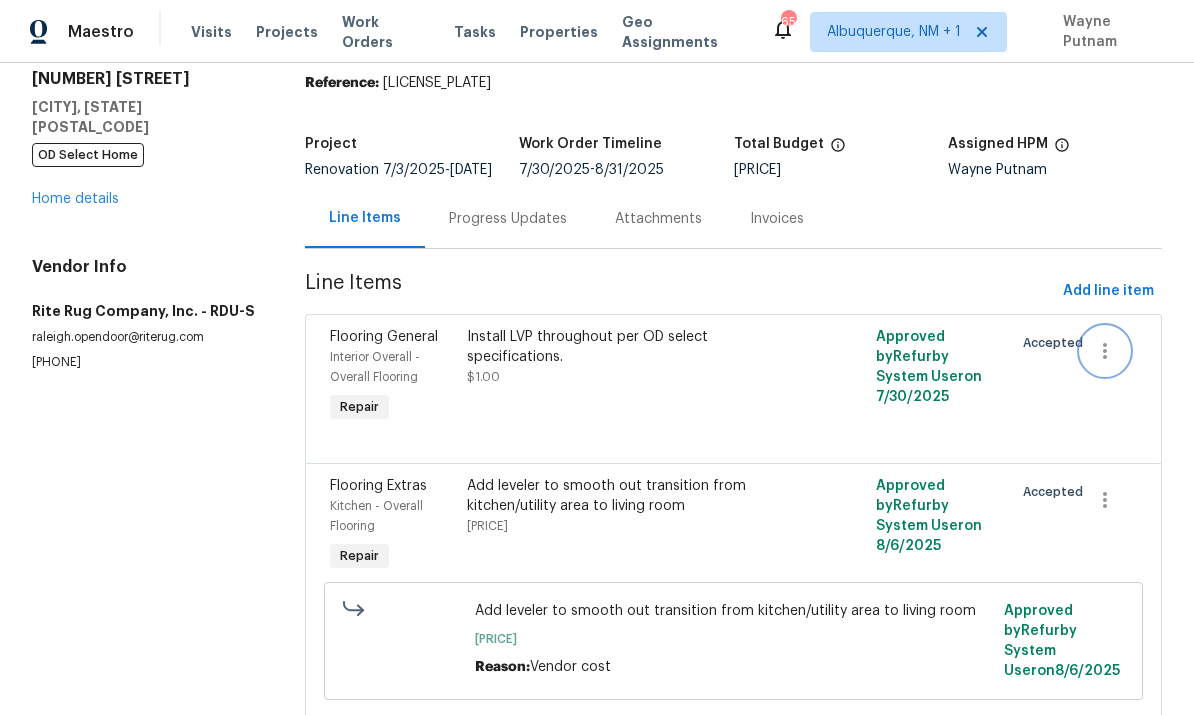 click 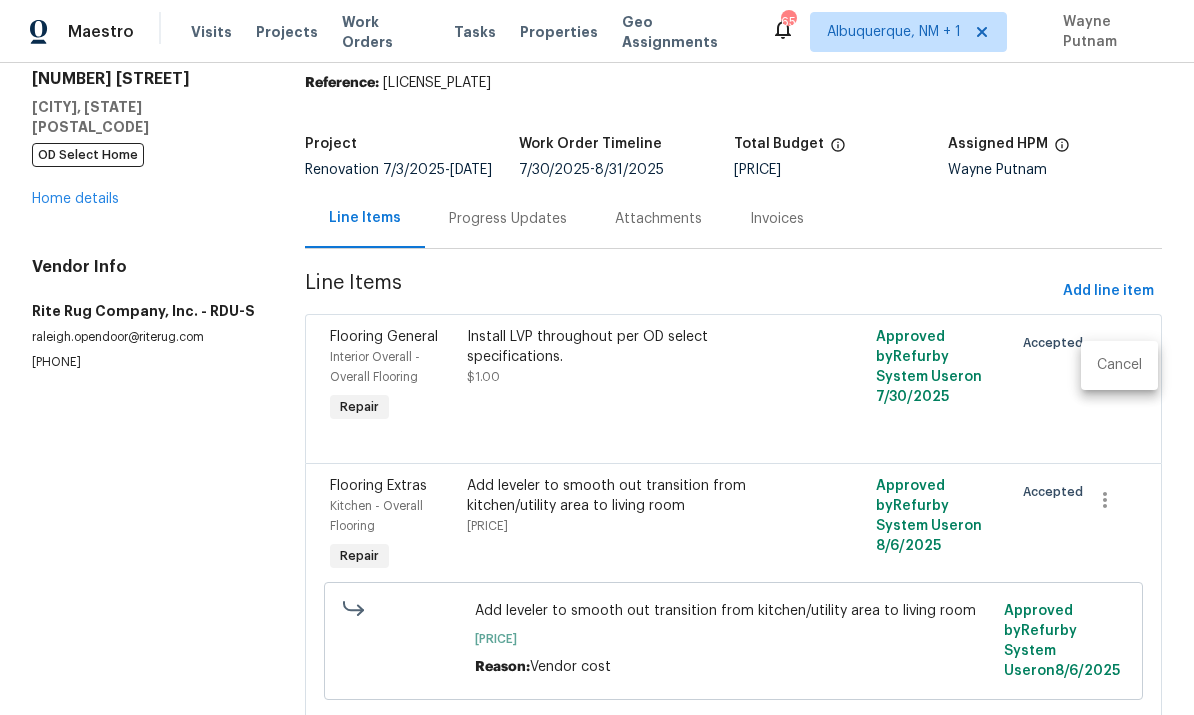 click on "Cancel" at bounding box center [1119, 365] 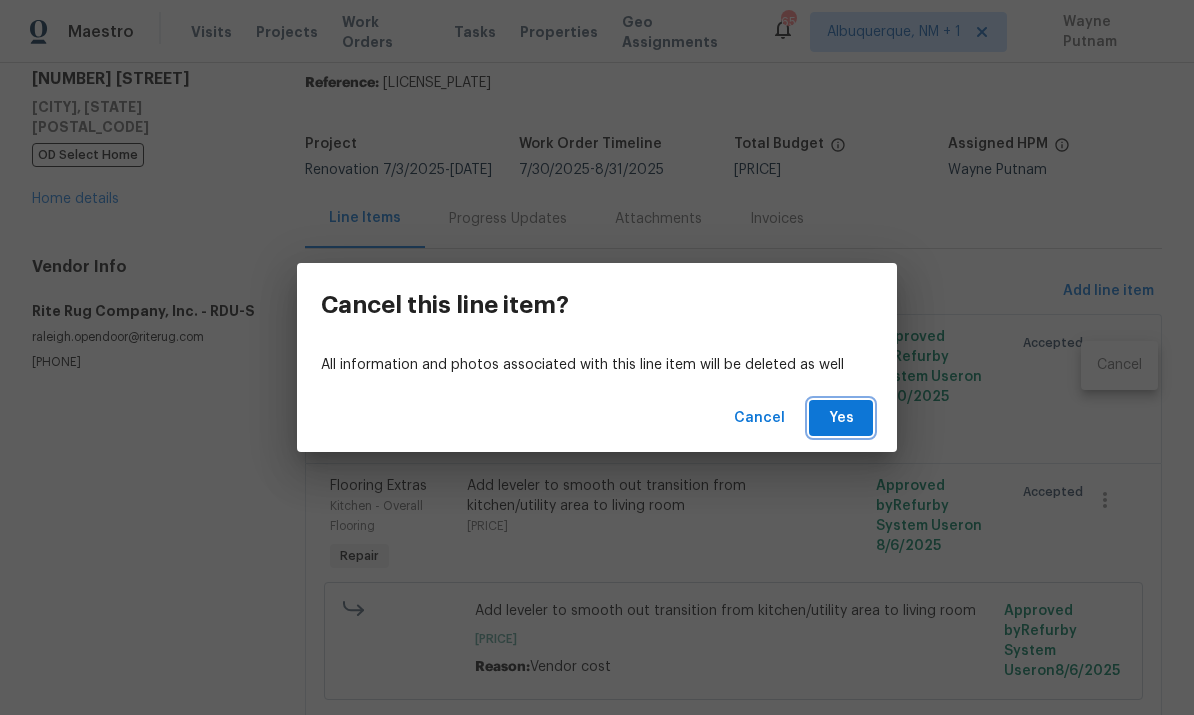 click on "Yes" at bounding box center [841, 418] 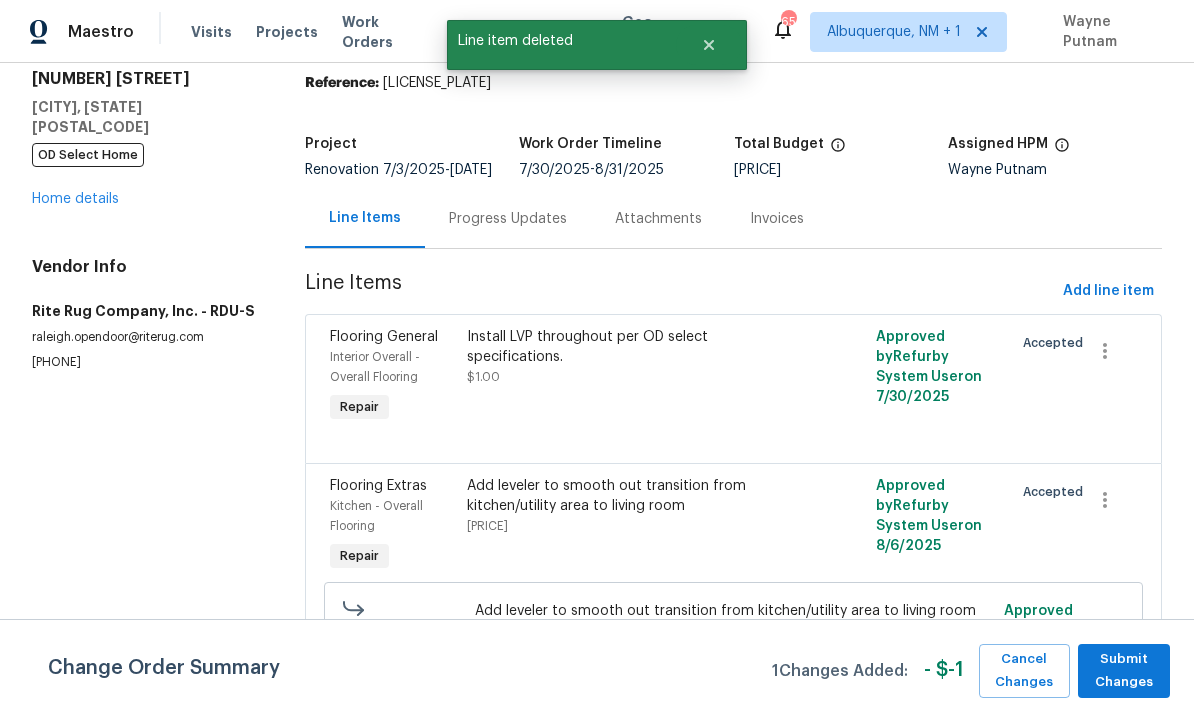 scroll, scrollTop: 0, scrollLeft: 0, axis: both 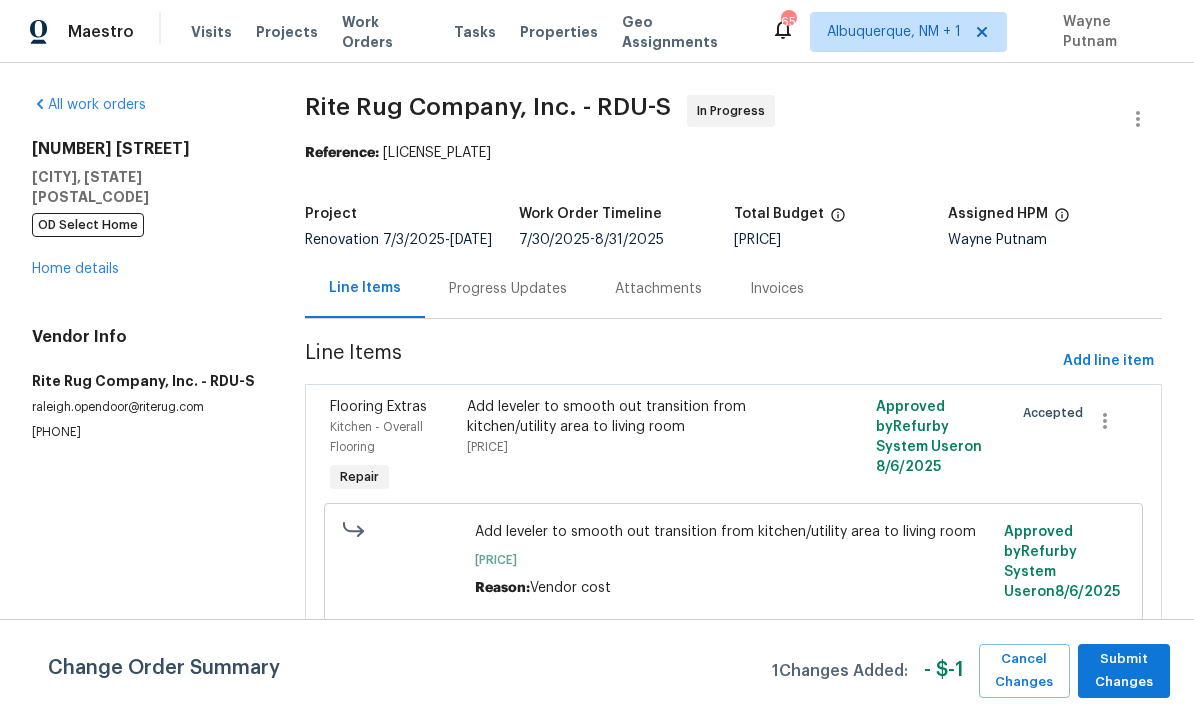 click on "Add leveler to smooth out transition from kitchen/utility area to living room" at bounding box center [631, 417] 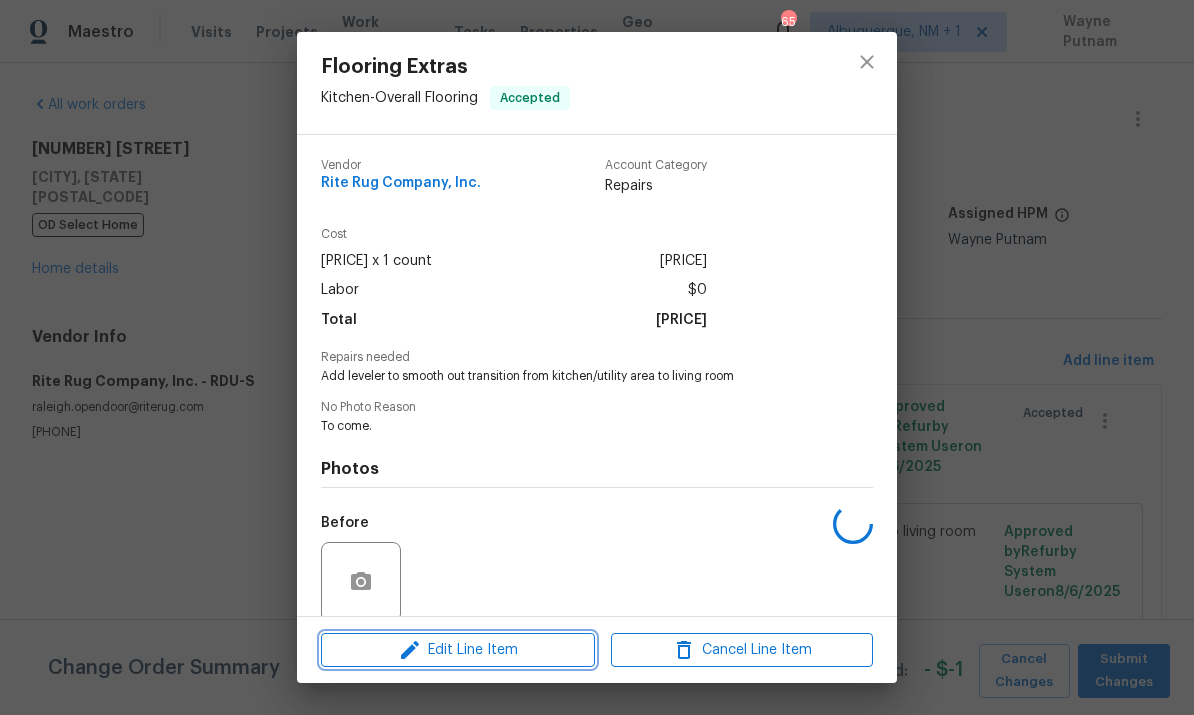 click on "Edit Line Item" at bounding box center [458, 650] 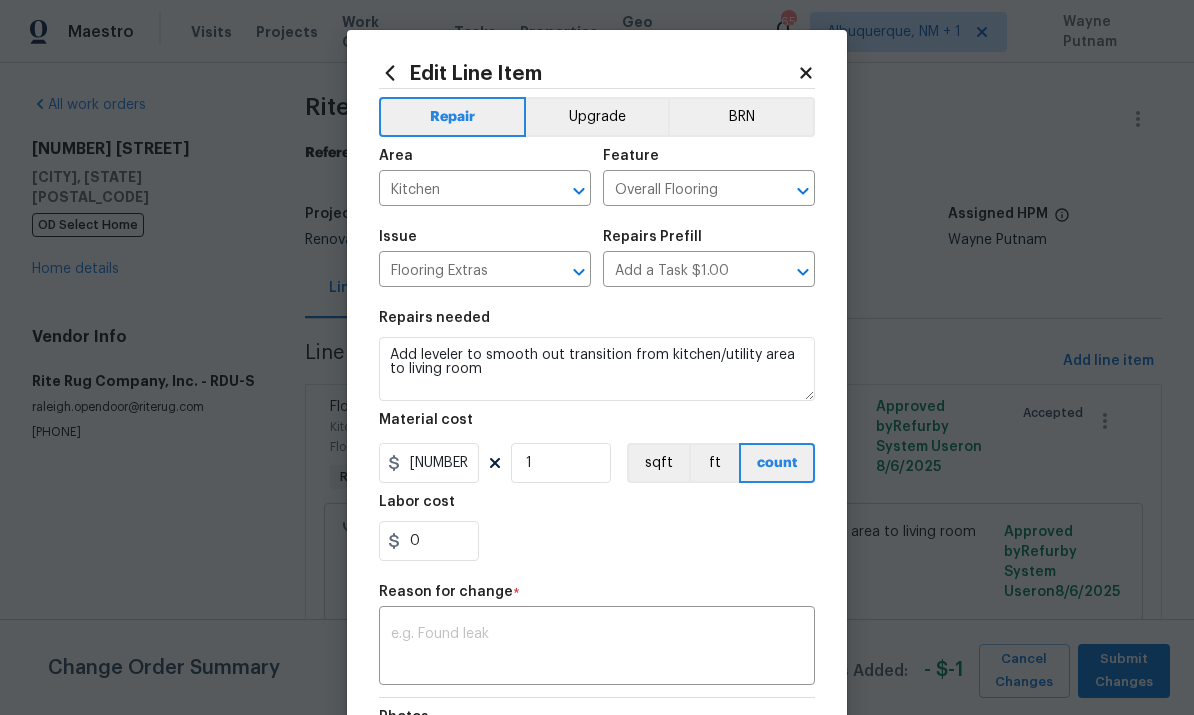 click at bounding box center (597, 648) 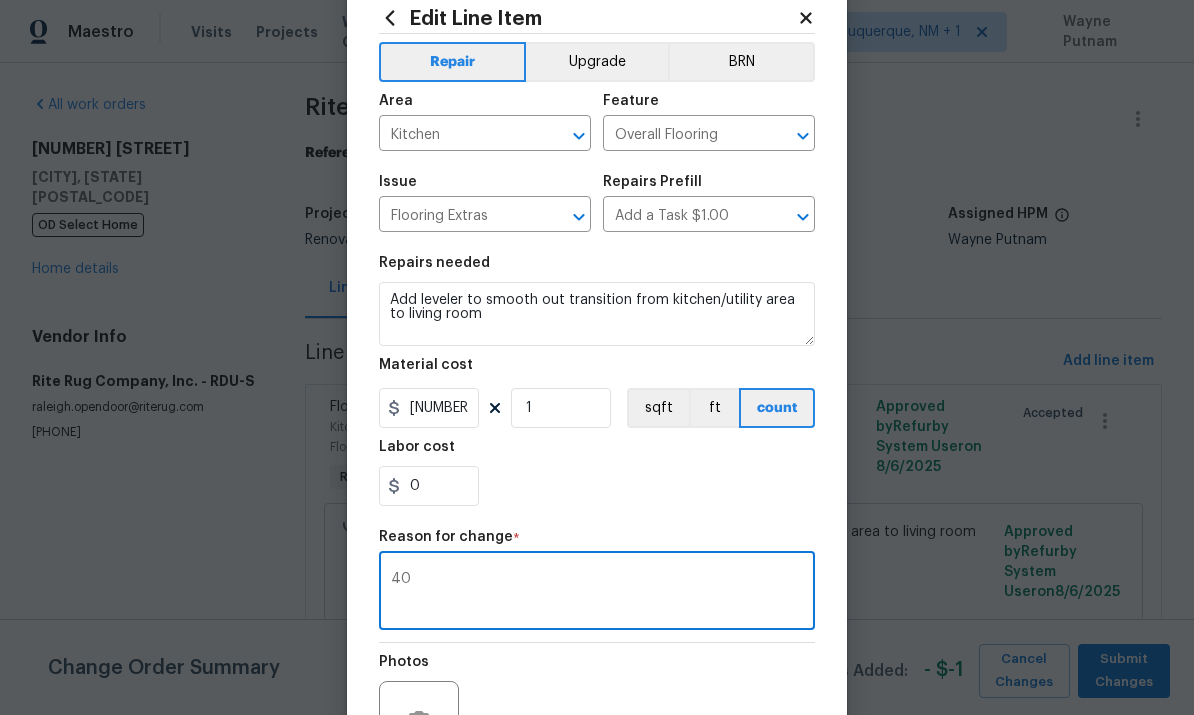 scroll, scrollTop: 56, scrollLeft: 0, axis: vertical 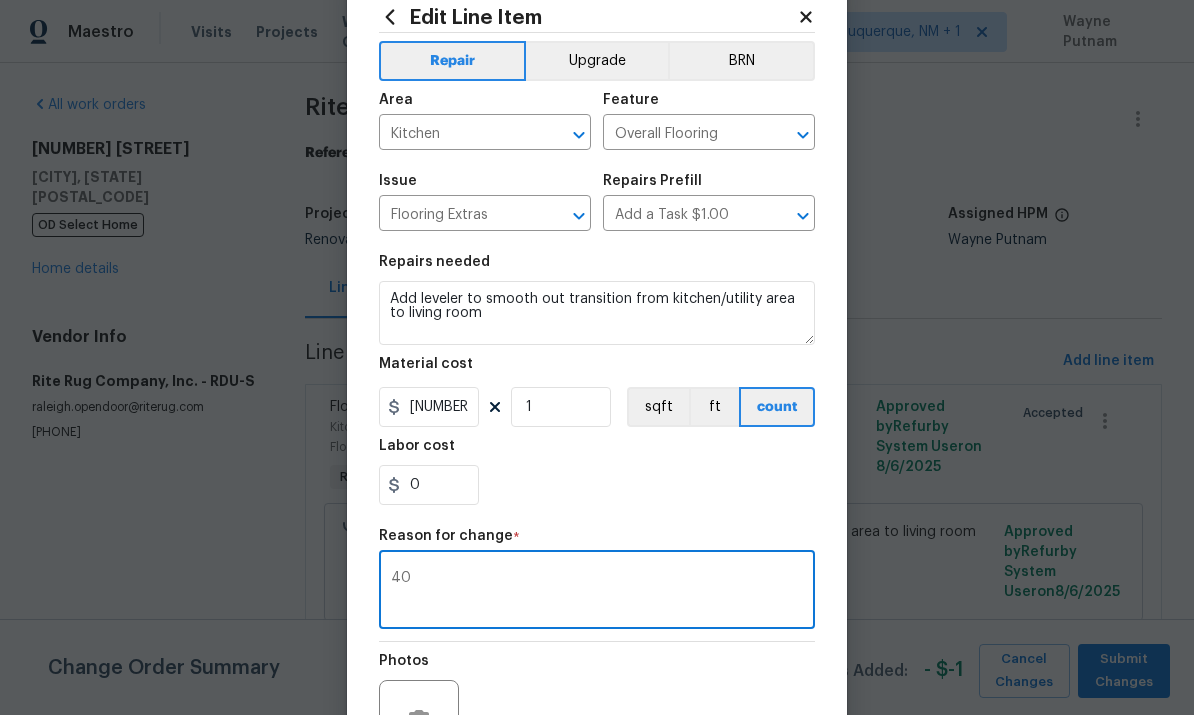 click on "40" at bounding box center [597, 592] 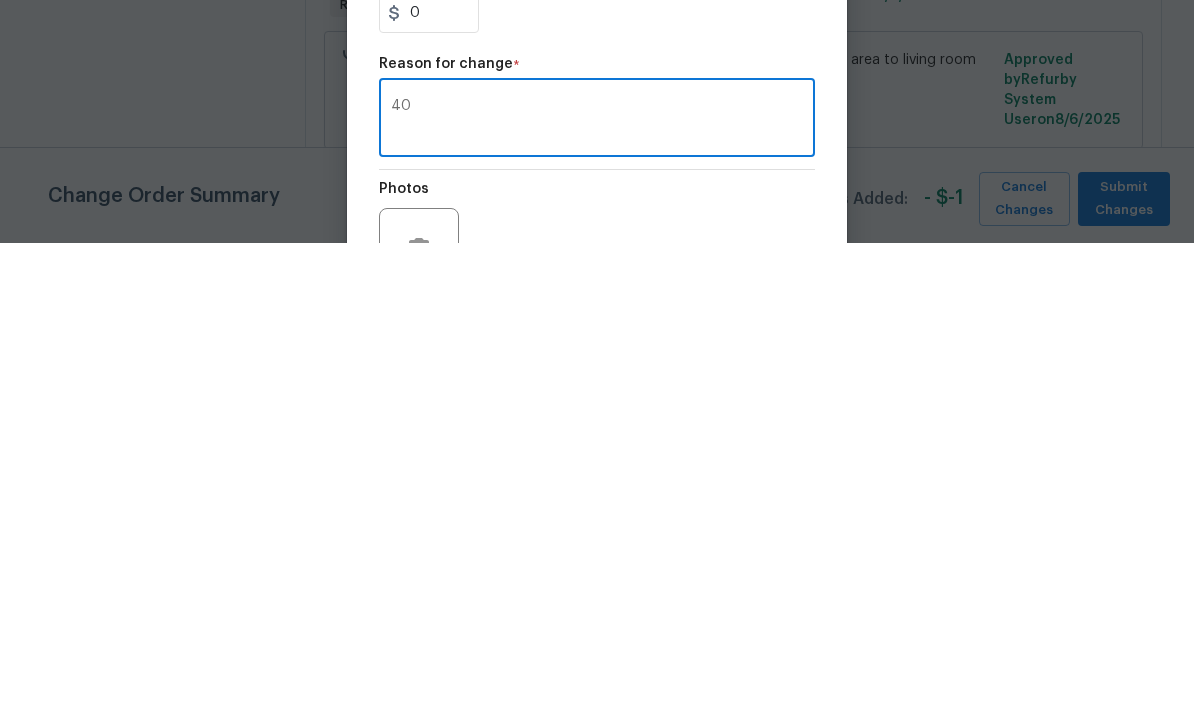type on "4" 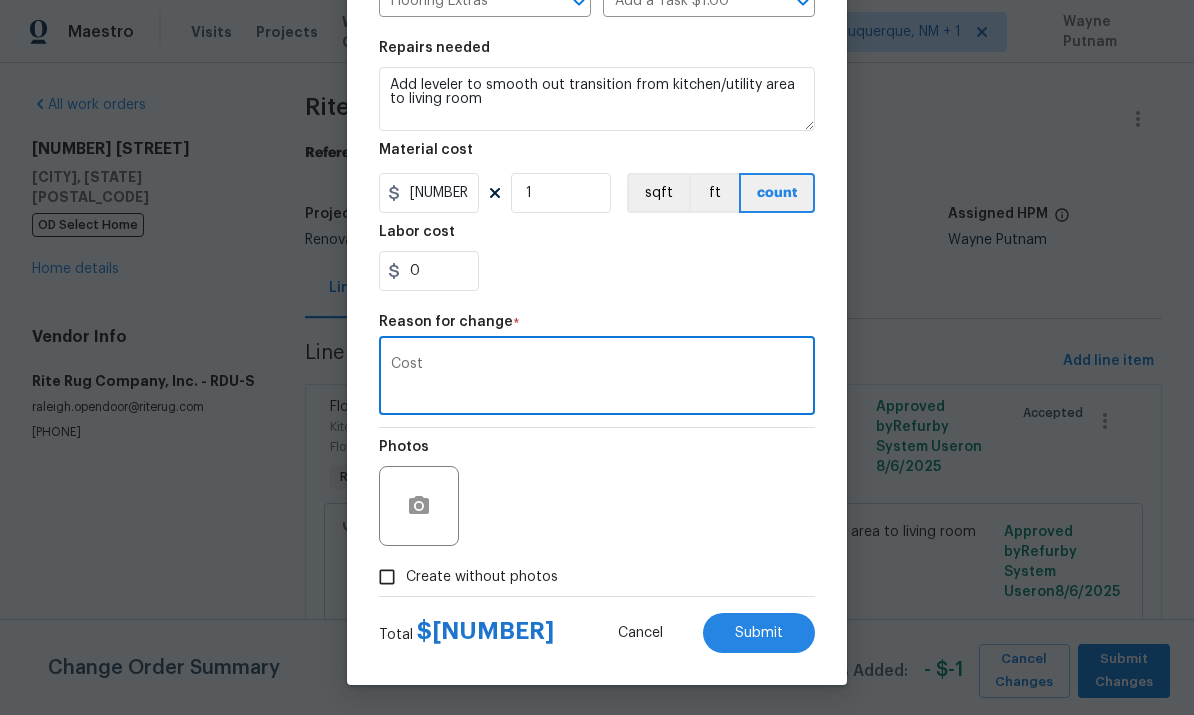 scroll, scrollTop: 274, scrollLeft: 0, axis: vertical 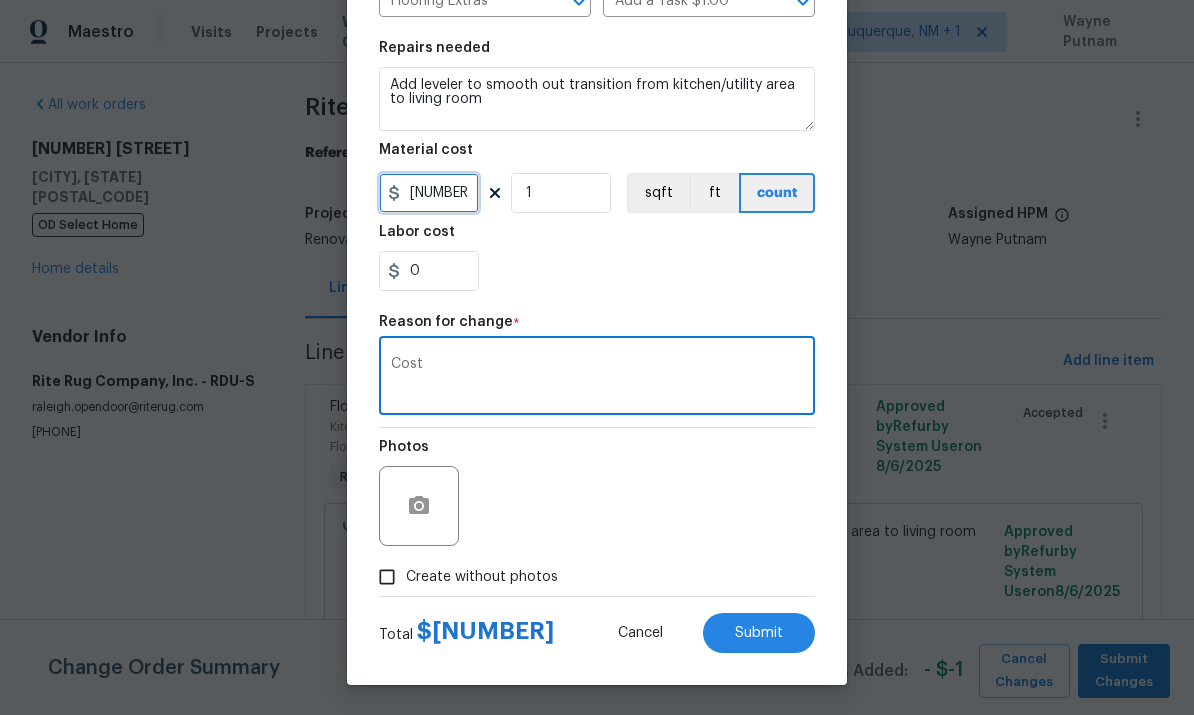 click on "6890.63" at bounding box center [429, 193] 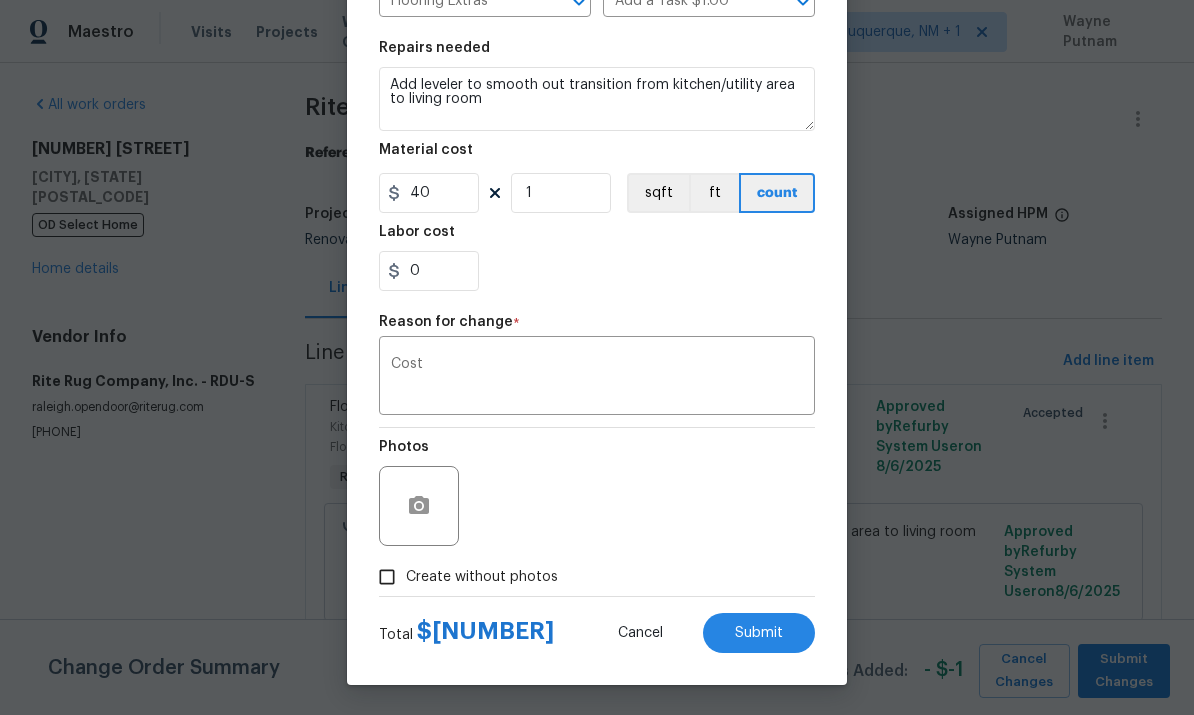 click on "Submit" at bounding box center [759, 633] 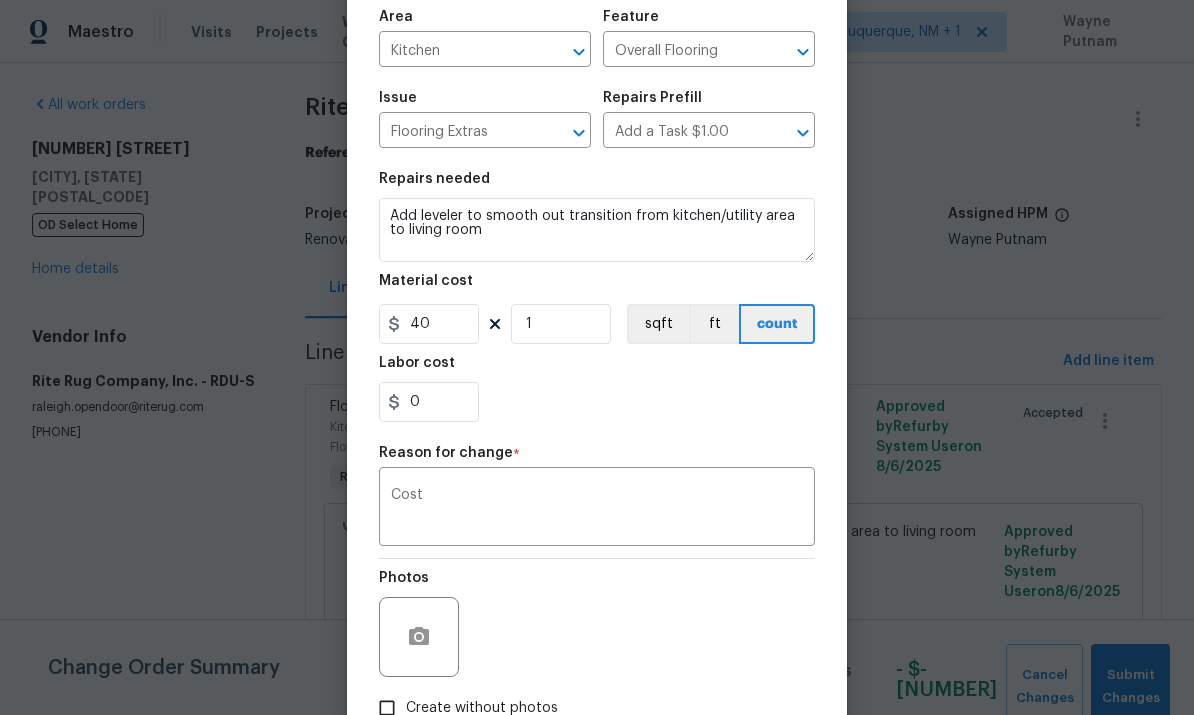 type on "6890.63" 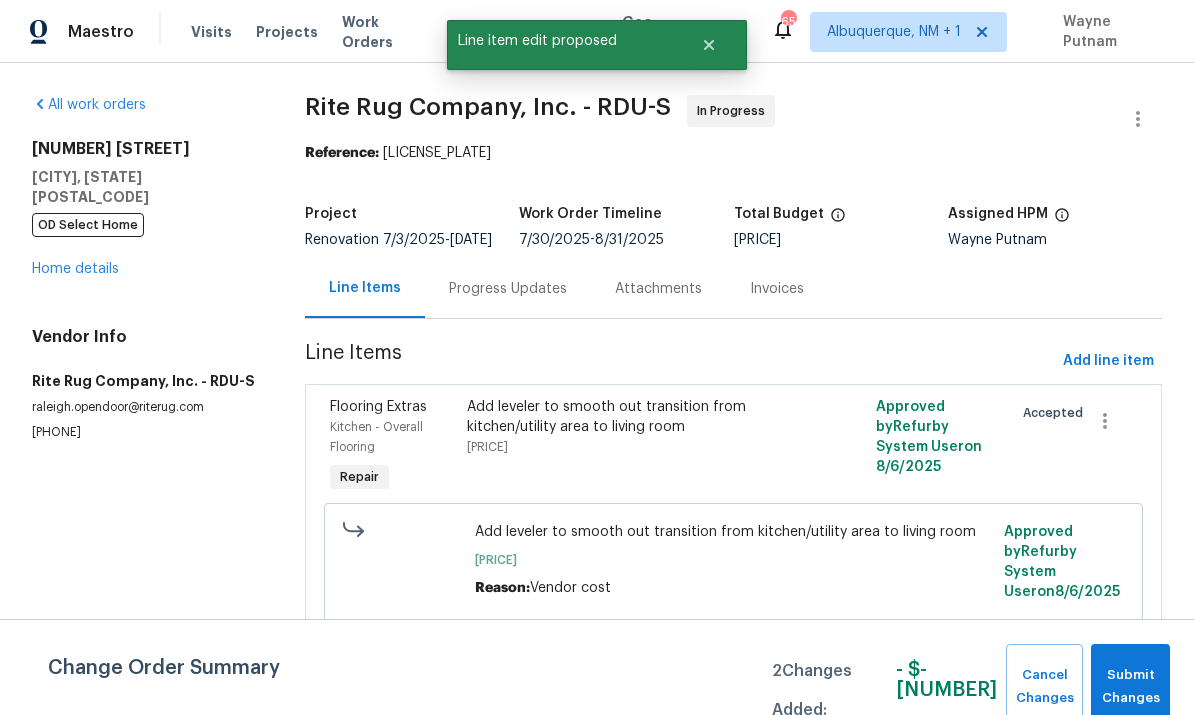 scroll, scrollTop: 0, scrollLeft: 0, axis: both 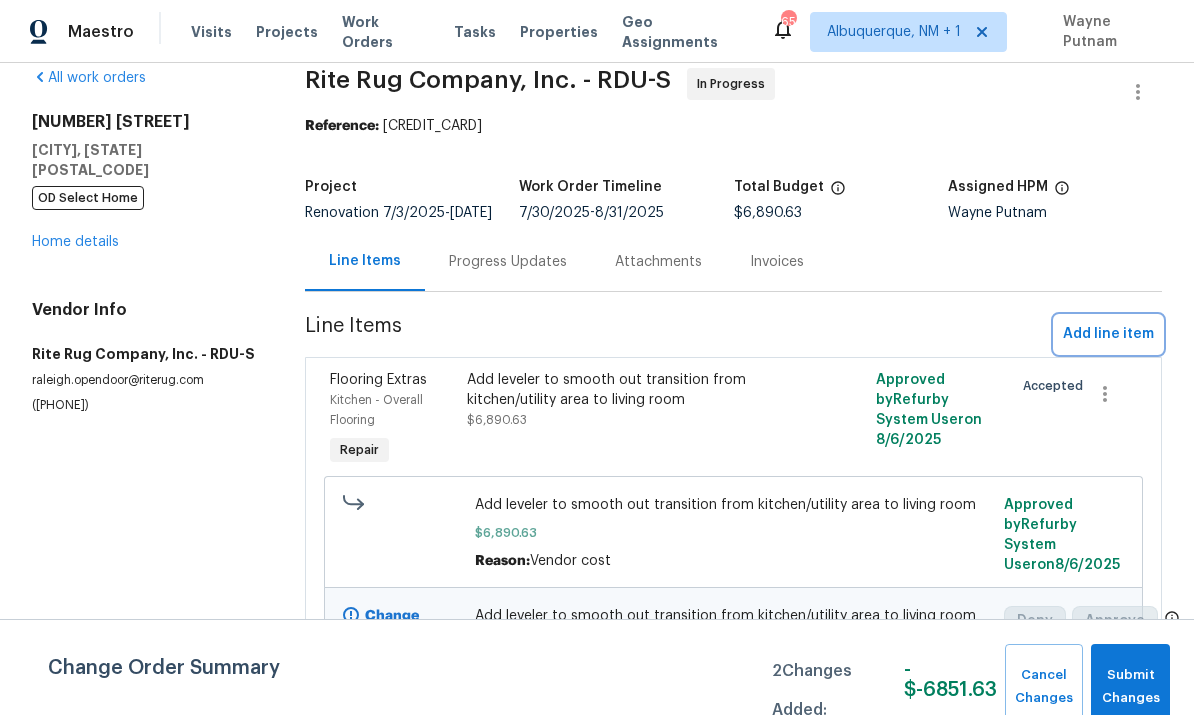 click on "Add line item" at bounding box center [1108, 334] 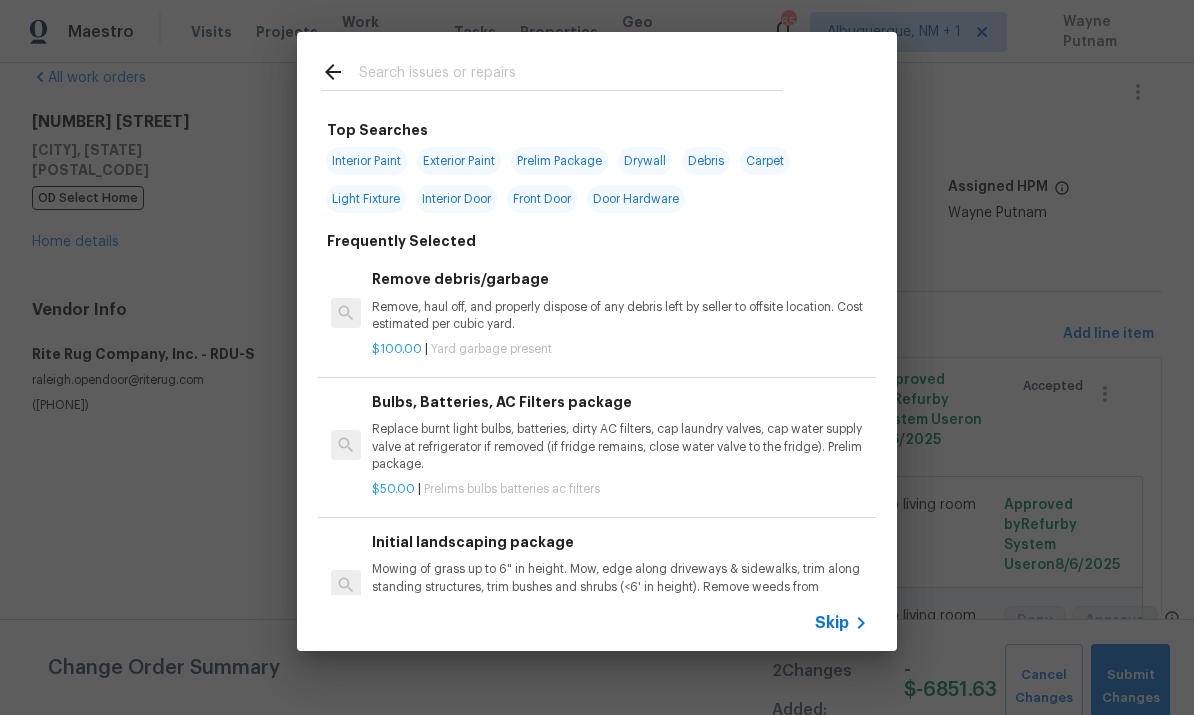 click at bounding box center [571, 75] 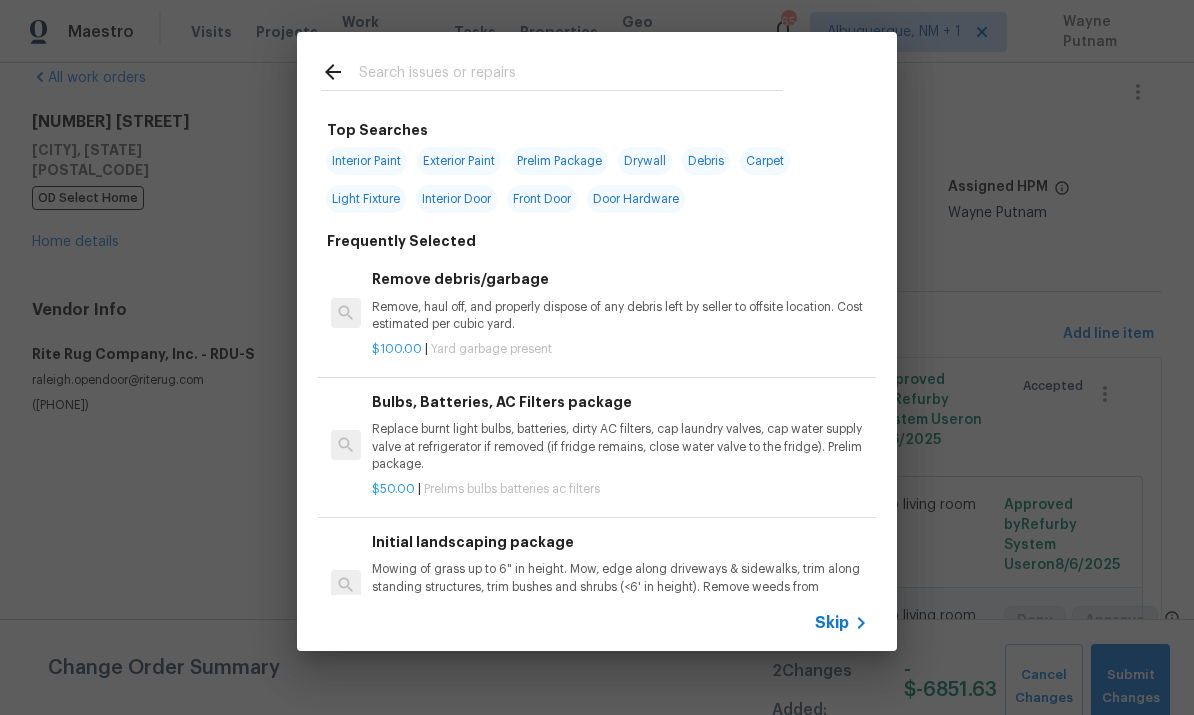 type on "L" 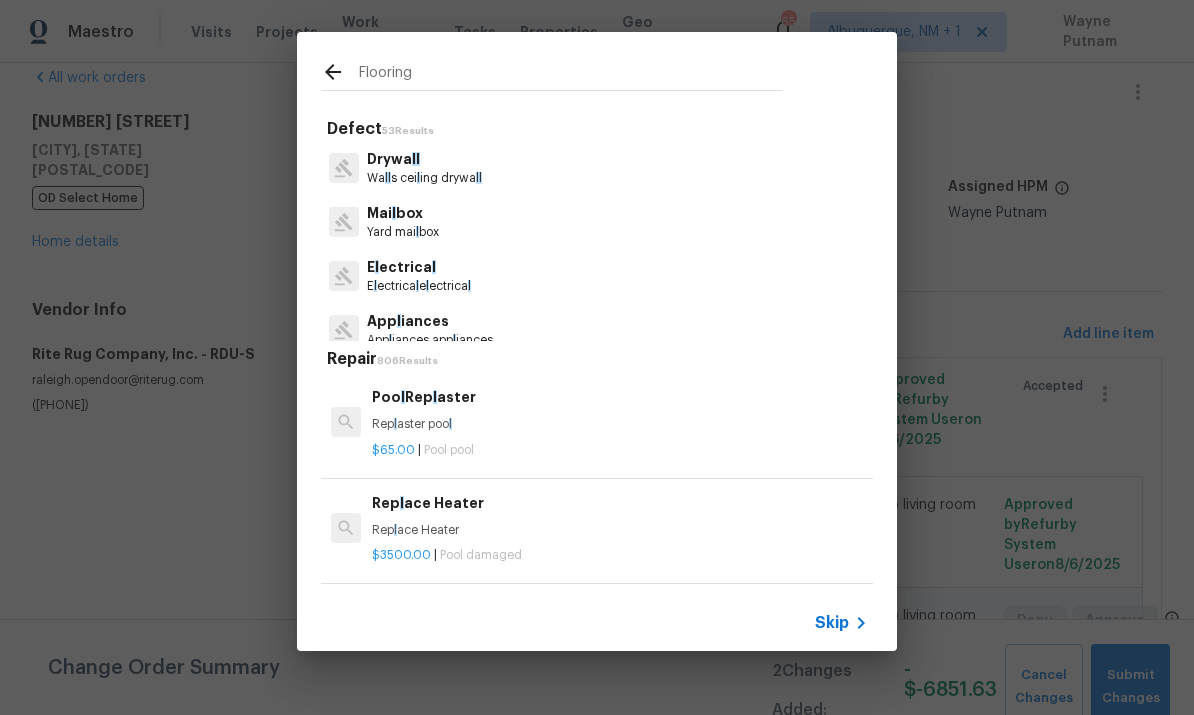 type on "Flooring" 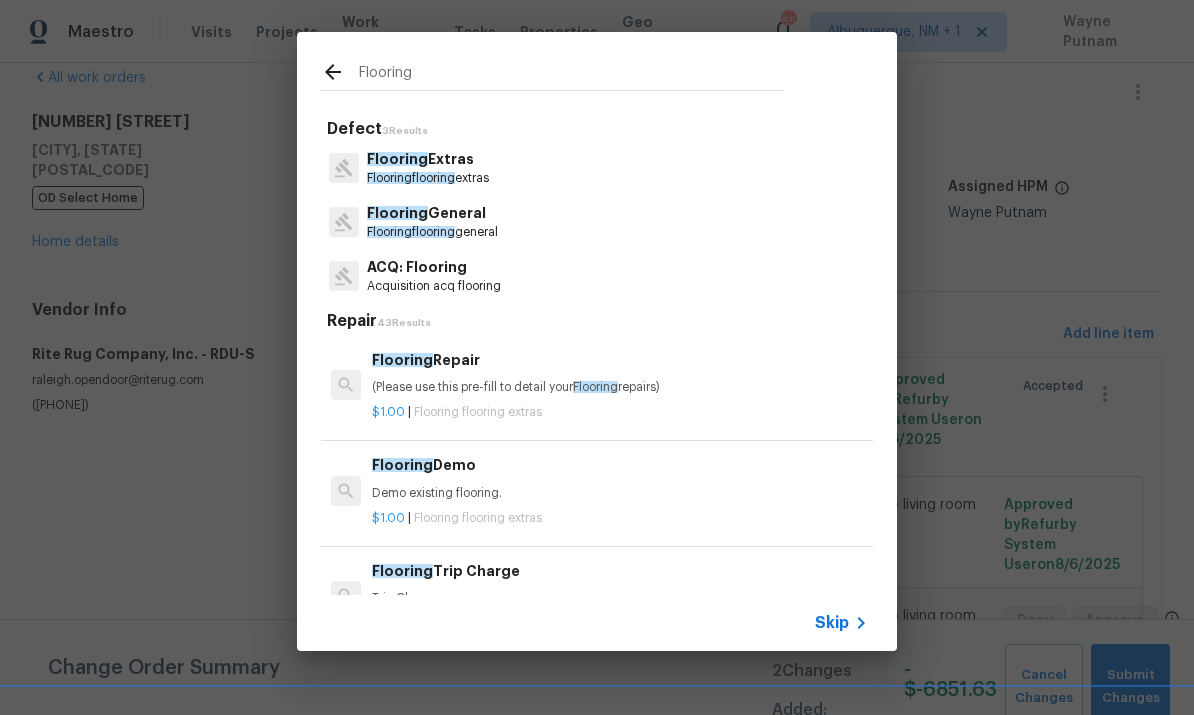 click on "Flooring  General" at bounding box center (432, 213) 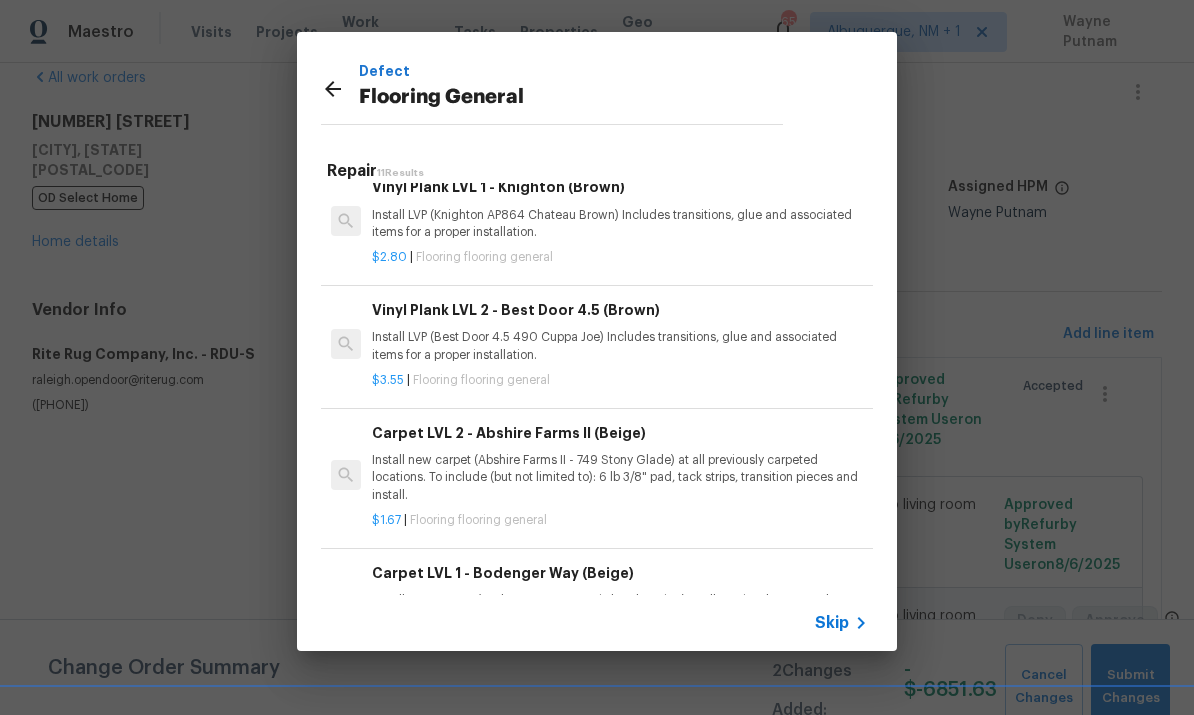 scroll, scrollTop: 514, scrollLeft: 0, axis: vertical 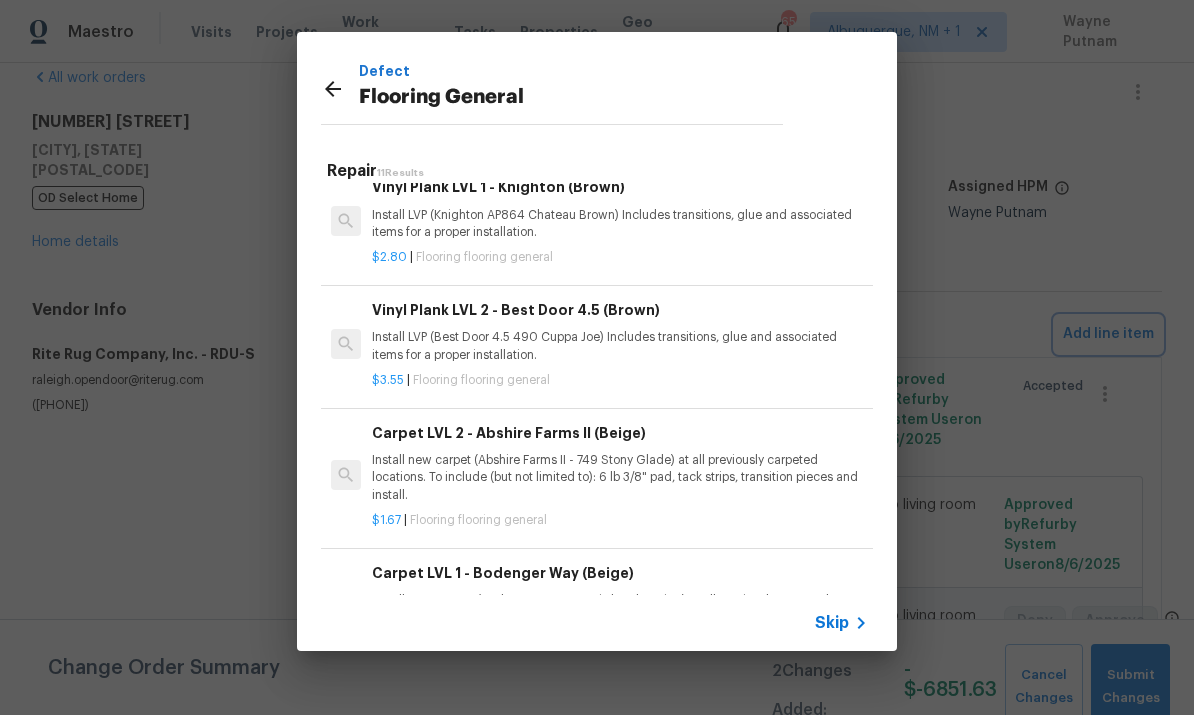 click on "Defect Flooring General Repair  11  Results Sheet Vinyl LVL 1 - Sugar Valley (Wood 1) Install sheet vinyl  flooring  (Sugar Valley - Wood "Look", 565 Beacon Hill) includes transition strips as needed $1.53   |   Flooring flooring general Sheet Vinyl LVL 1 - Sugar Valley (Wood 2) Install sheet vinyl  flooring  (Sugar Valley - Wood "Look", 549 Whiskey Barrel) includes transition strips as needed $1.53   |   Flooring flooring general Sheet Vinyl LVL 1 - Sugar Valley (Tile) Install sheet vinyl  flooring  (Sugar Valley - Tile "Look", 592 Cool Sands) includes transition strips as needed $1.53   |   Flooring flooring general Vinyl Plank LVL 1 - Knighton (Beige) Install LVP (Knighton AP835 Prairie Dust) Includes transitions, glue and associated items for a proper installation. $2.80   |   Flooring flooring general Vinyl Plank LVL 1 - Knighton (Brown) Install LVP (Knighton AP864 Chateau Brown) Includes transitions, glue and associated items for a proper installation. $2.80   |   Flooring flooring general $3.55   |" at bounding box center [597, 341] 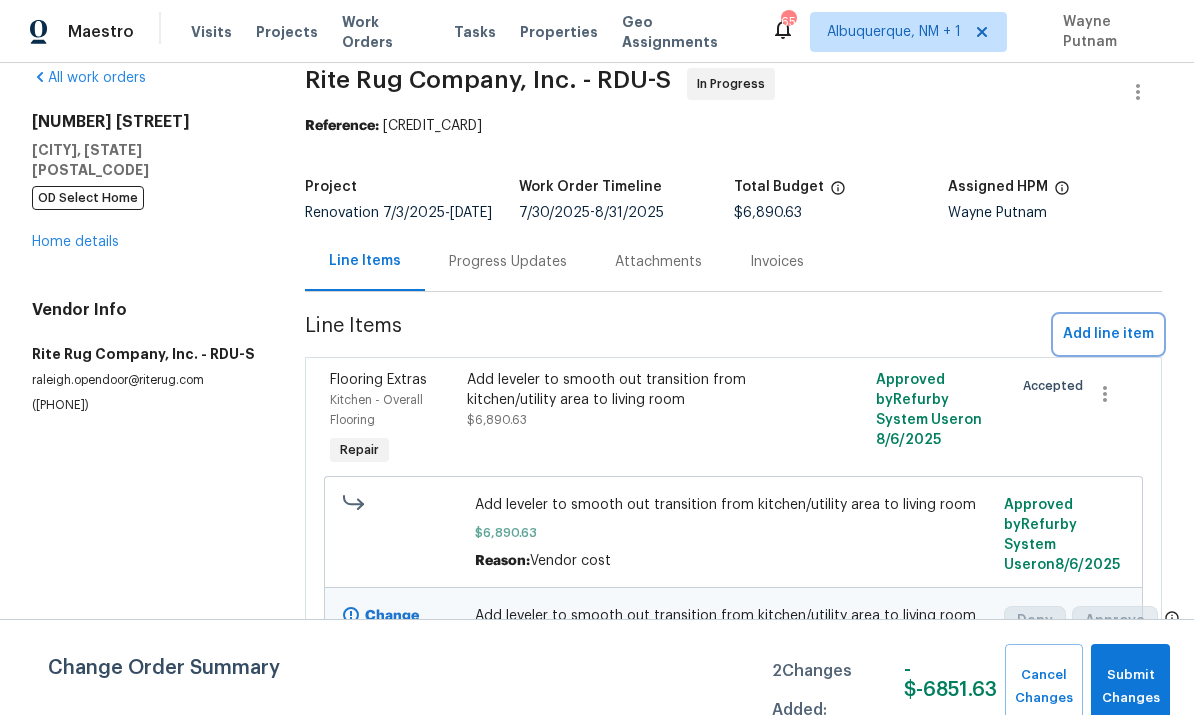 click on "Add line item" at bounding box center [1108, 334] 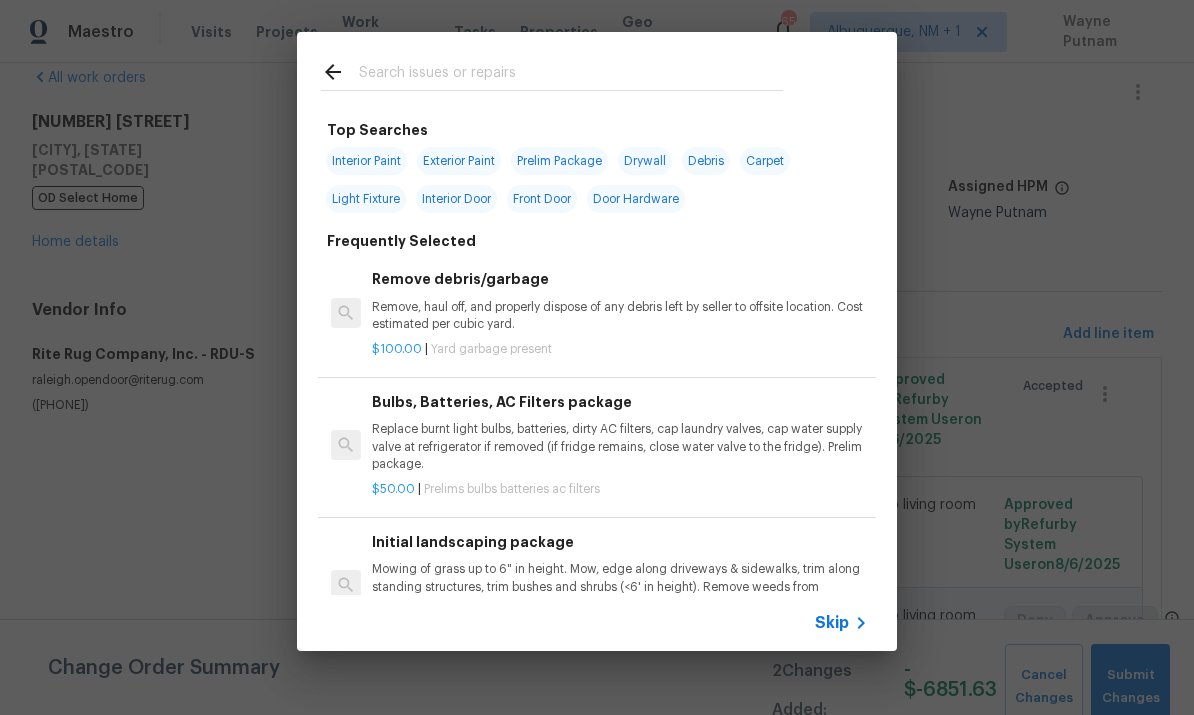 click at bounding box center (571, 75) 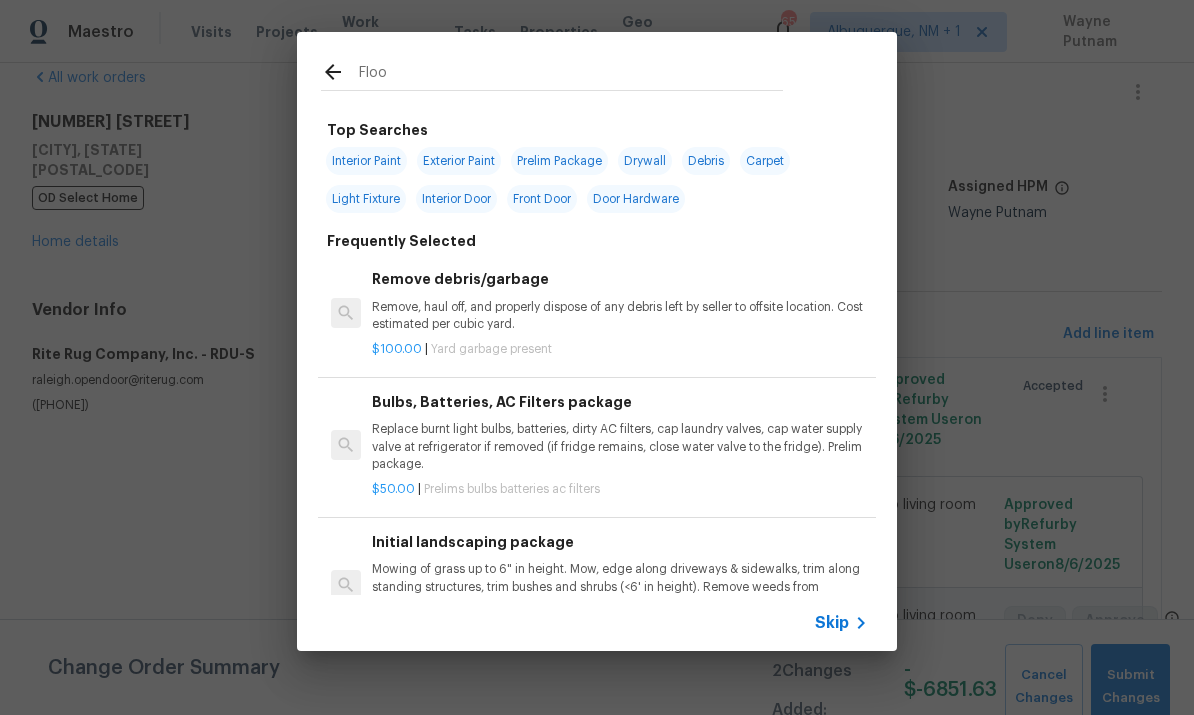 type on "Floor" 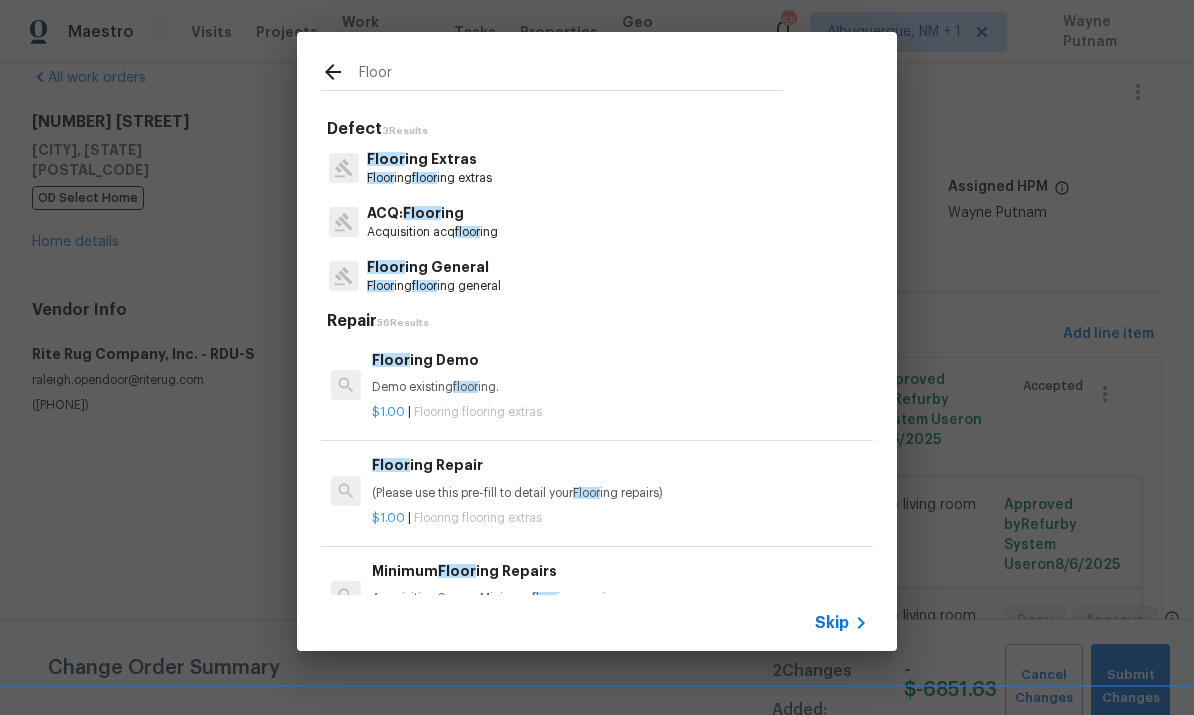 click on "Floor ing General" at bounding box center [434, 267] 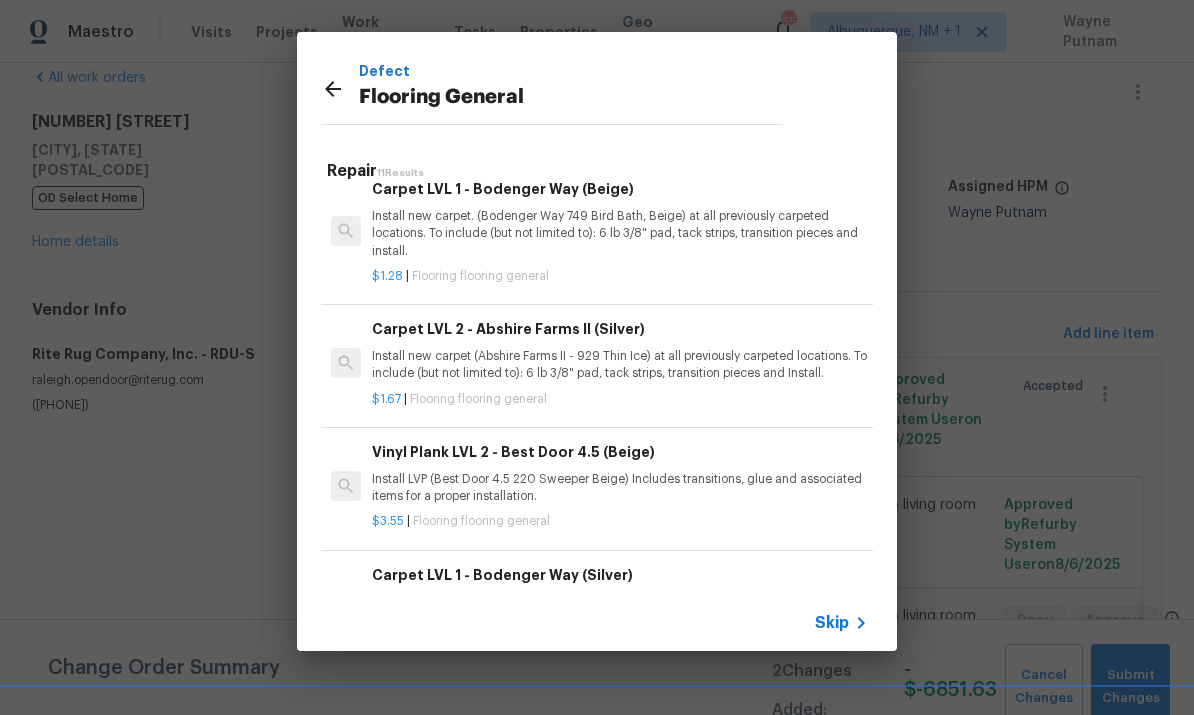 scroll, scrollTop: 896, scrollLeft: 0, axis: vertical 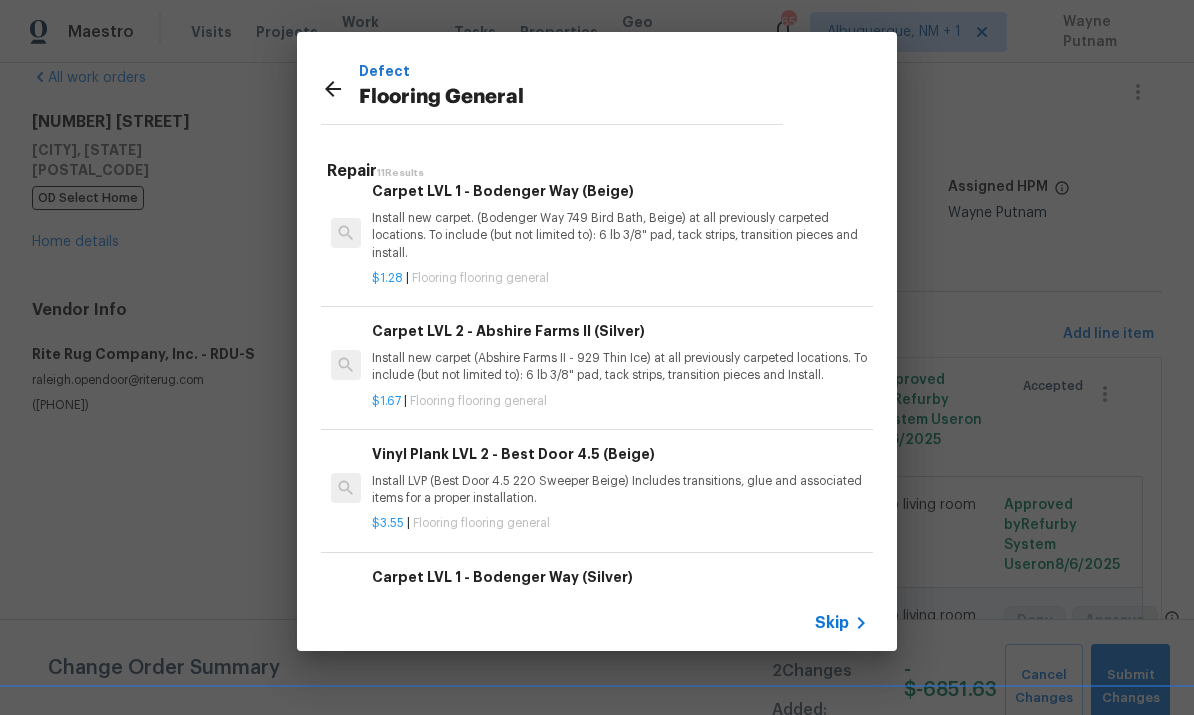 click 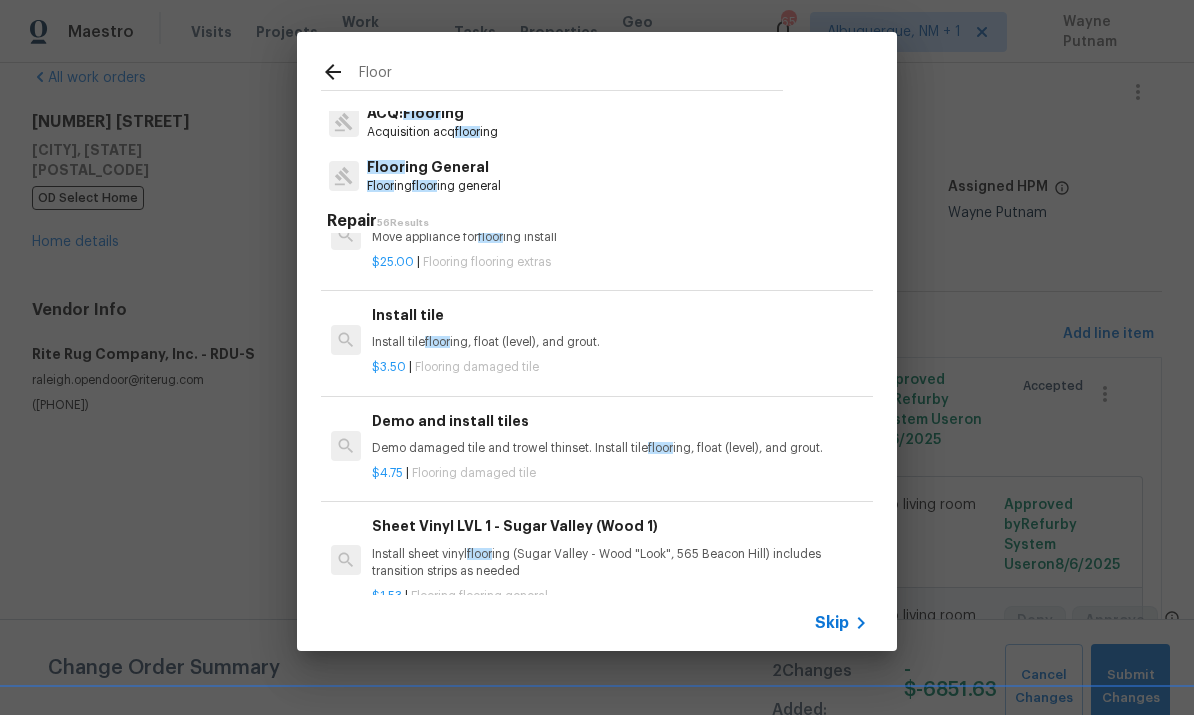 scroll, scrollTop: 102, scrollLeft: 0, axis: vertical 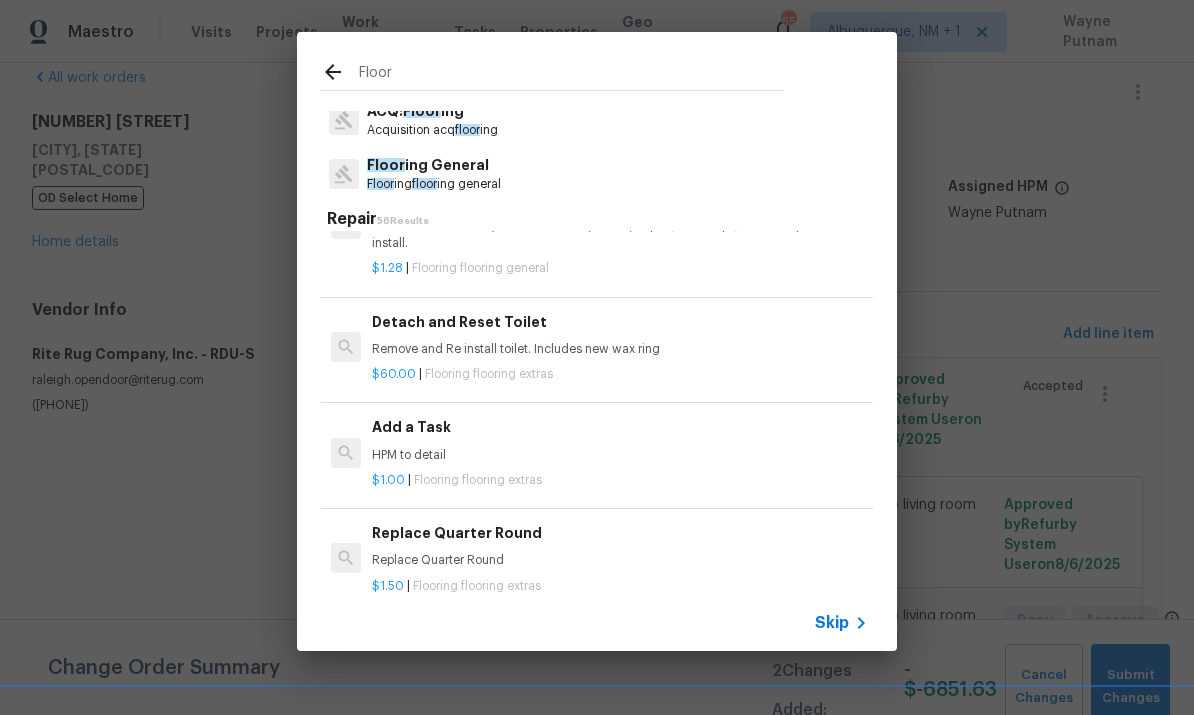 click on "Add a Task" at bounding box center (620, 427) 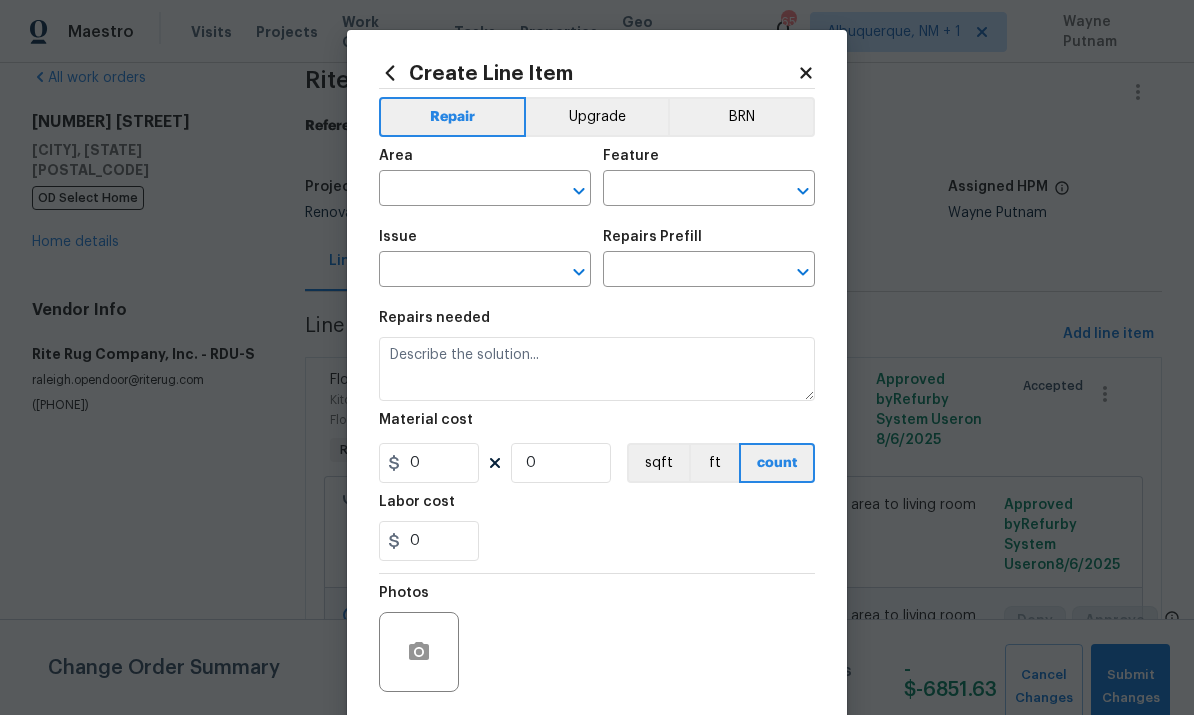 type on "Overall Flooring" 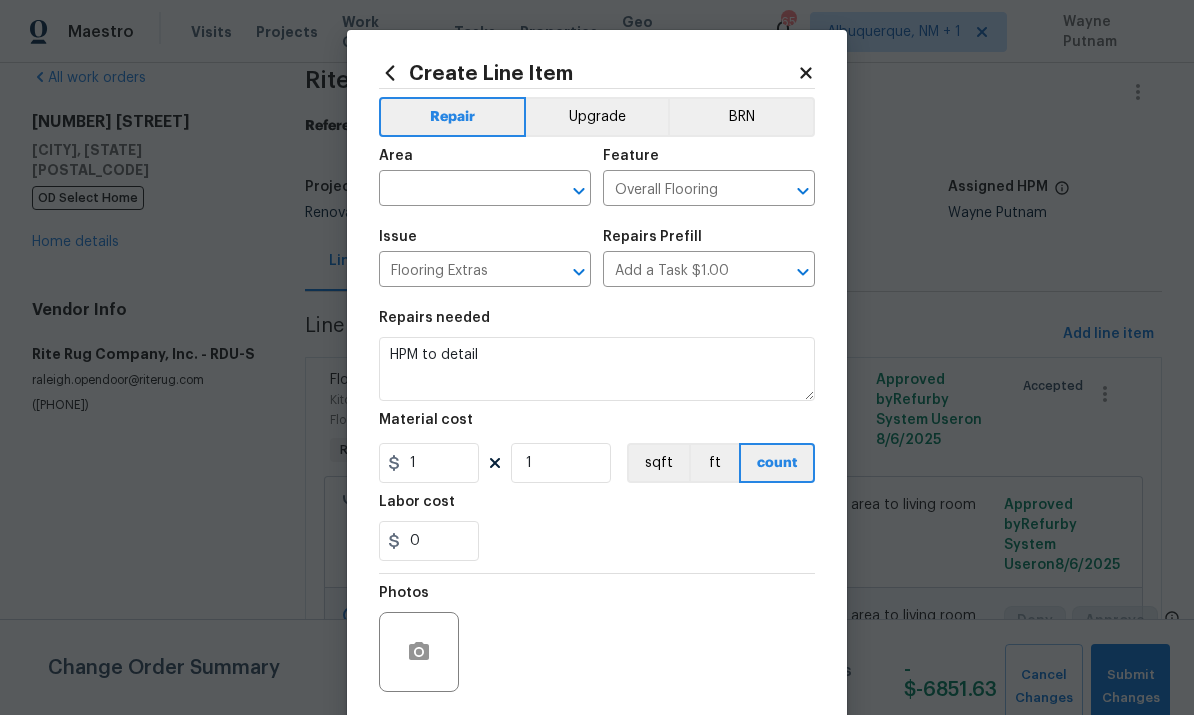 click at bounding box center [457, 190] 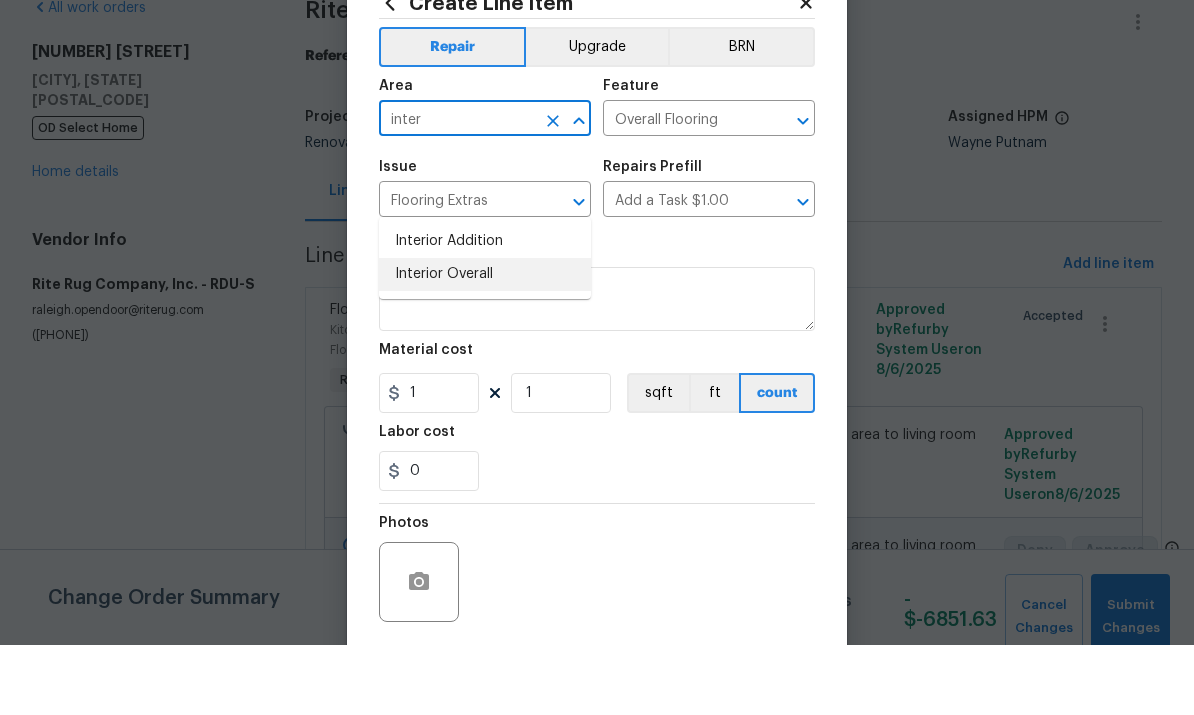 click on "Interior Overall" at bounding box center (485, 344) 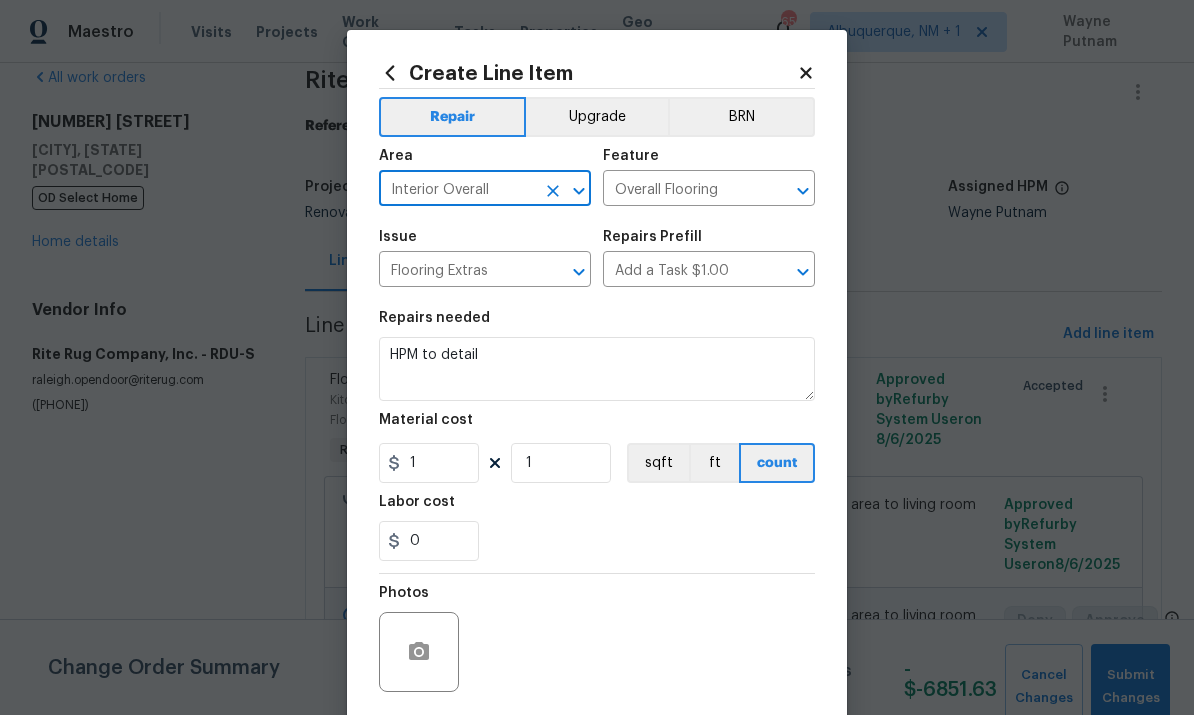 click at bounding box center (553, 272) 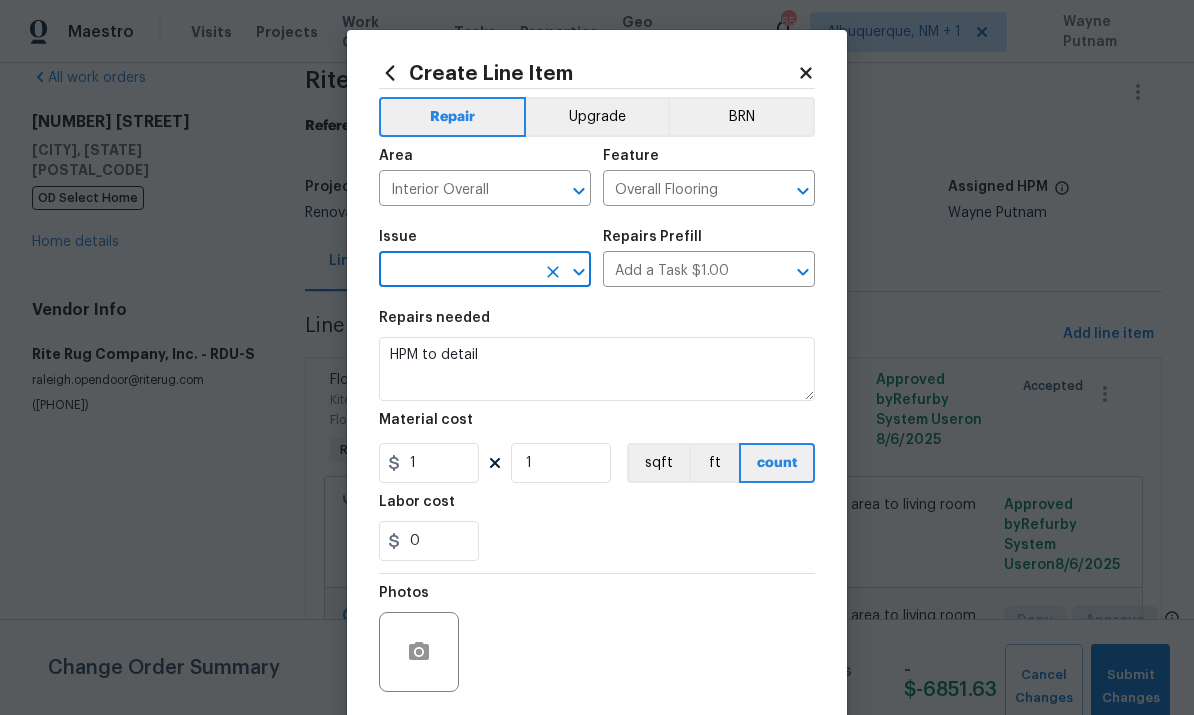 type 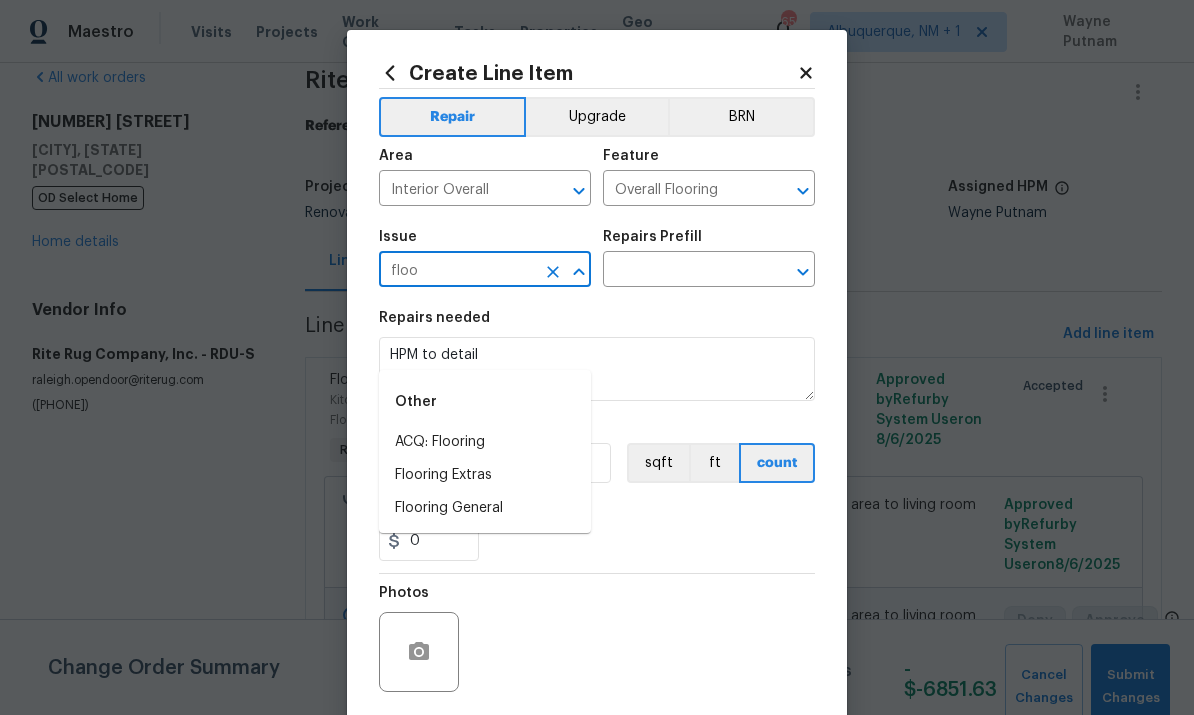 click on "Flooring General" at bounding box center (485, 508) 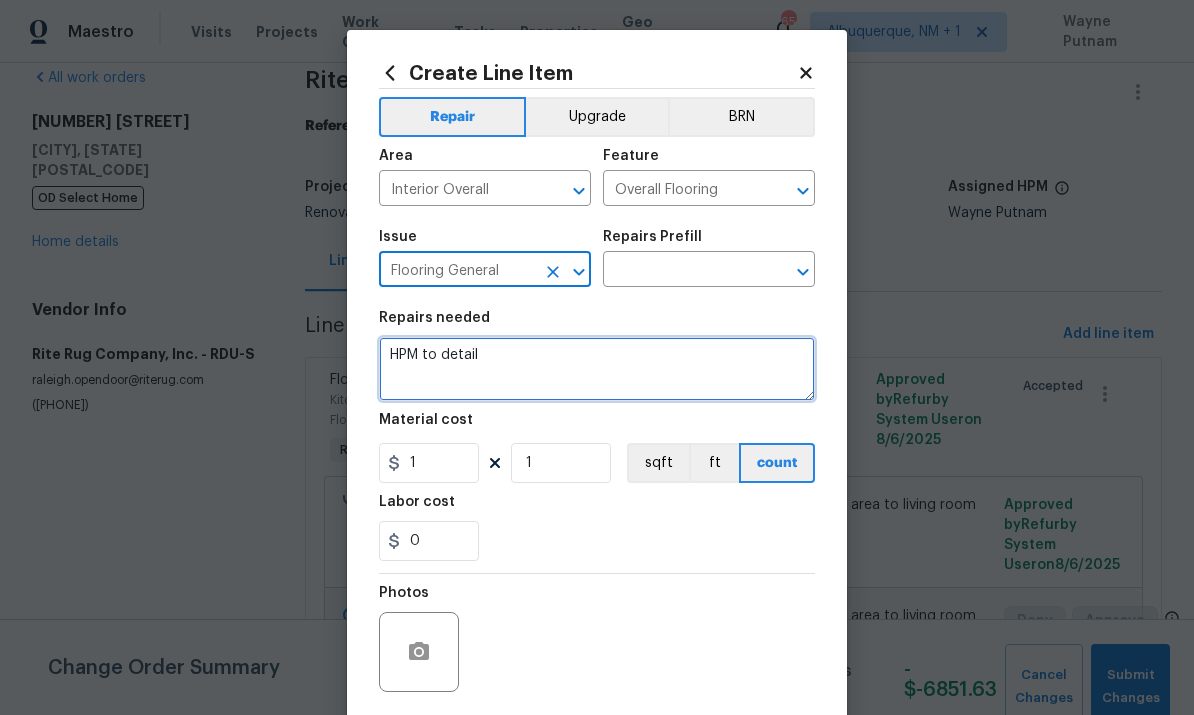 click on "HPM to detail" at bounding box center [597, 369] 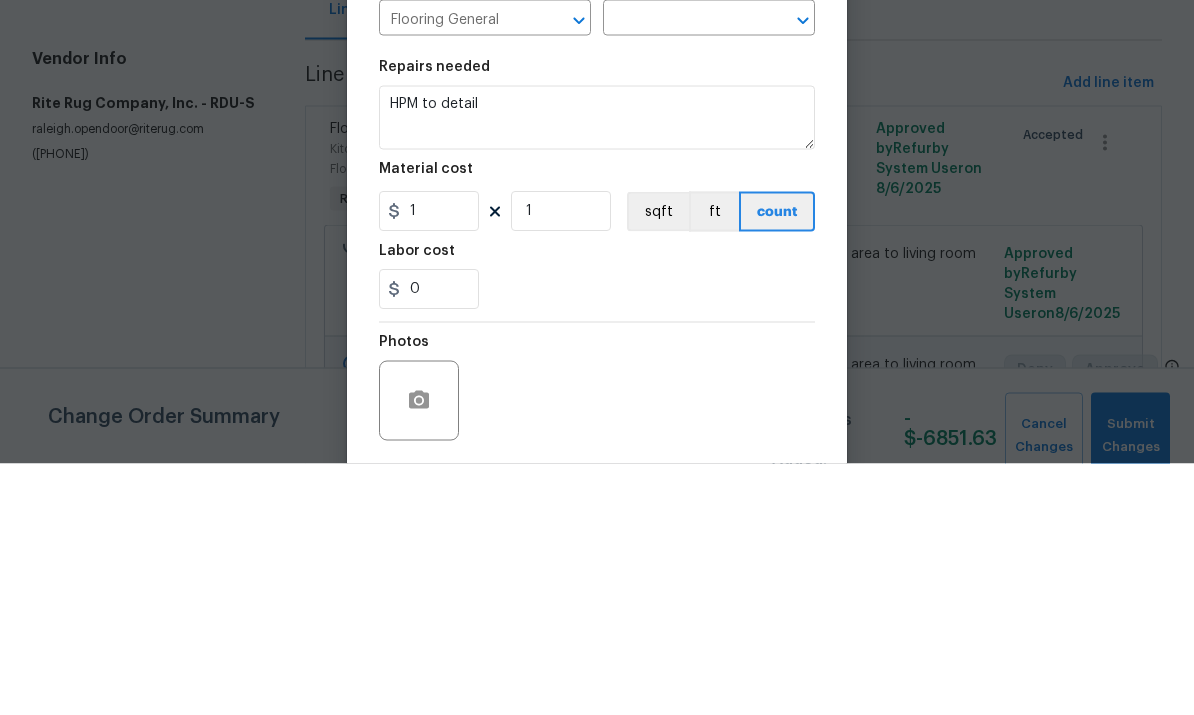 click at bounding box center [681, 271] 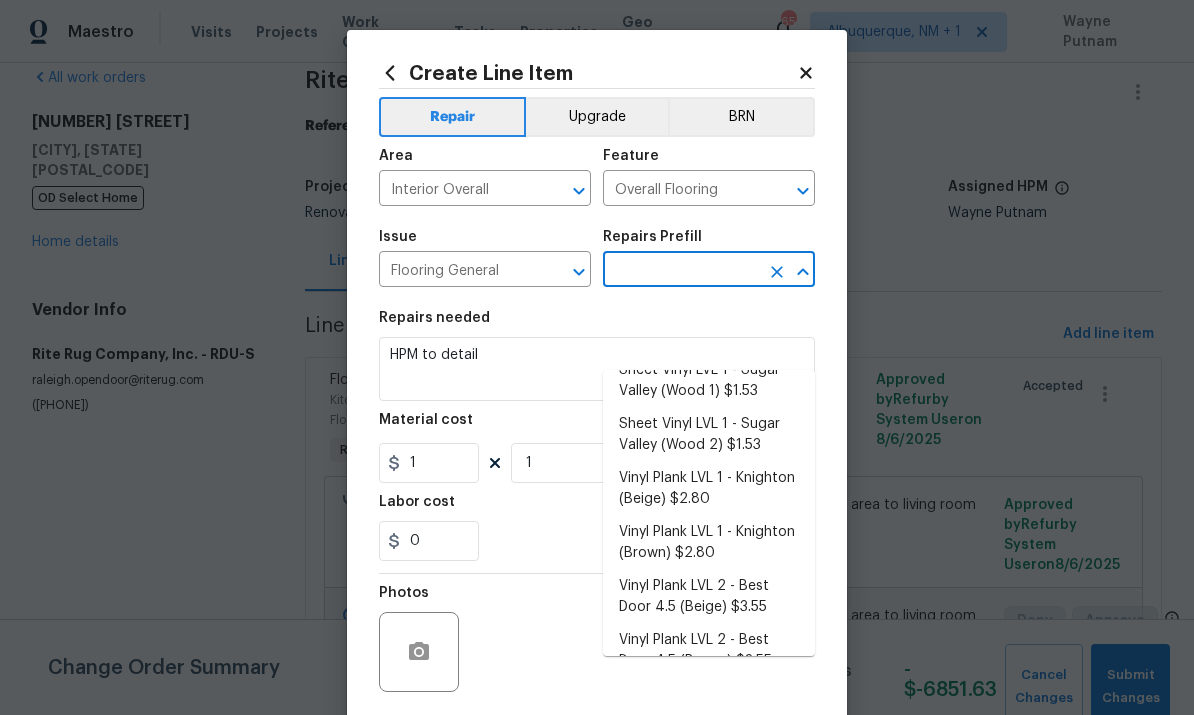 scroll, scrollTop: 294, scrollLeft: 0, axis: vertical 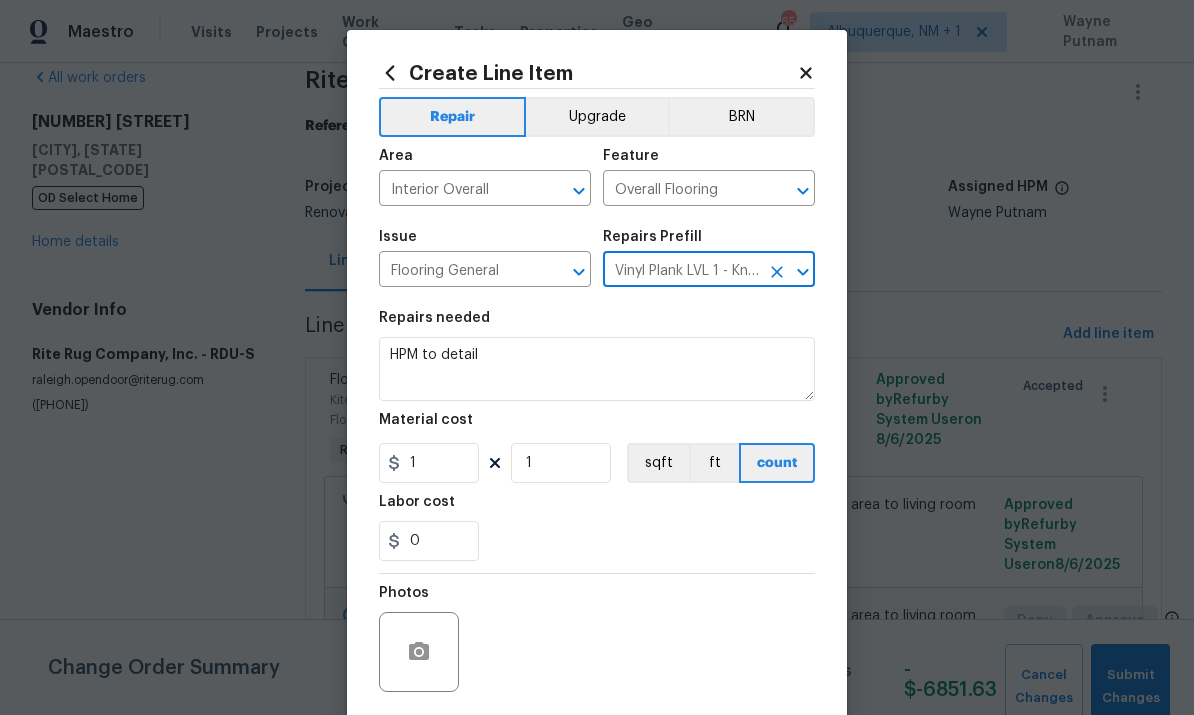 type 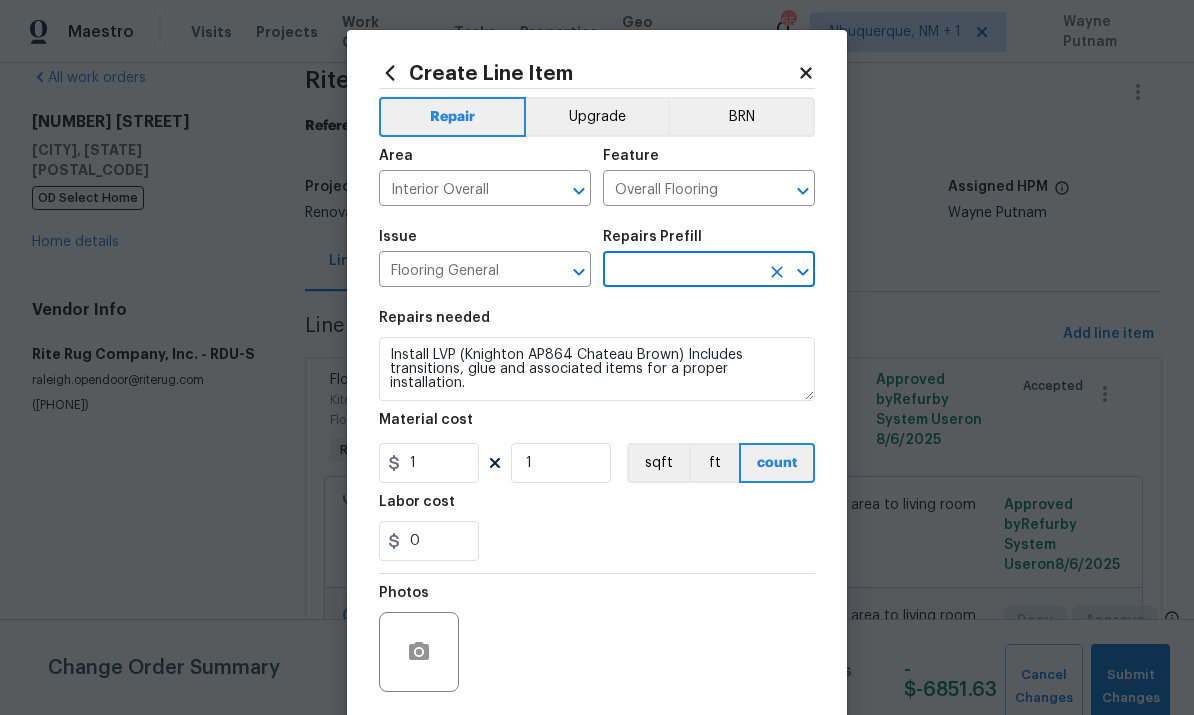 type on "Vinyl Plank LVL 1 - Knighton (Brown) $2.80" 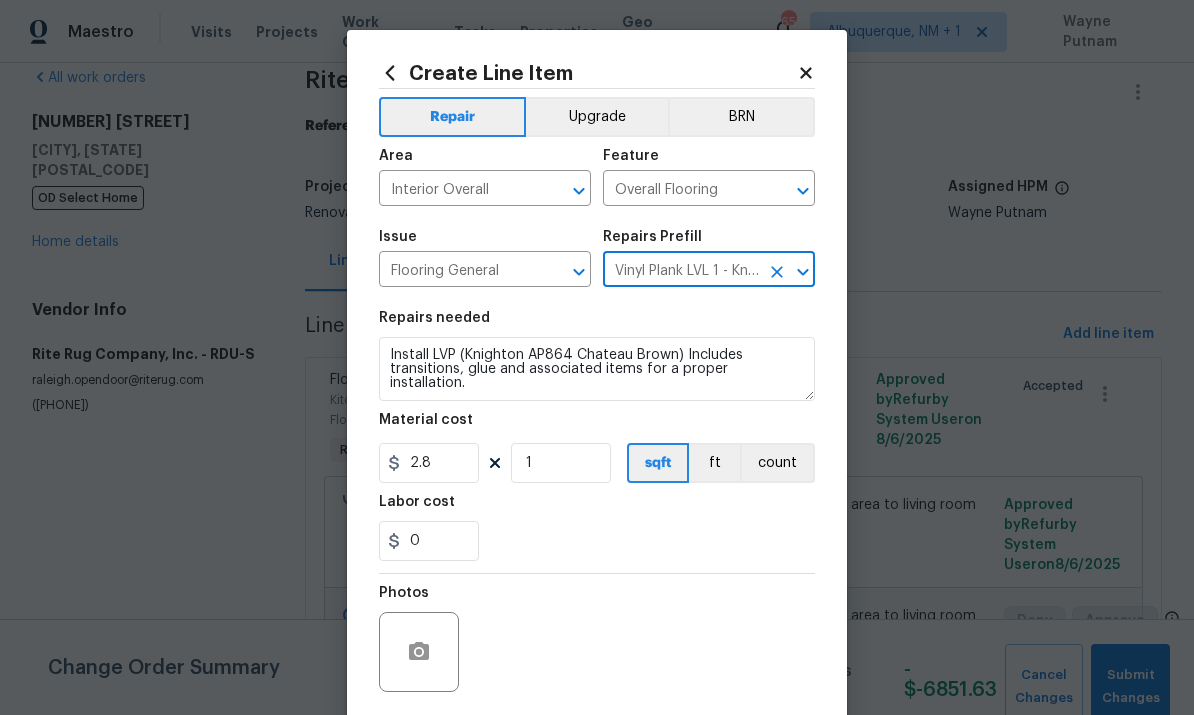 click on "Install LVP (Knighton AP864 Chateau Brown) Includes transitions, glue and associated items for a proper installation." at bounding box center [597, 369] 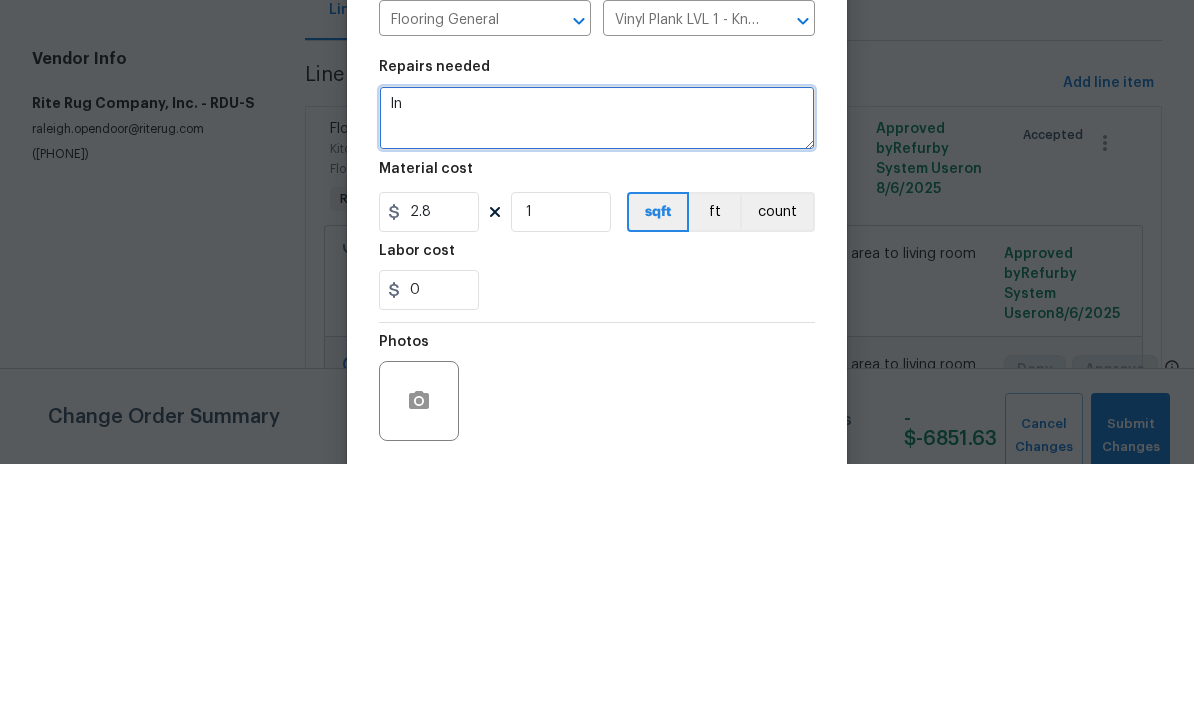 type on "I" 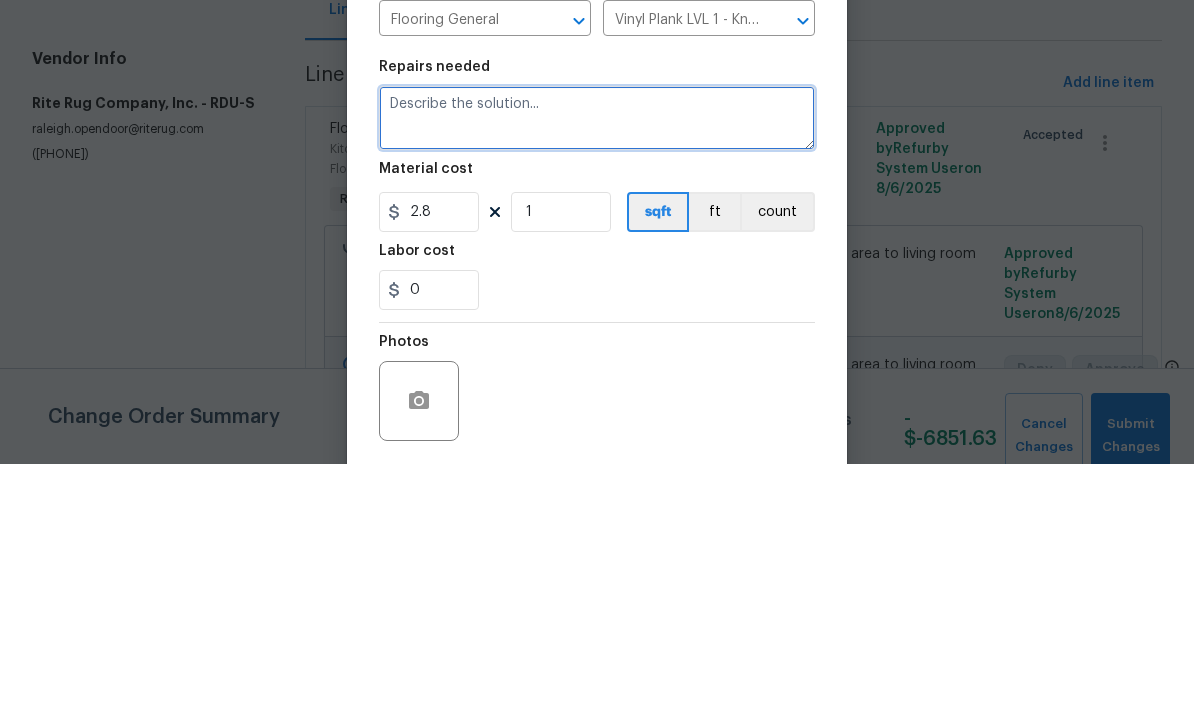 click at bounding box center (597, 369) 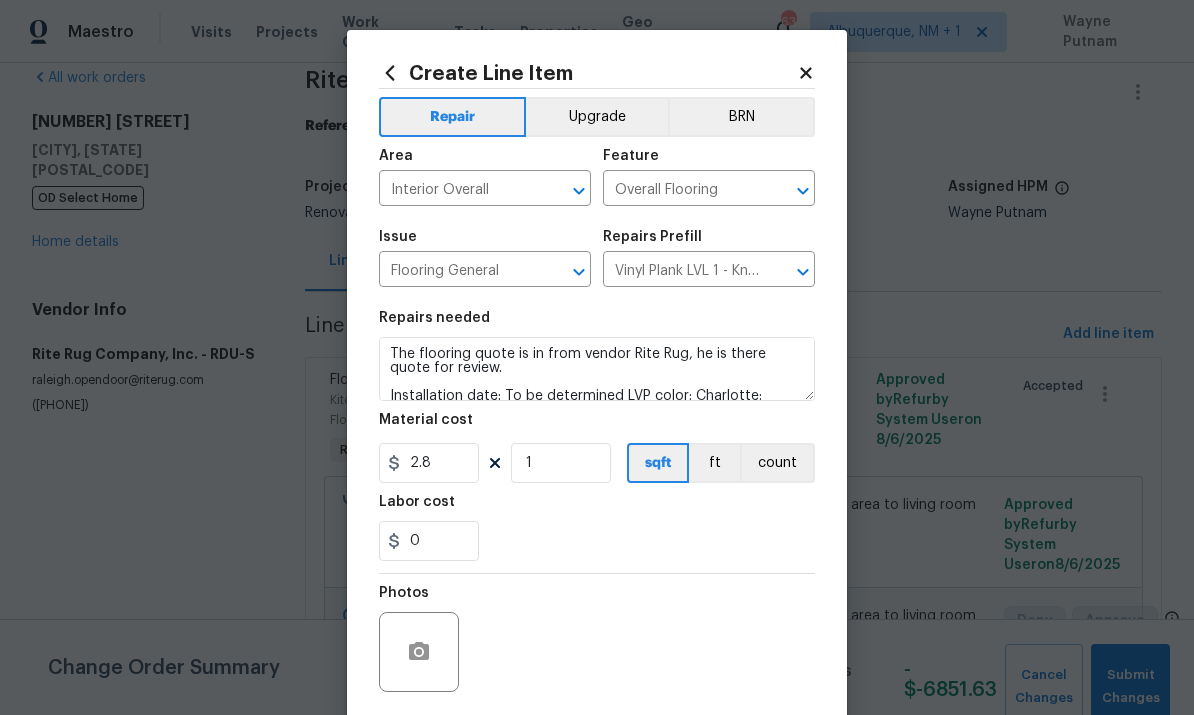 scroll, scrollTop: 8, scrollLeft: 0, axis: vertical 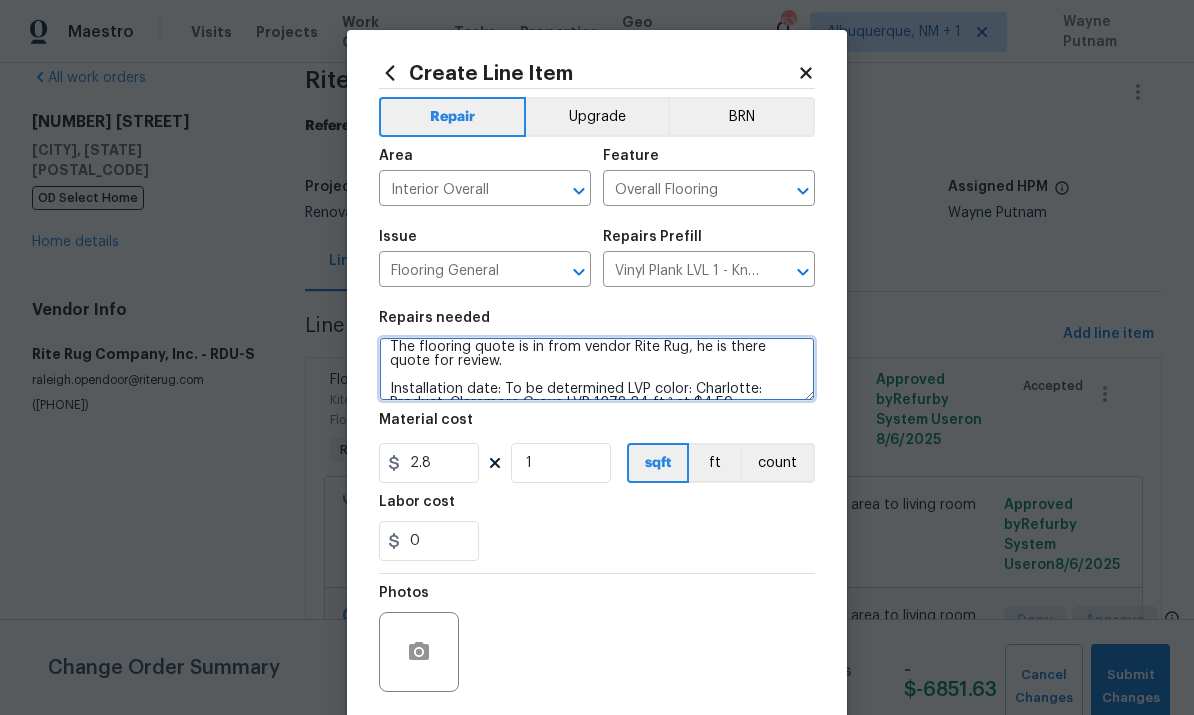 click on "The flooring quote is in from vendor Rite Rug, he is there quote for review.
Installation date: To be determined LVP color: Charlotte: Product: Claremore Grove LVP 1278.24 ft.² at $4.59 = $5867.12 Demo existing vinyl: 442 ft.² $.50 = $221 Demo existing carpet and pad: 780 ft.² at $.22 = $171.60 Remove and replace to commodes at $35 each = $70 Floor level and prep 200 ft.² at $.20 = $40 Matching stair nose 1 at $92.41 Tax: $468.50 Total: $6930.63
ryan.sigley" at bounding box center (597, 369) 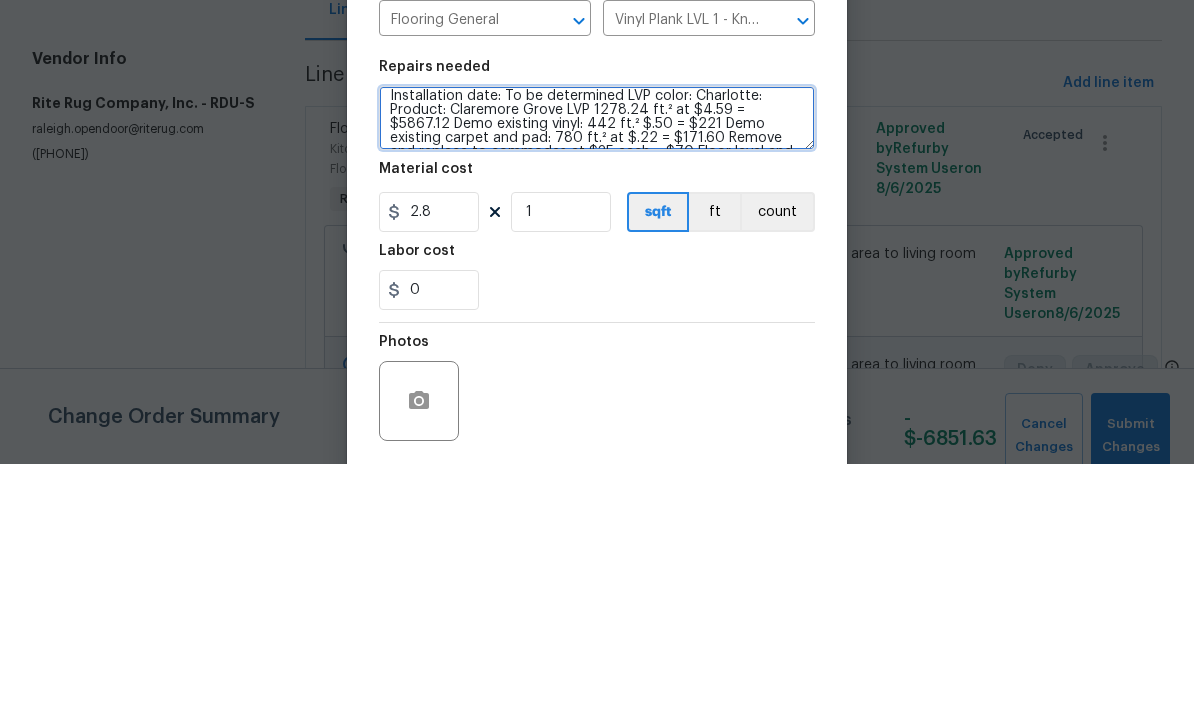 scroll, scrollTop: 33, scrollLeft: 0, axis: vertical 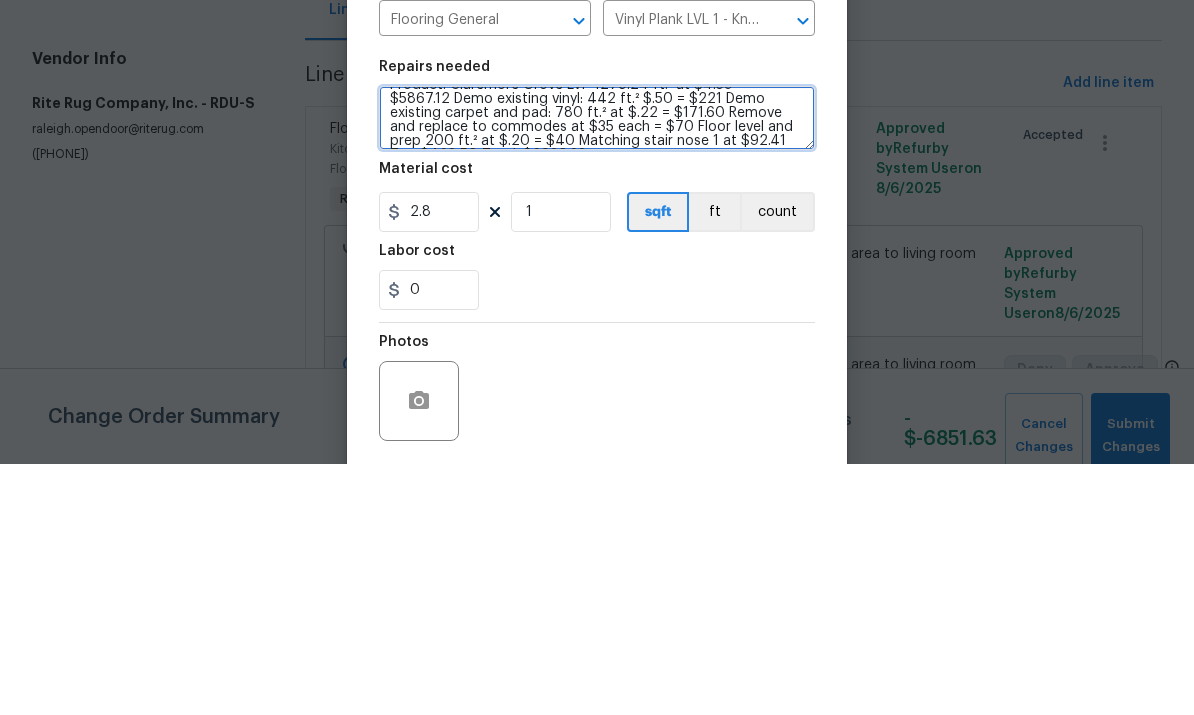 click on "Installation date: To be determined LVP color: Charlotte: Product: Claremore Grove LVP 1278.24 ft.² at $4.59 = $5867.12 Demo existing vinyl: 442 ft.² $.50 = $221 Demo existing carpet and pad: 780 ft.² at $.22 = $171.60 Remove and replace to commodes at $35 each = $70 Floor level and prep 200 ft.² at $.20 = $40 Matching stair nose 1 at $92.41 Tax: $468.50 Total: $6930.63
ryan.sigley" at bounding box center [597, 369] 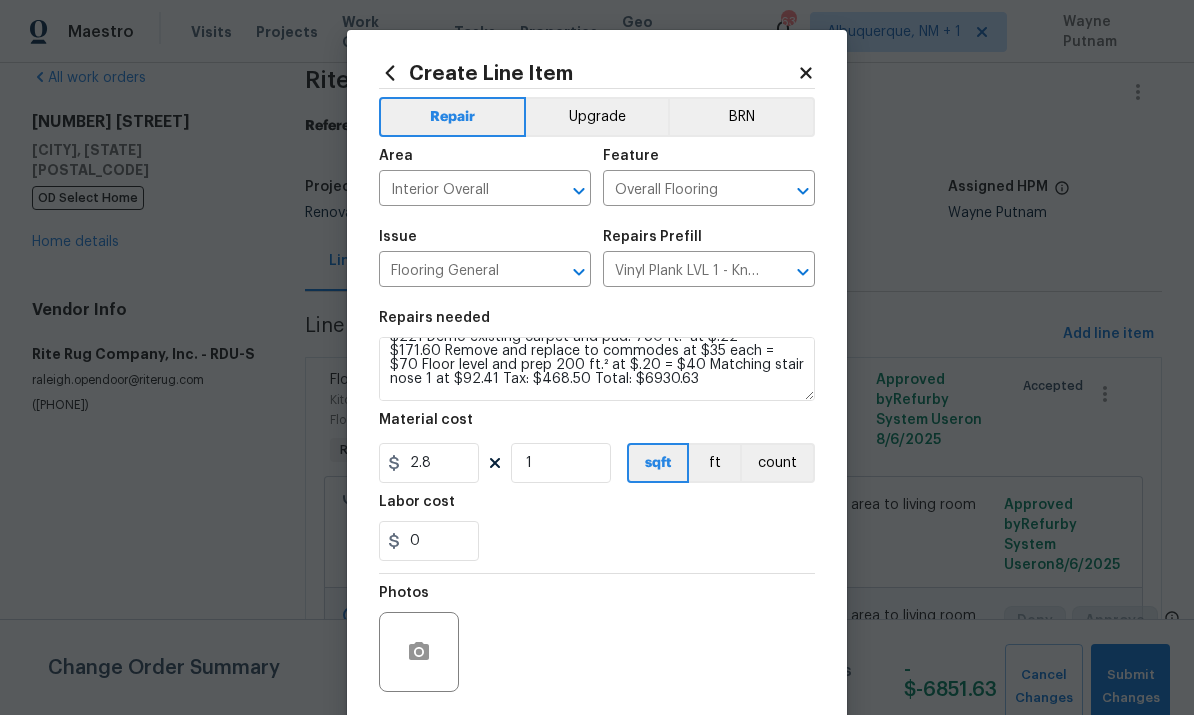 scroll, scrollTop: 45, scrollLeft: 0, axis: vertical 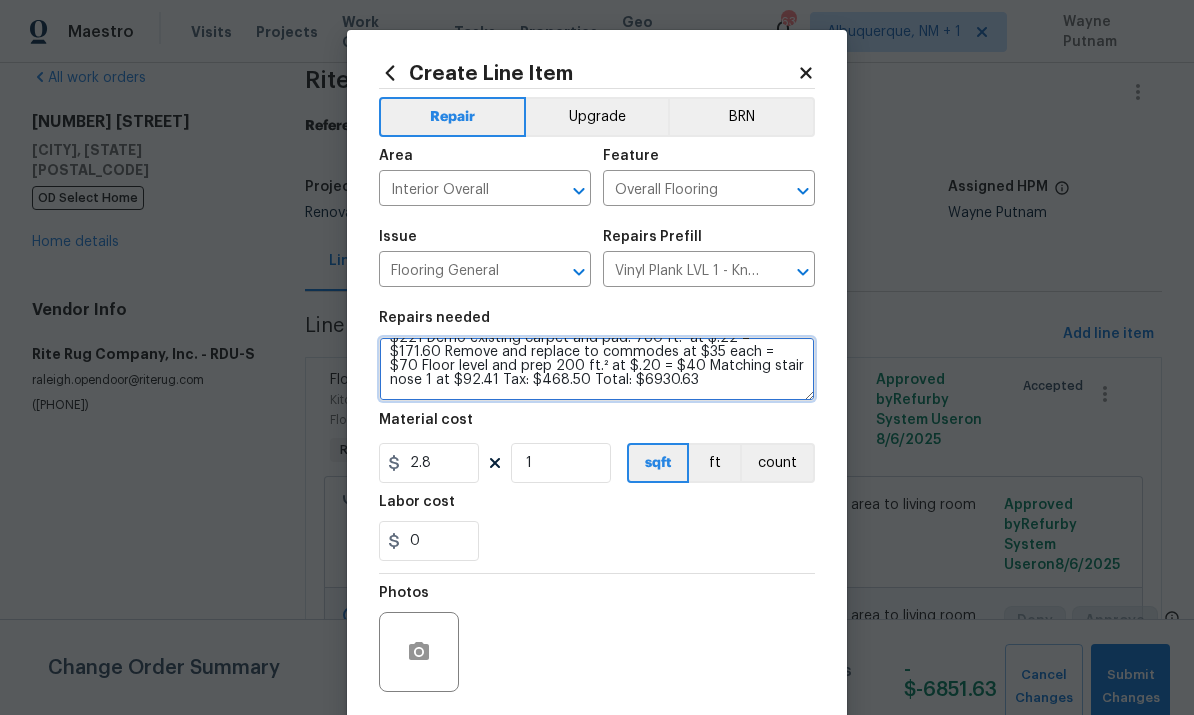 click on "LVP color: Charlotte: Product: Claremore Grove LVP 1278.24 ft.² at $4.59 = $5867.12 Demo existing vinyl: 442 ft.² $.50 = $221 Demo existing carpet and pad: 780 ft.² at $.22 = $171.60 Remove and replace to commodes at $35 each = $70 Floor level and prep 200 ft.² at $.20 = $40 Matching stair nose 1 at $92.41 Tax: $468.50 Total: $6930.63
ryan.sigley" at bounding box center (597, 369) 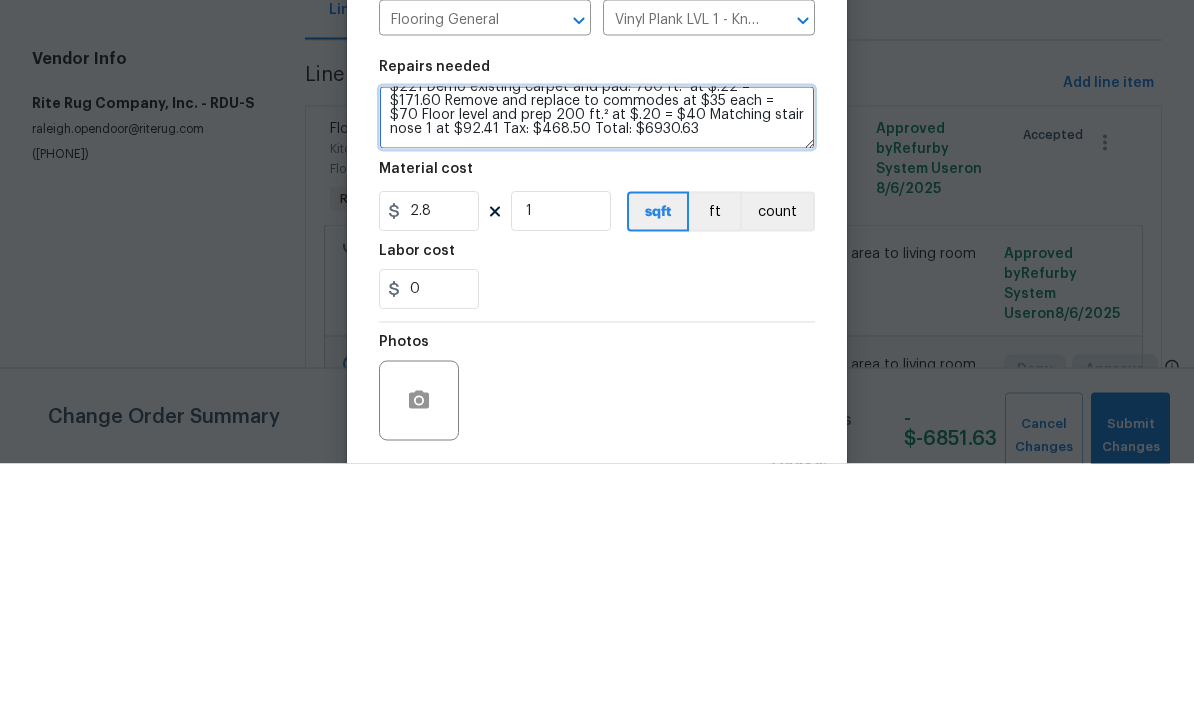 click on "LVP color: Charlotte: Product: Claremore Grove LVP 1278.24 ft.² at $4.59 = $5867.12 Demo existing vinyl: 442 ft.² $.50 = $221 Demo existing carpet and pad: 780 ft.² at $.22 = $171.60 Remove and replace to commodes at $35 each = $70 Floor level and prep 200 ft.² at $.20 = $40 Matching stair nose 1 at $92.41 Tax: $468.50 Total: $6930.63
ryan.sigley" at bounding box center (597, 369) 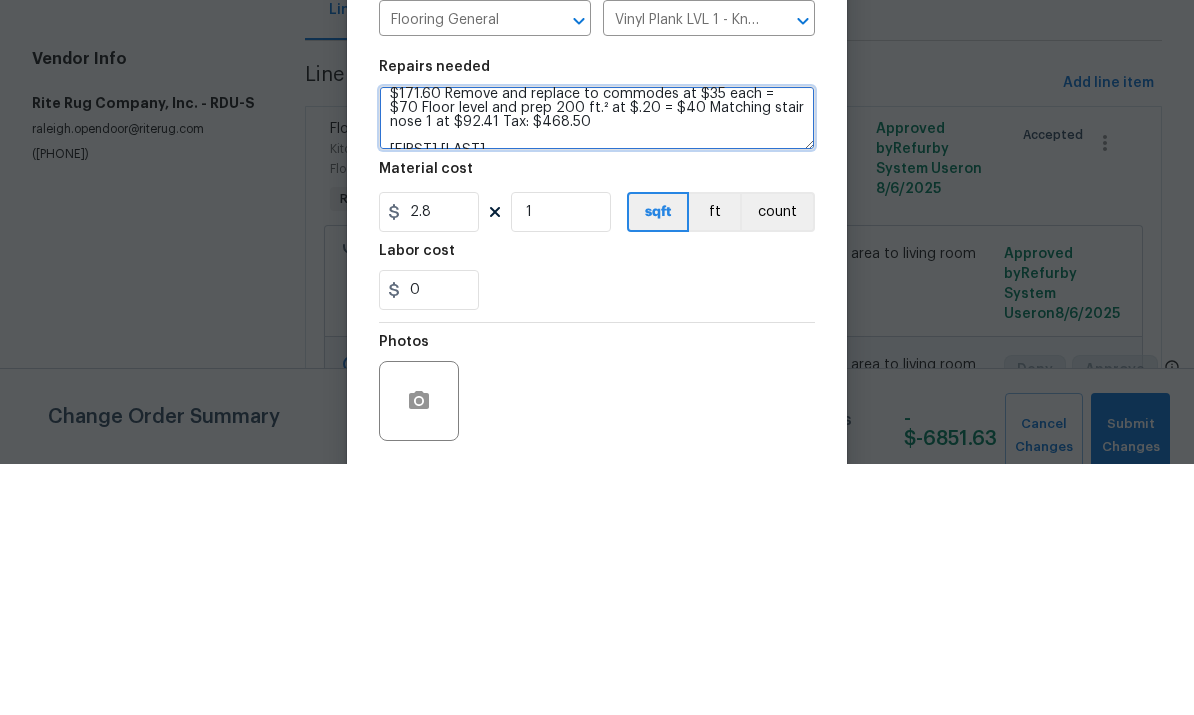 scroll, scrollTop: 53, scrollLeft: 0, axis: vertical 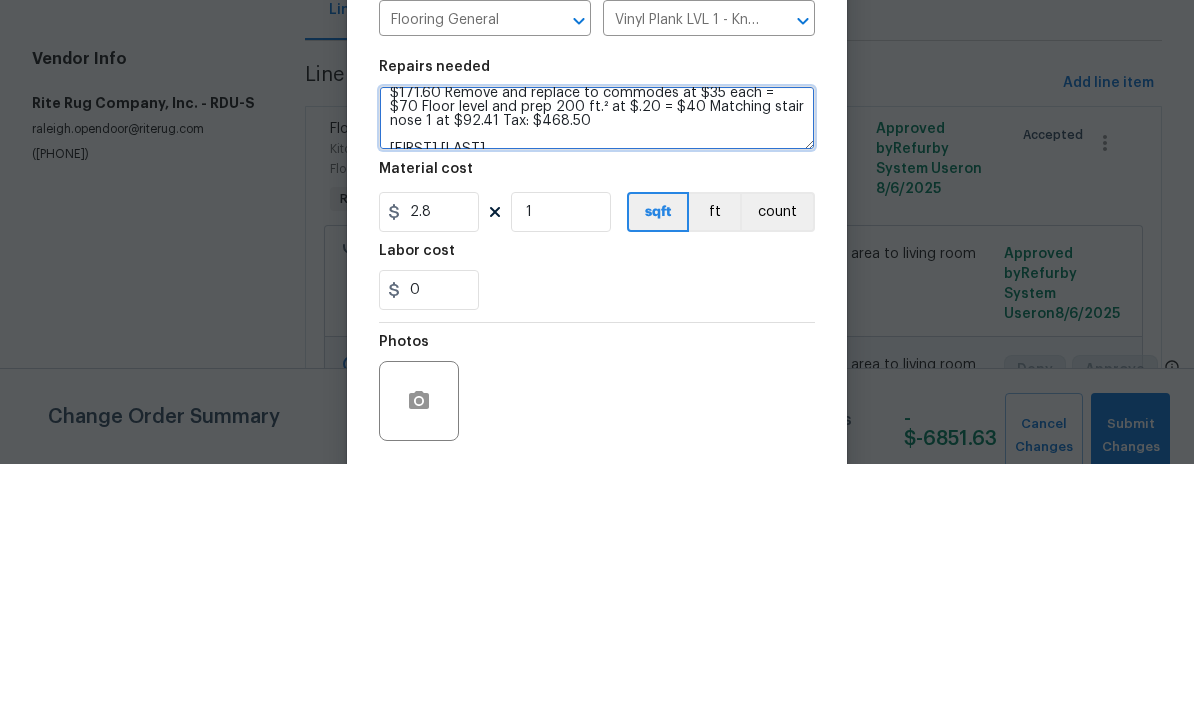 click on "LVP color: Charlotte: Product: Claremore Grove LVP 1278.24 ft.² at $4.59 = $5867.12 Demo existing vinyl: 442 ft.² $.50 = $221 Demo existing carpet and pad: 780 ft.² at $.22 = $171.60 Remove and replace to commodes at $35 each = $70 Floor level and prep 200 ft.² at $.20 = $40 Matching stair nose 1 at $92.41 Tax: $468.50
ryan.sigley" at bounding box center (597, 369) 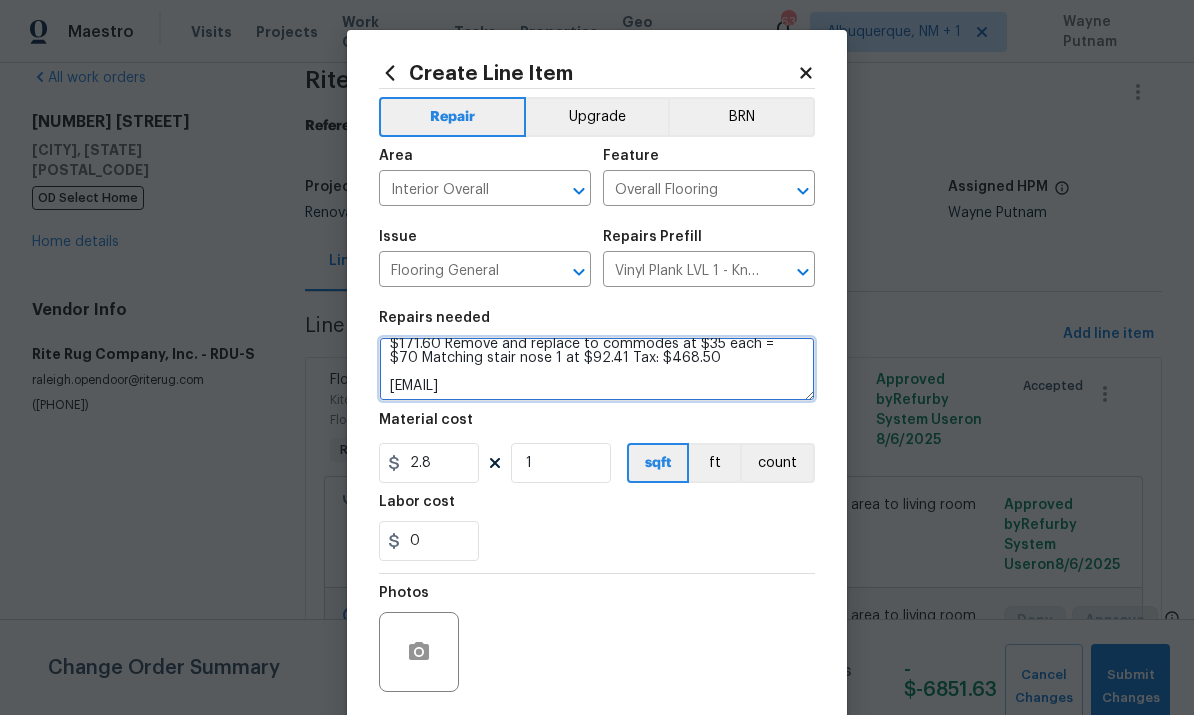 click on "LVP color: Charlotte: Product: Claremore Grove LVP 1278.24 ft.² at $4.59 = $5867.12 Demo existing vinyl: 442 ft.² $.50 = $221 Demo existing carpet and pad: 780 ft.² at $.22 = $171.60 Remove and replace to commodes at $35 each = $70 Matching stair nose 1 at $92.41 Tax: $468.50
ryan.sigley" at bounding box center (597, 369) 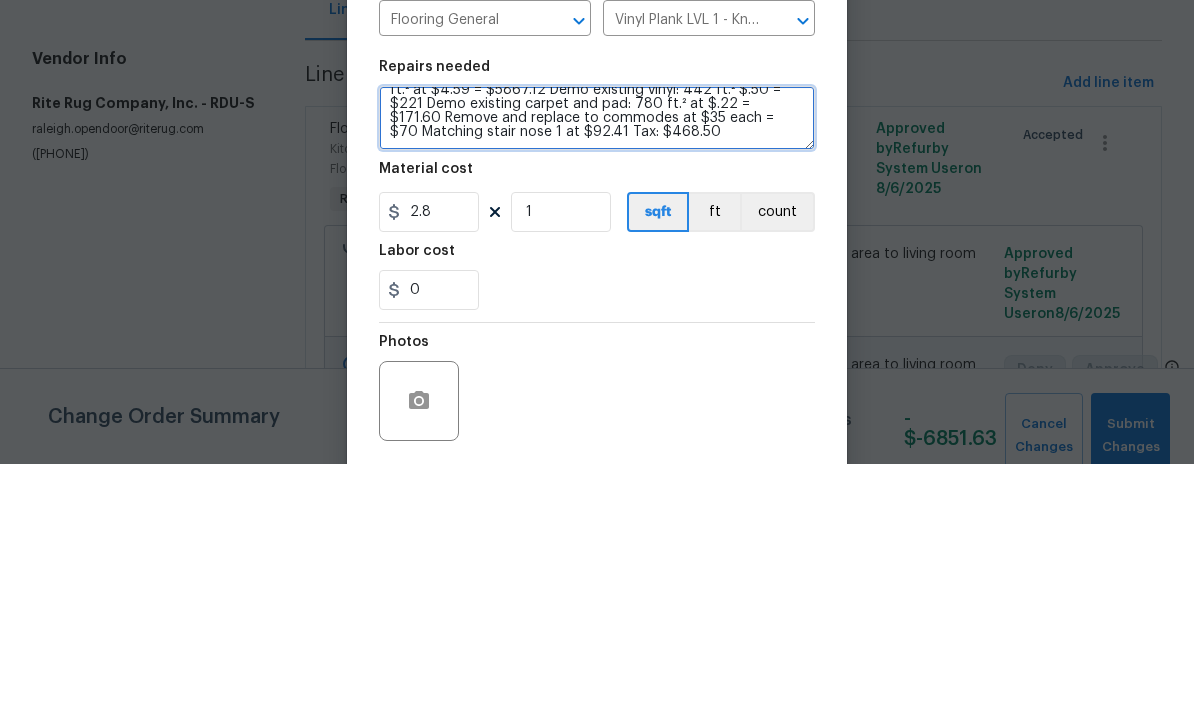 scroll, scrollTop: 42, scrollLeft: 0, axis: vertical 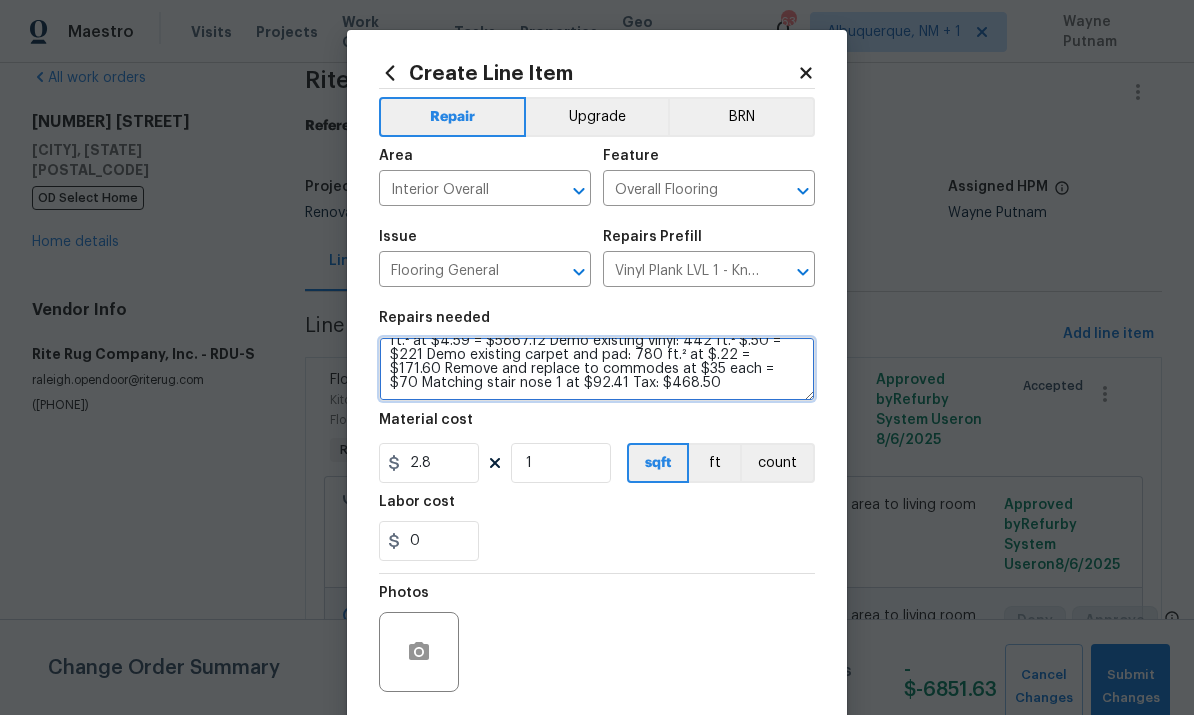 type on "LVP color: Charlotte: Product: Claremore Grove LVP 1278.24 ft.² at $4.59 = $5867.12 Demo existing vinyl: 442 ft.² $.50 = $221 Demo existing carpet and pad: 780 ft.² at $.22 = $171.60 Remove and replace to commodes at $35 each = $70 Matching stair nose 1 at $92.41 Tax: $468.50" 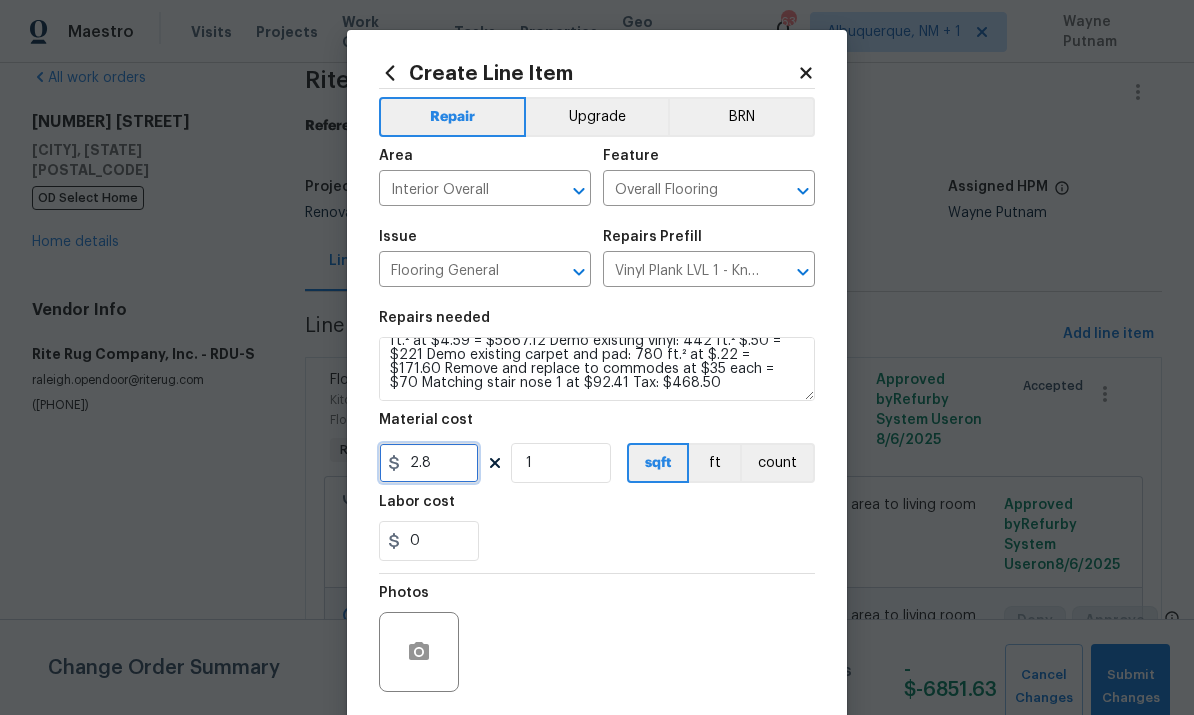 click on "2.8" at bounding box center [429, 463] 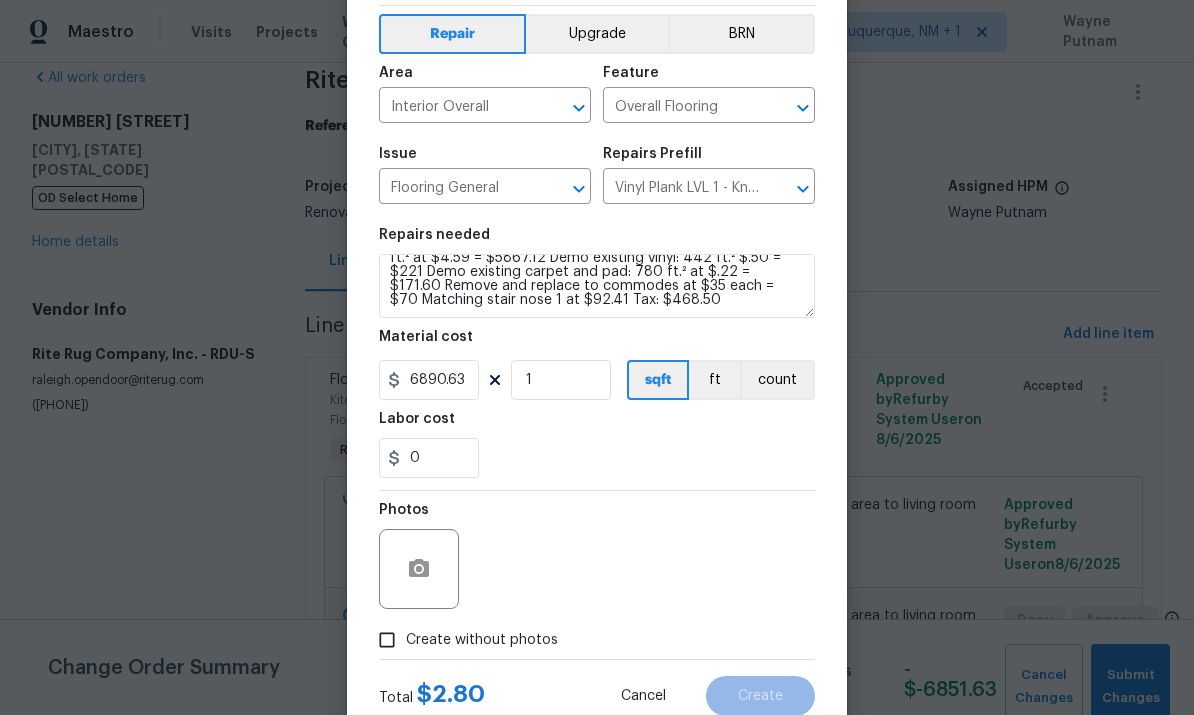 scroll, scrollTop: 112, scrollLeft: 0, axis: vertical 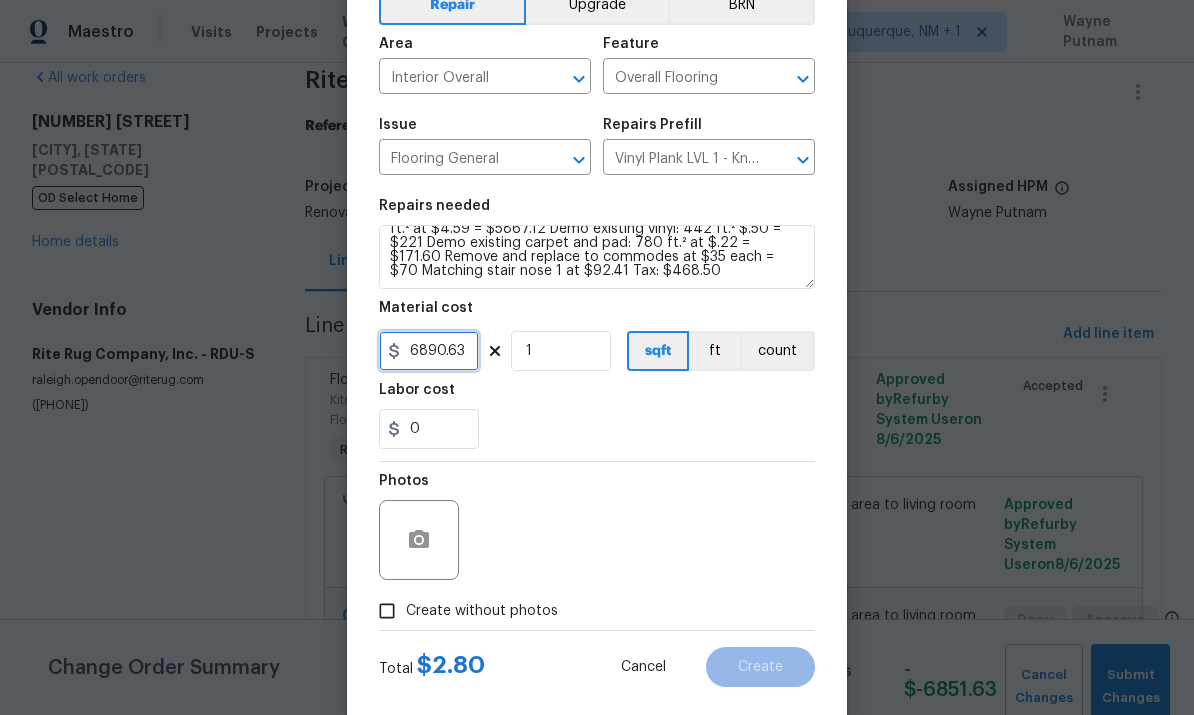 type on "6890.63" 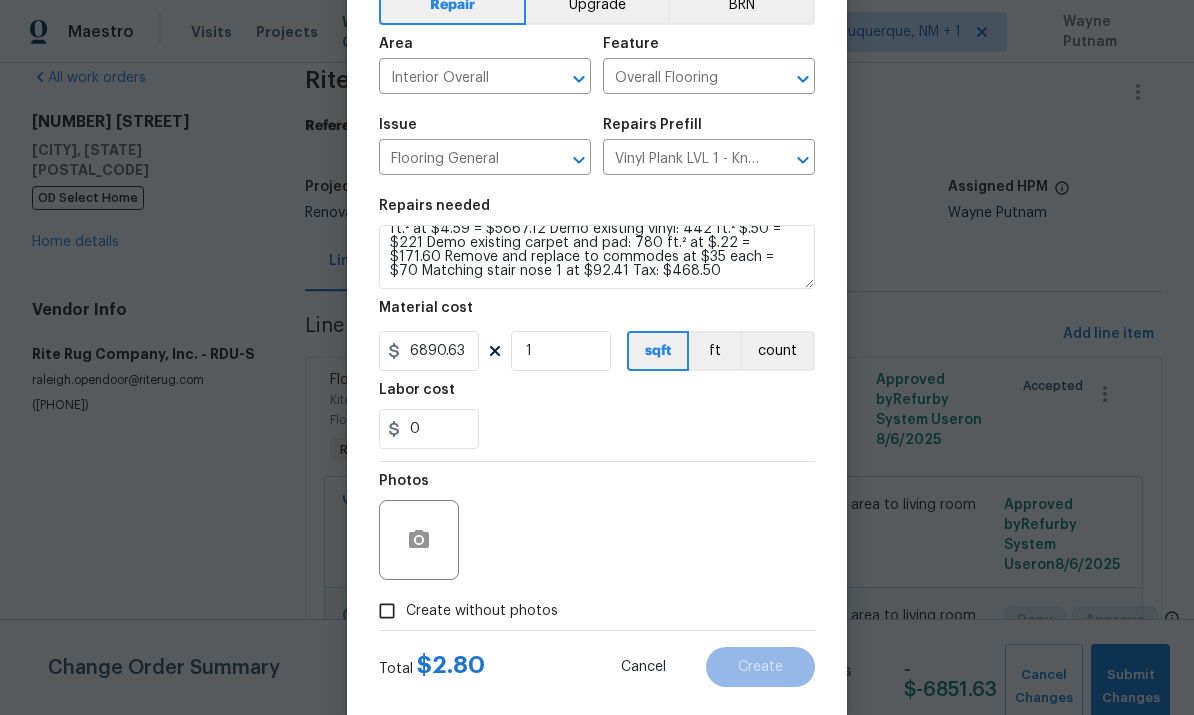 click on "Create without photos" at bounding box center [387, 611] 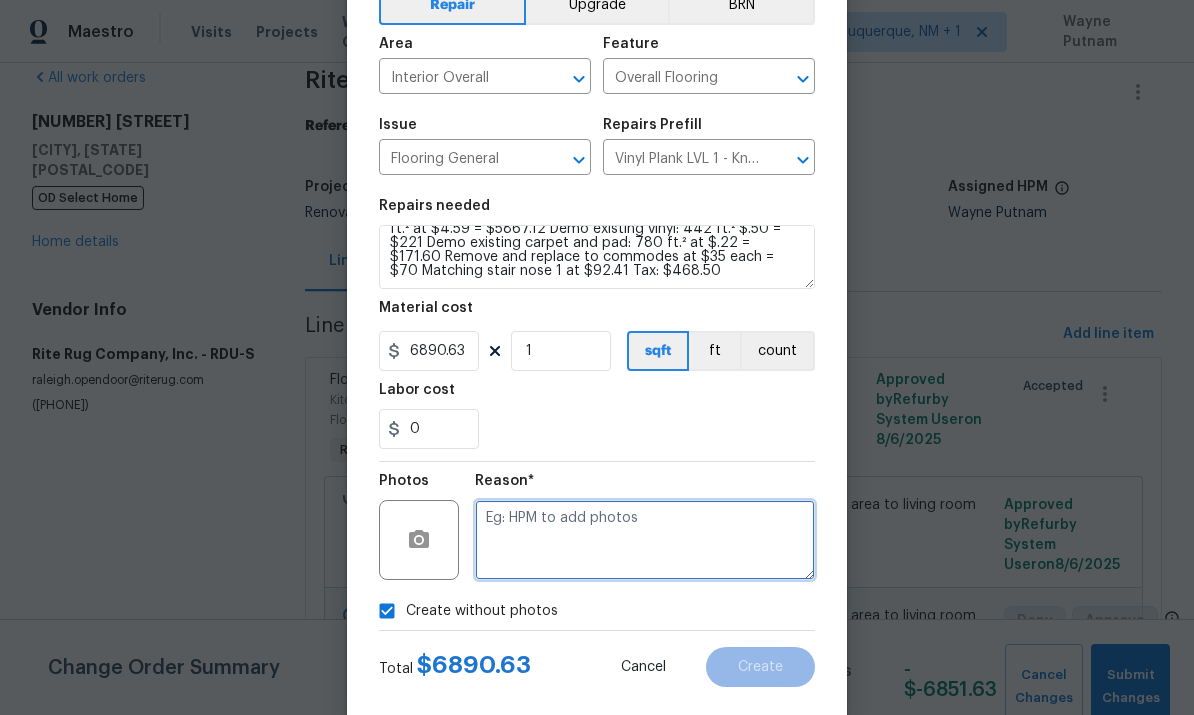 click at bounding box center (645, 540) 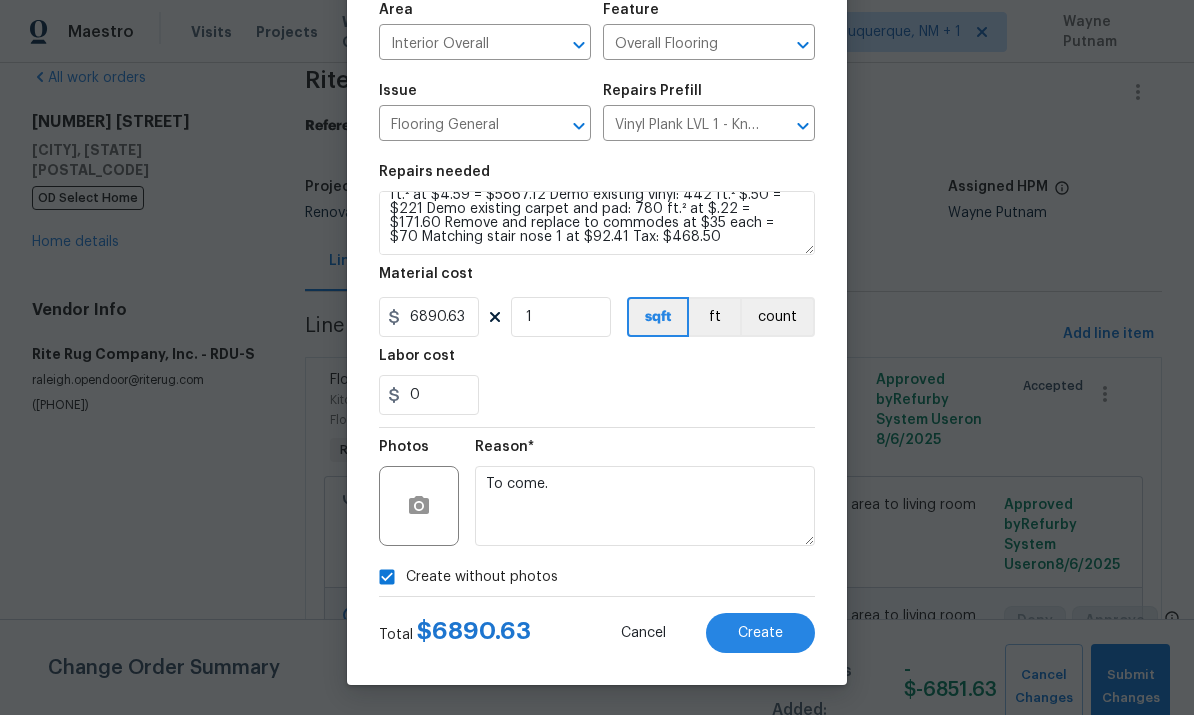 scroll, scrollTop: 150, scrollLeft: 0, axis: vertical 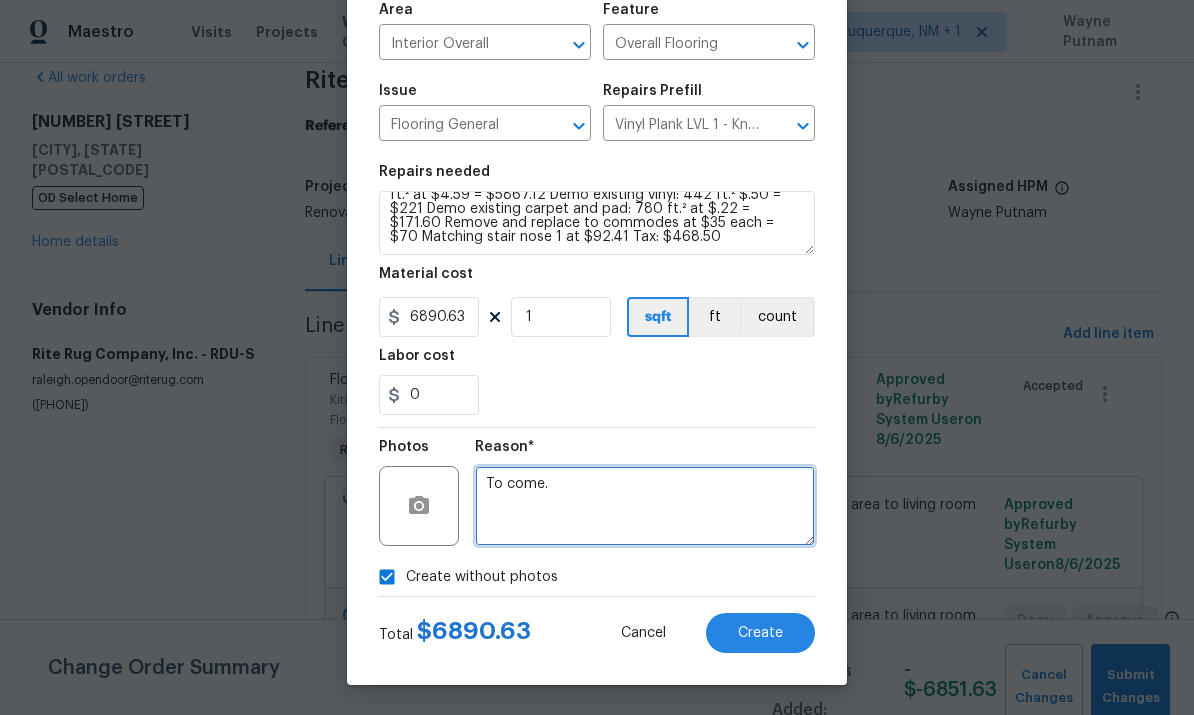 type on "To come." 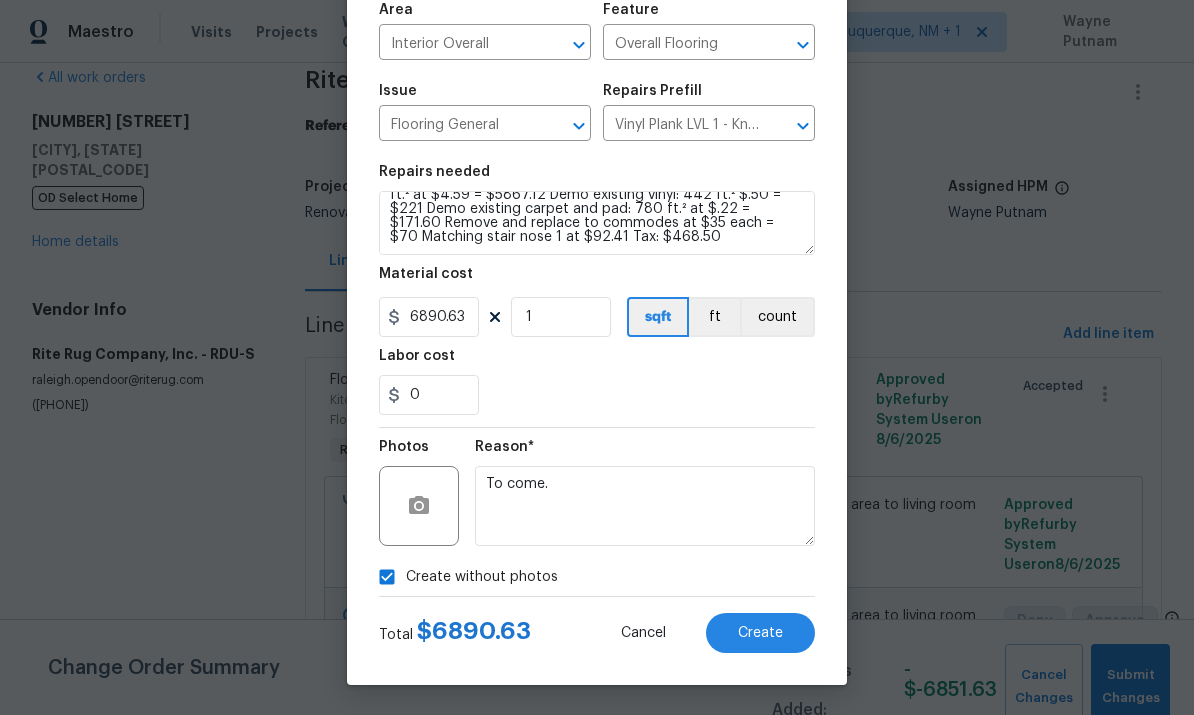 click on "Create" at bounding box center [760, 633] 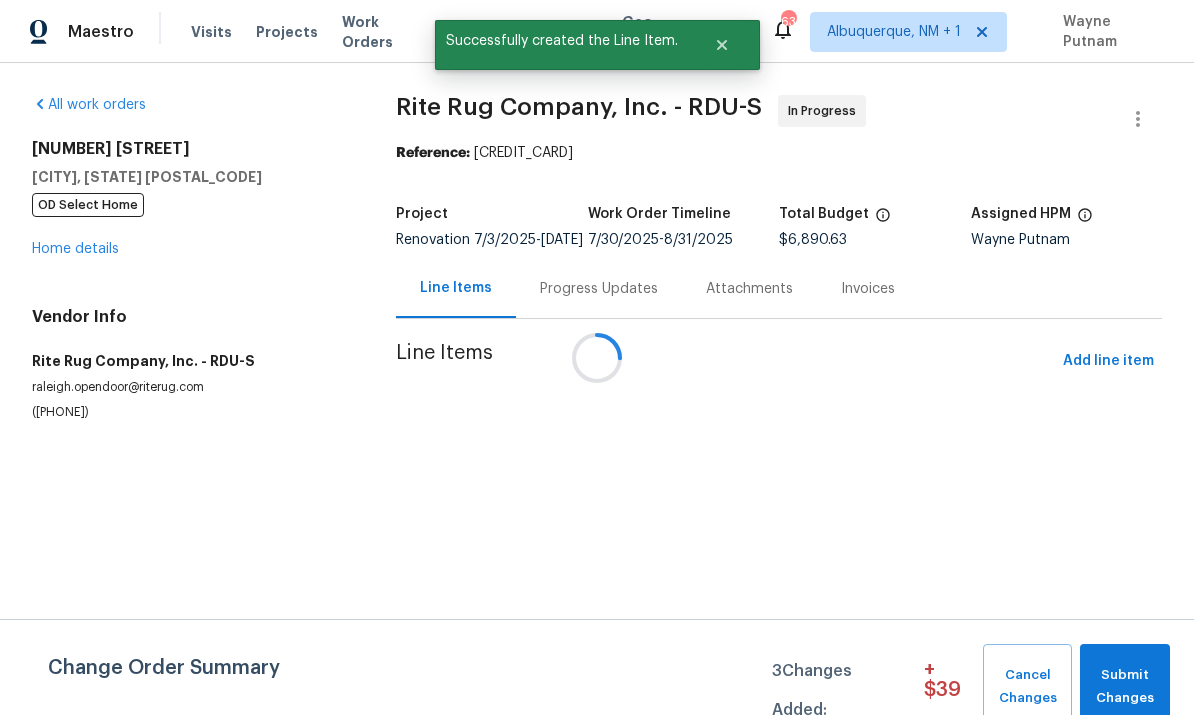 scroll, scrollTop: 0, scrollLeft: 0, axis: both 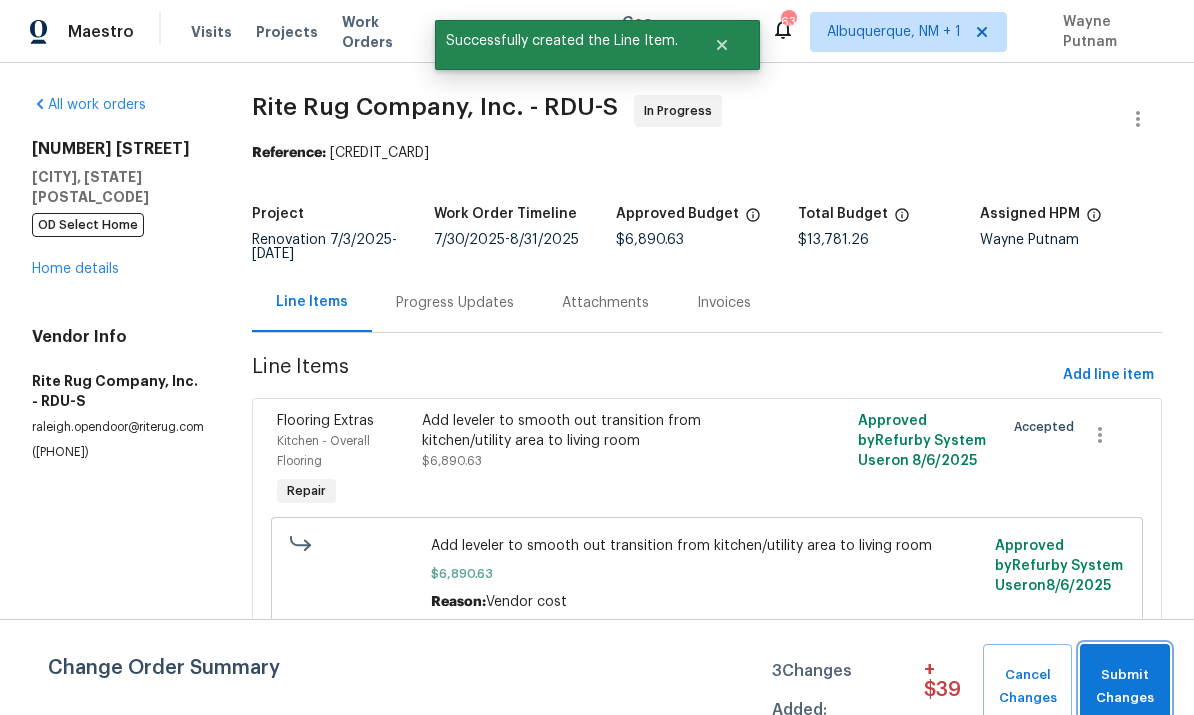 click on "Submit Changes" at bounding box center (1125, 687) 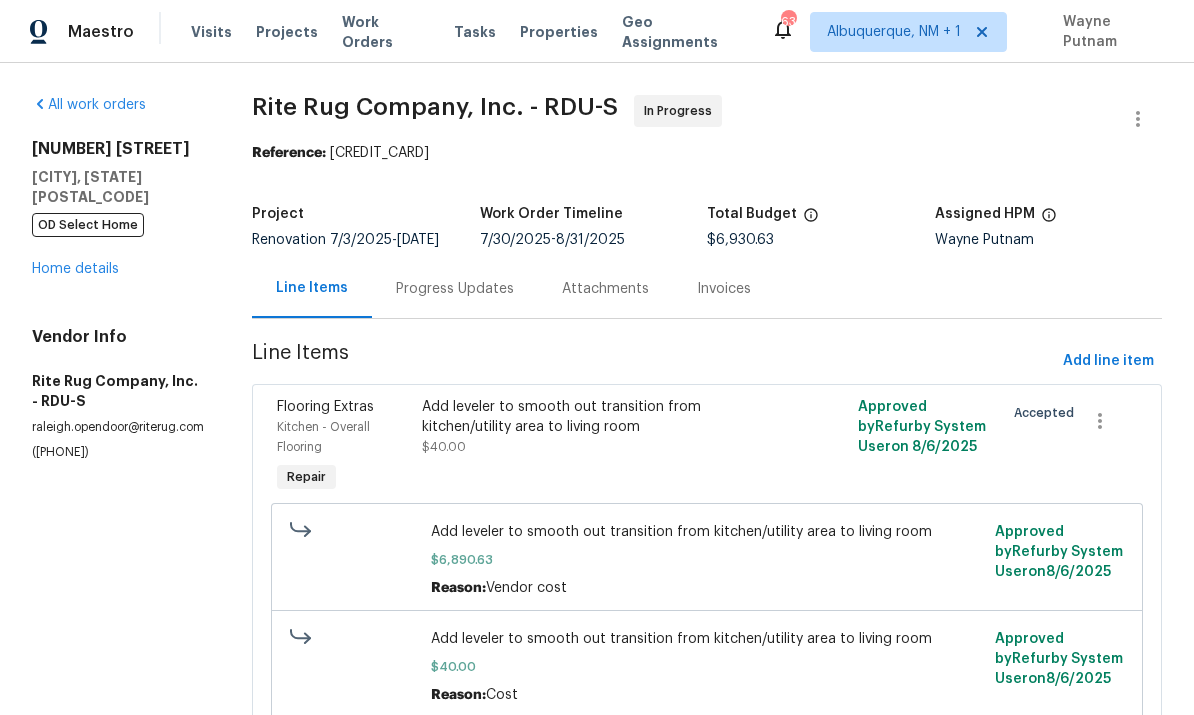 click on "Progress Updates" at bounding box center [455, 289] 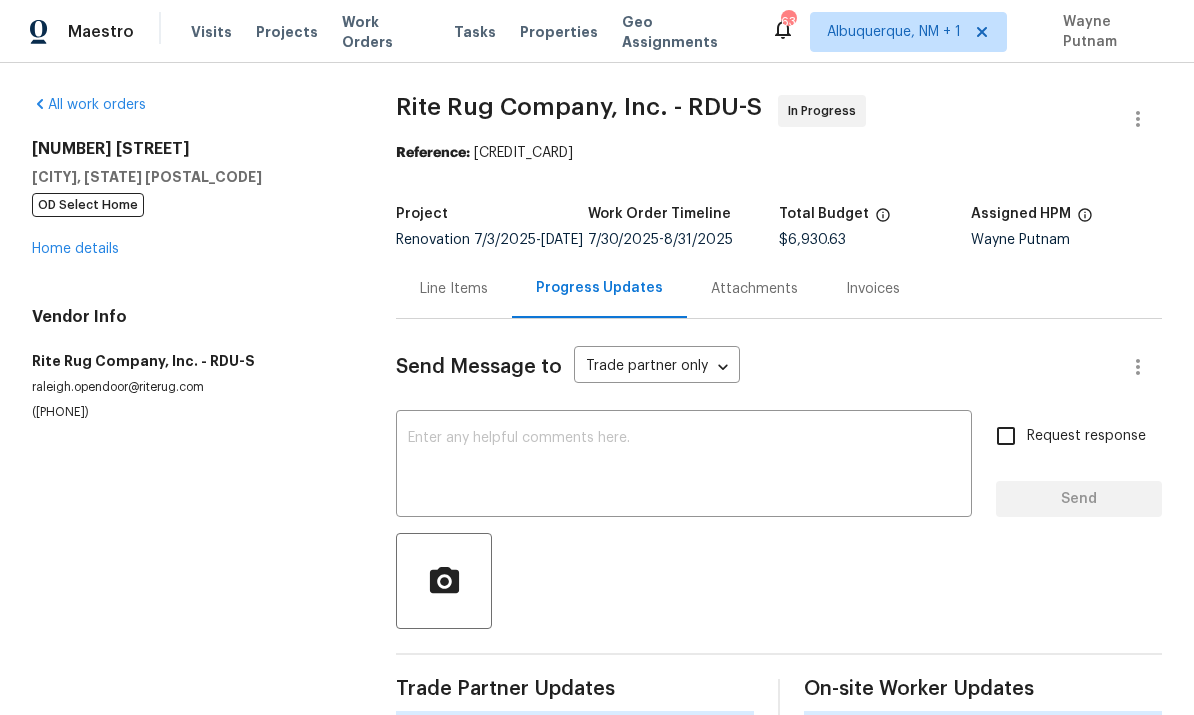 scroll, scrollTop: 47, scrollLeft: 0, axis: vertical 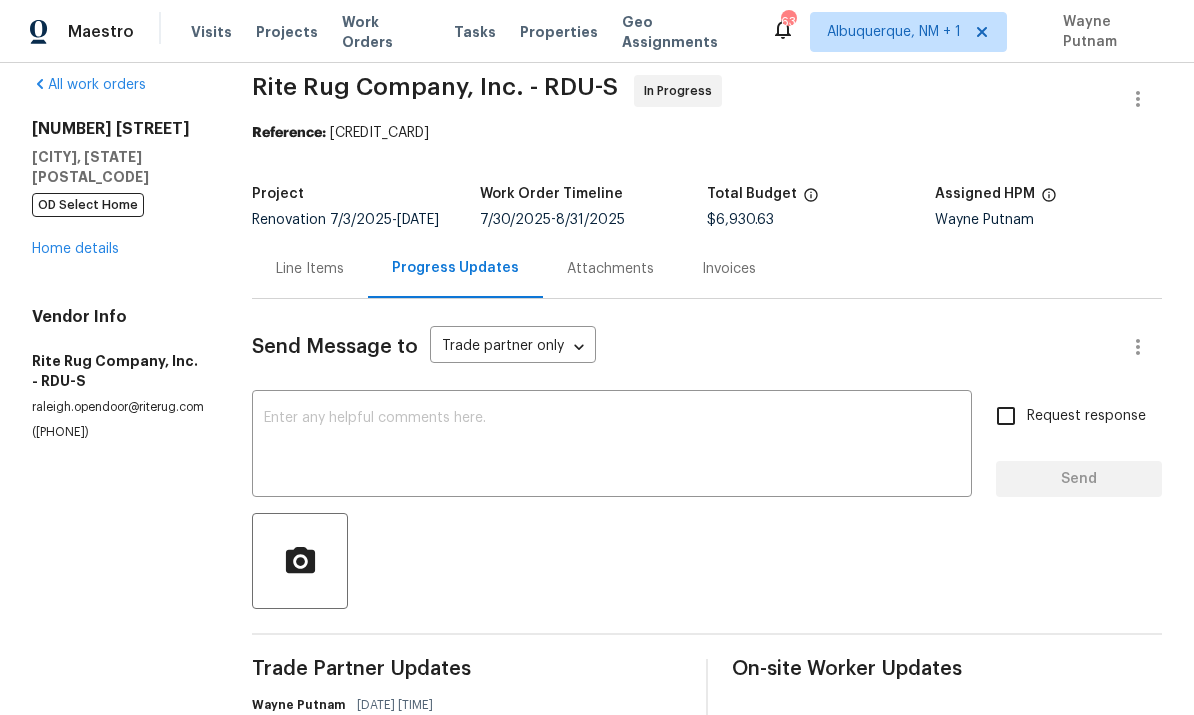 click at bounding box center (612, 446) 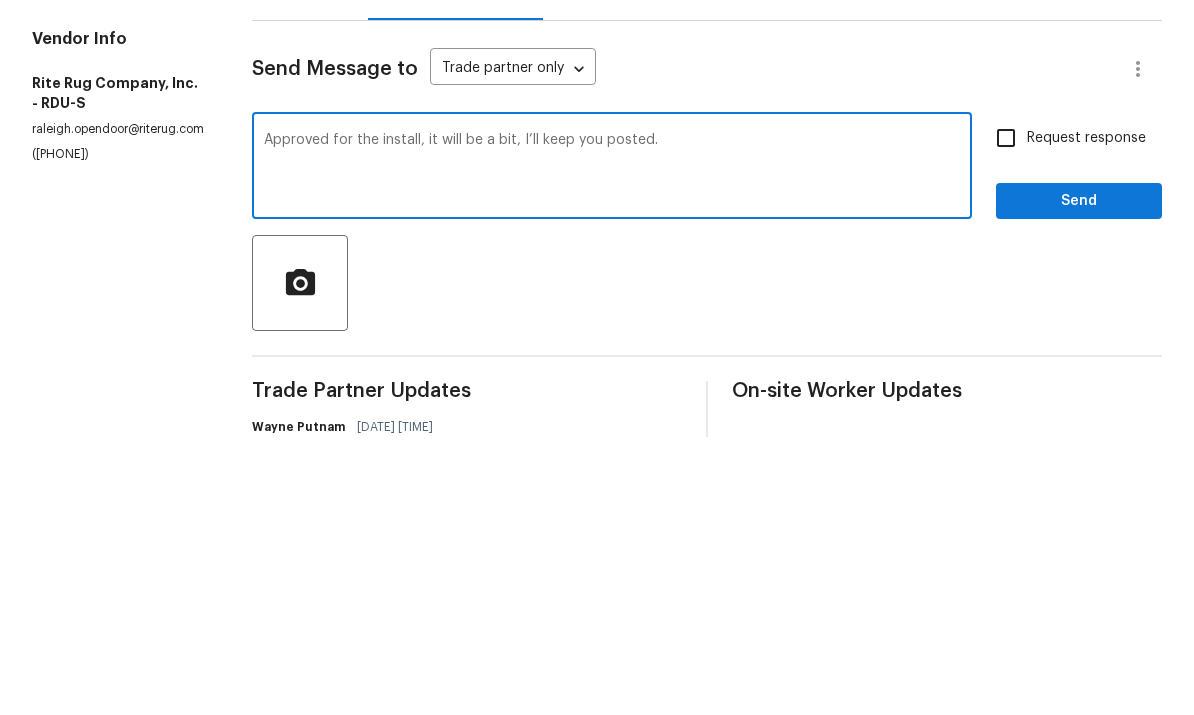 type on "Approved for the install, it will be a bit, I’ll keep you posted." 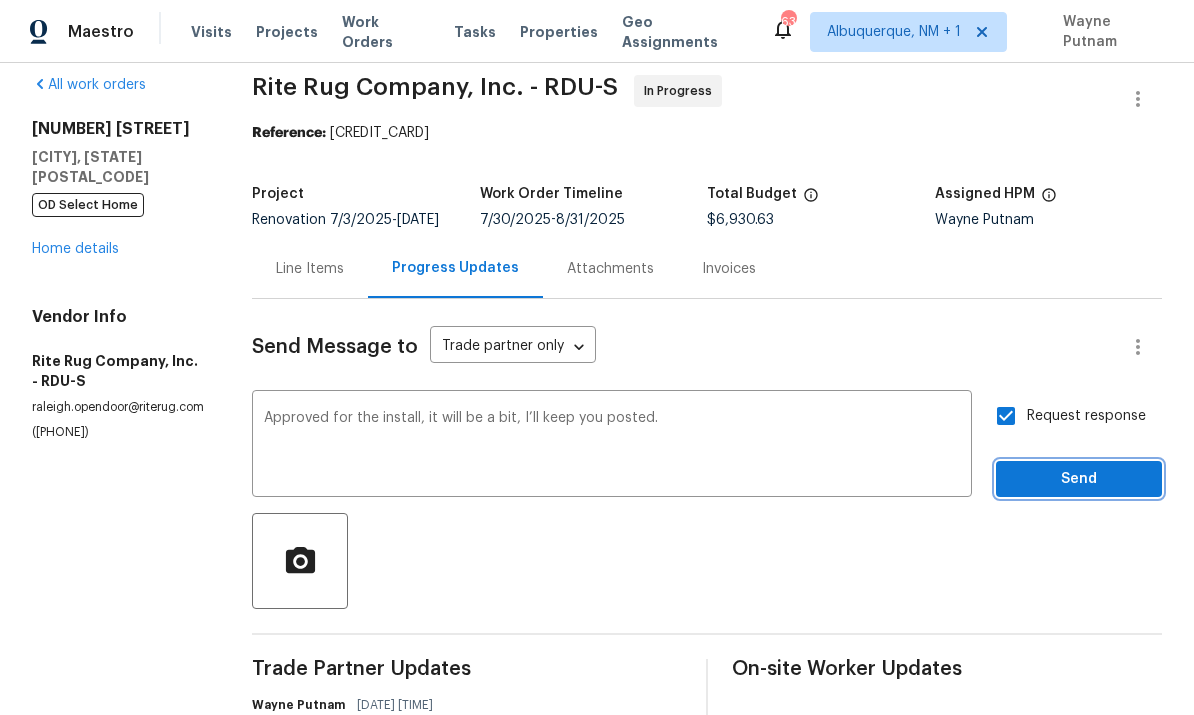 click on "Send" at bounding box center [1079, 479] 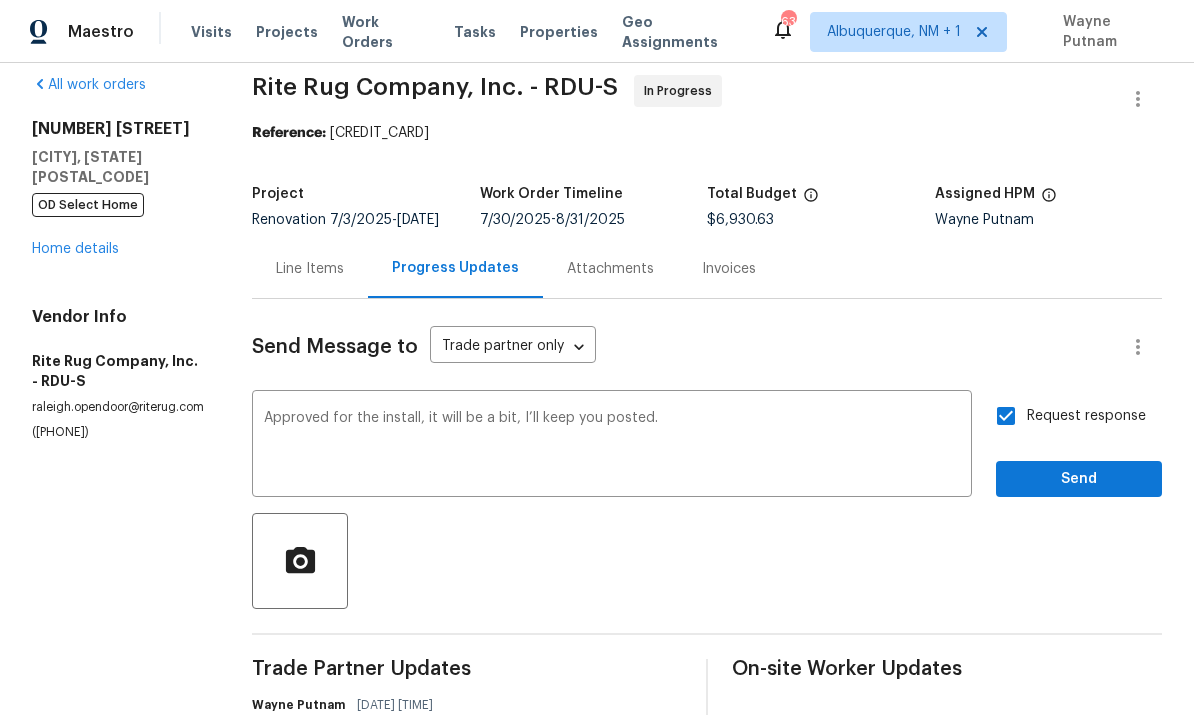 scroll, scrollTop: 47, scrollLeft: 0, axis: vertical 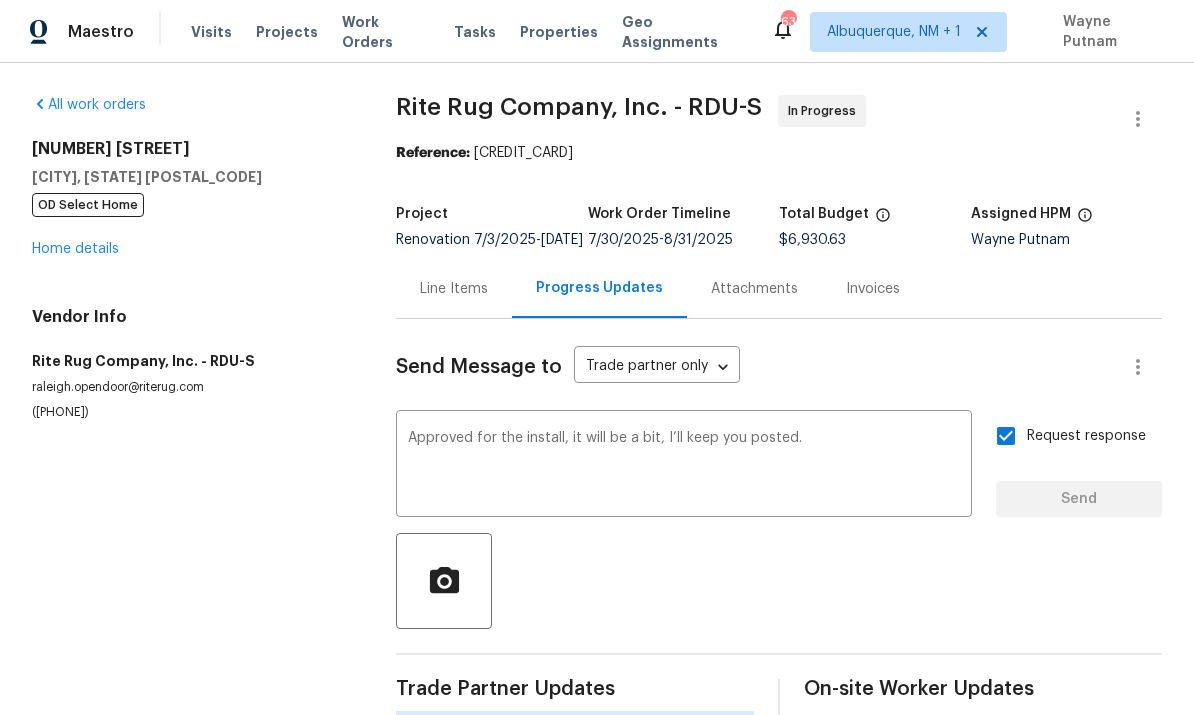 type 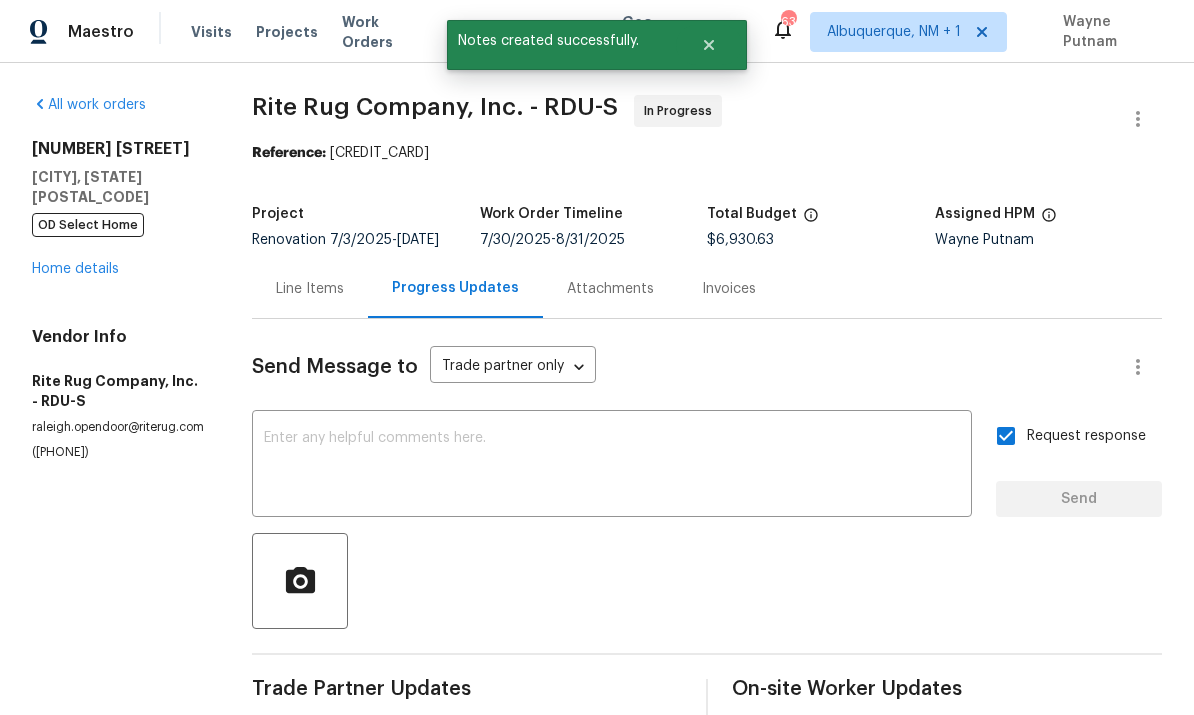 click on "Home details" at bounding box center (75, 269) 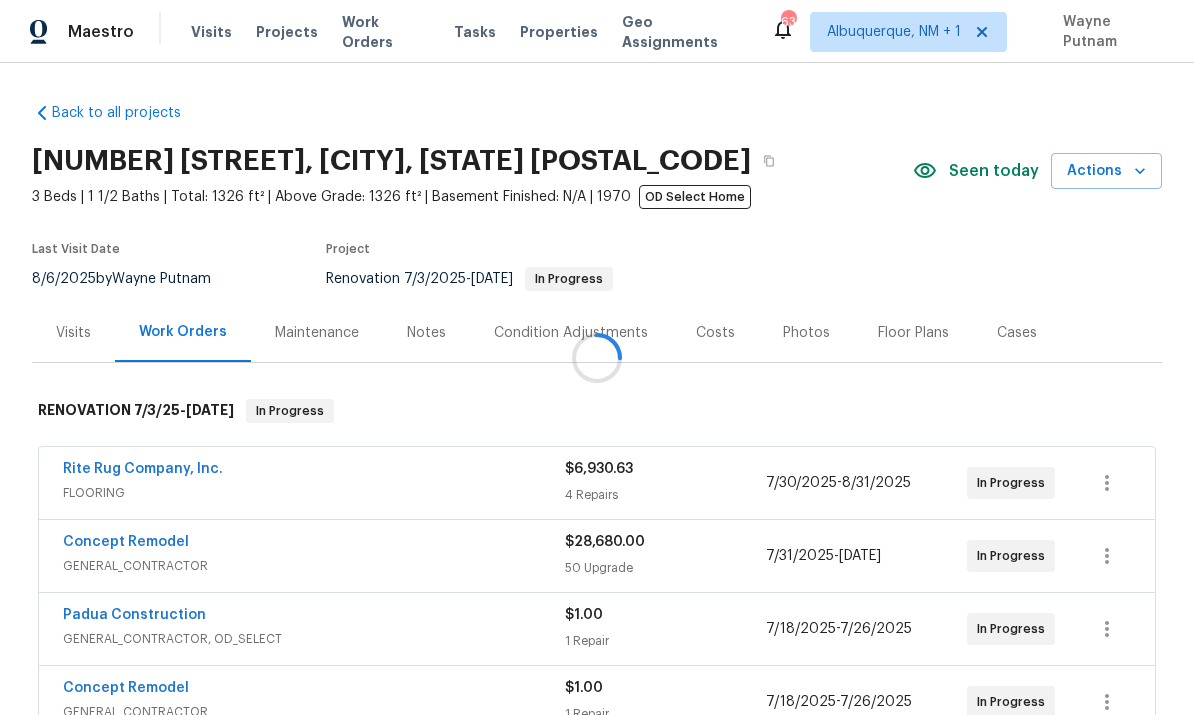 scroll, scrollTop: 75, scrollLeft: 0, axis: vertical 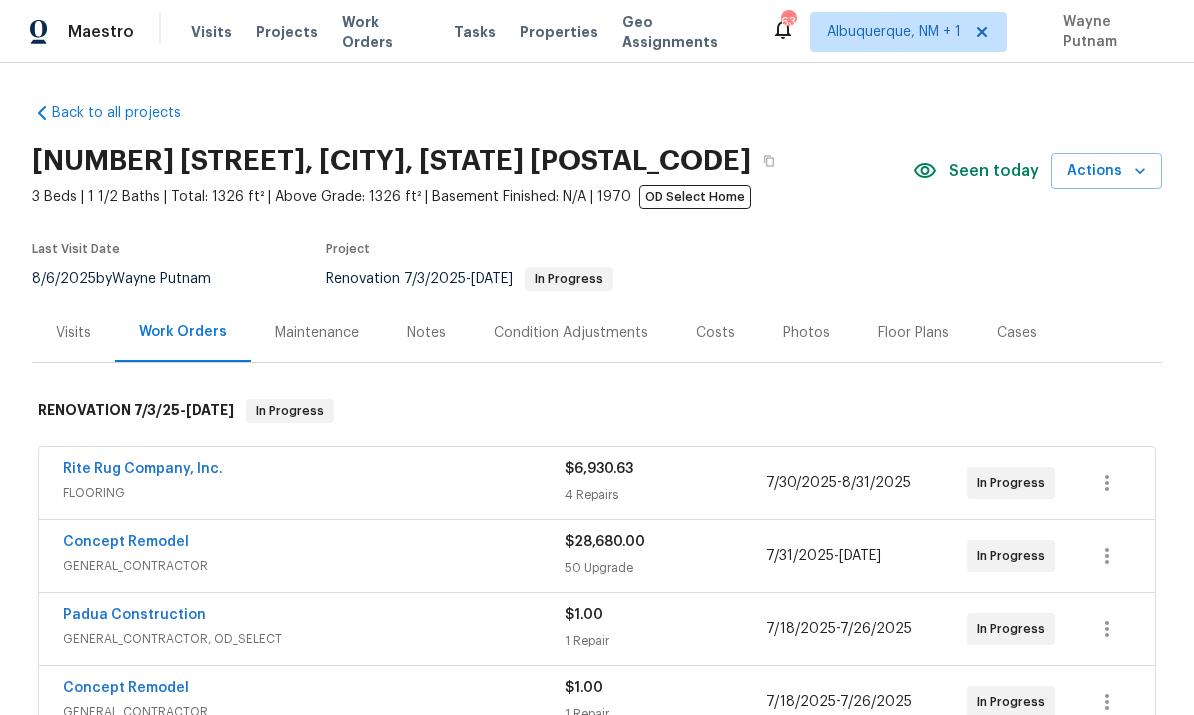 click on "Concept Remodel" at bounding box center [126, 761] 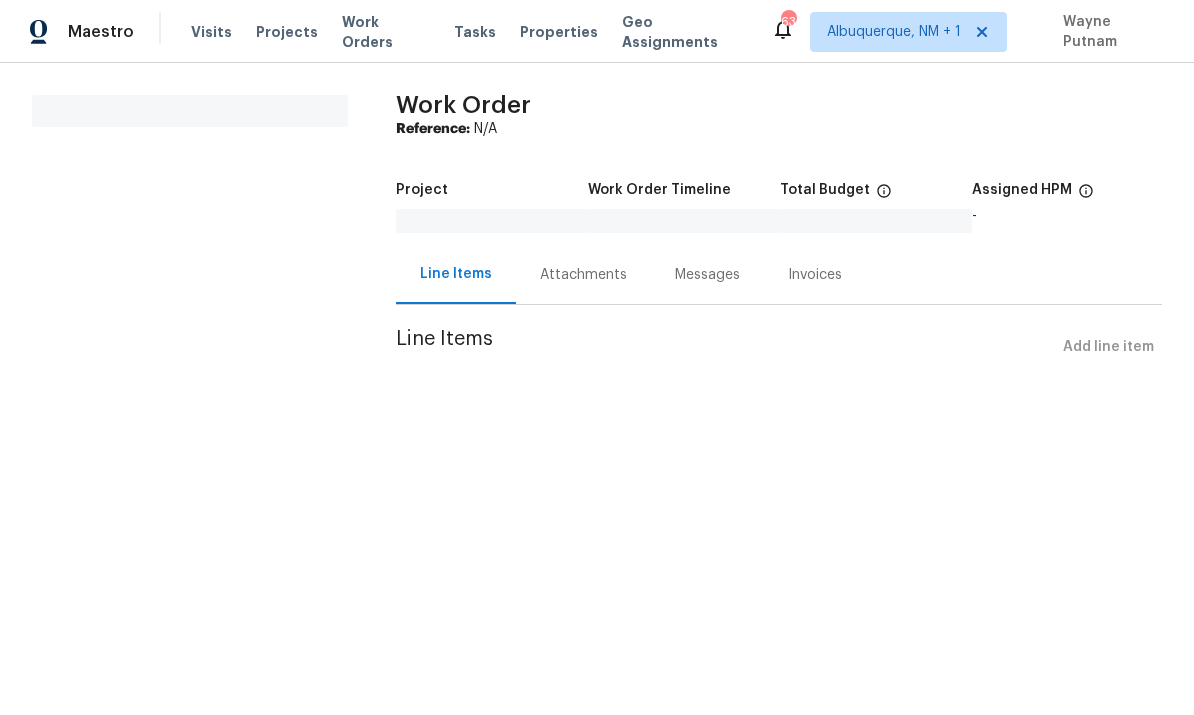 scroll, scrollTop: 0, scrollLeft: 0, axis: both 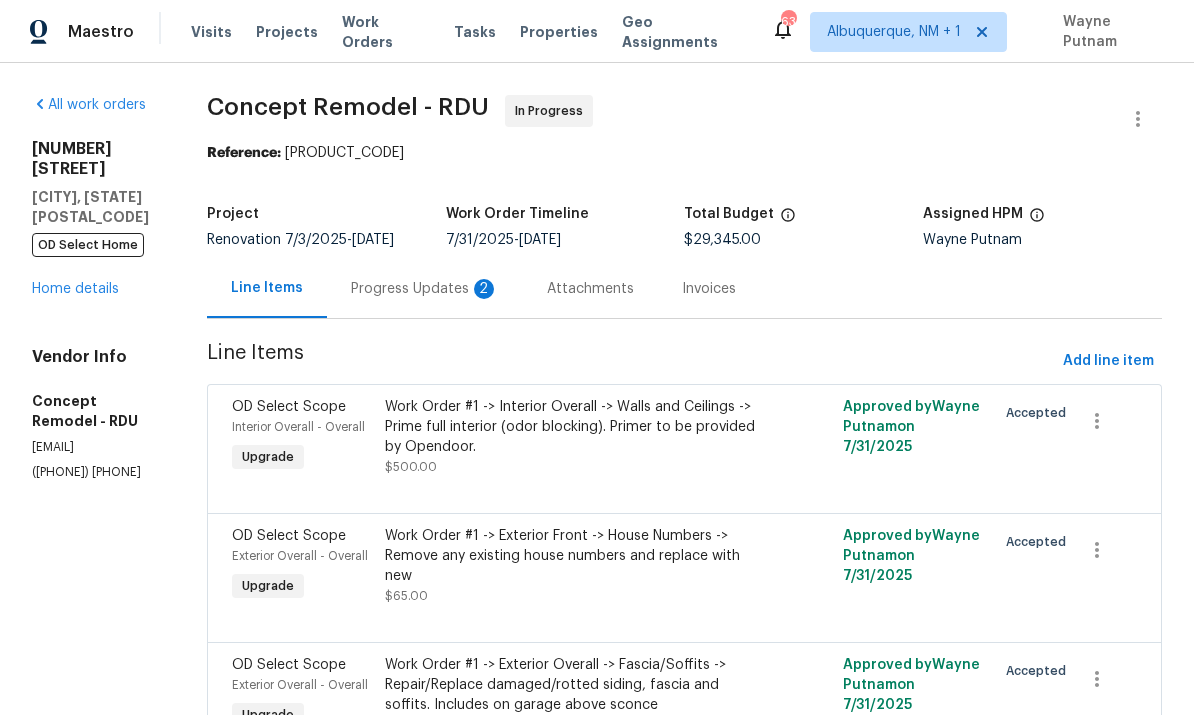 click on "Progress Updates 2" at bounding box center [425, 289] 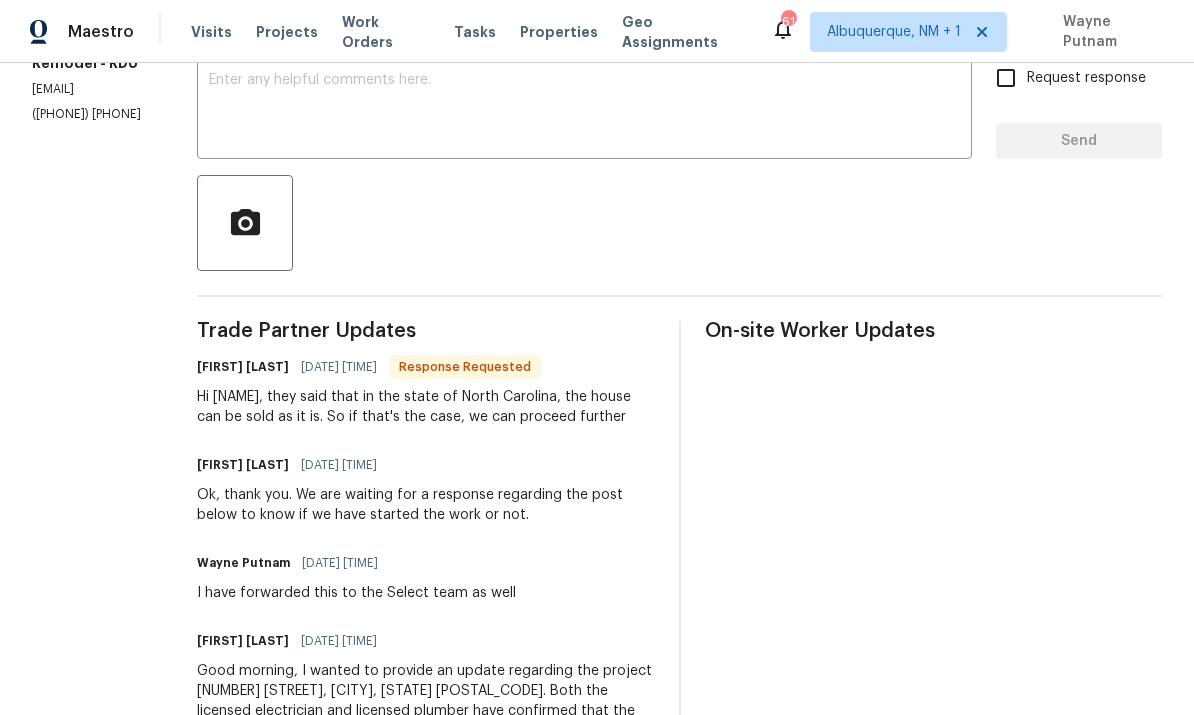 scroll, scrollTop: 266, scrollLeft: 0, axis: vertical 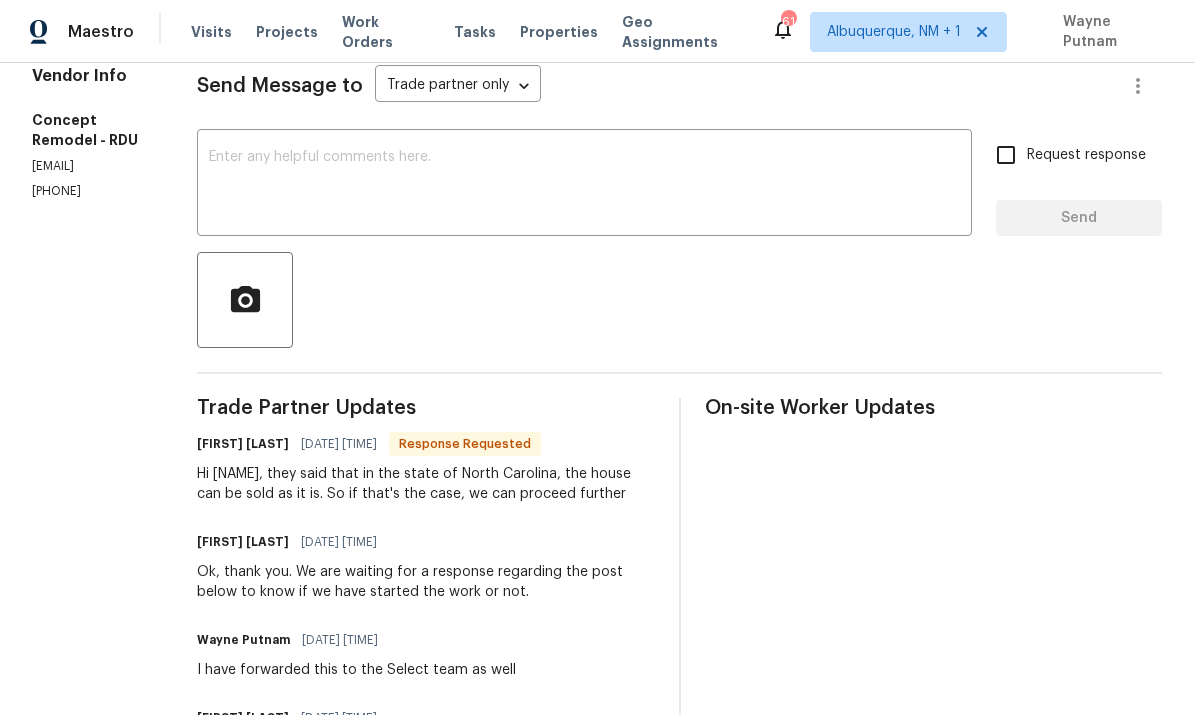 click at bounding box center (584, 185) 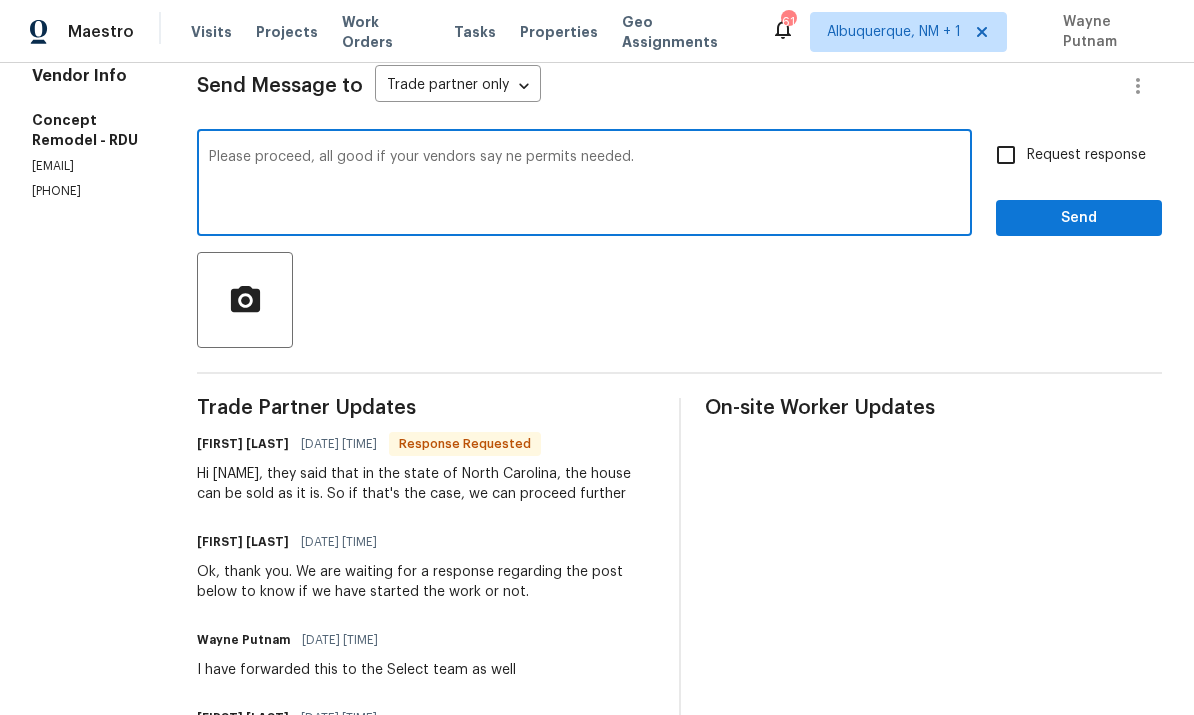 type on "Please proceed, all good if your vendors say ne permits needed." 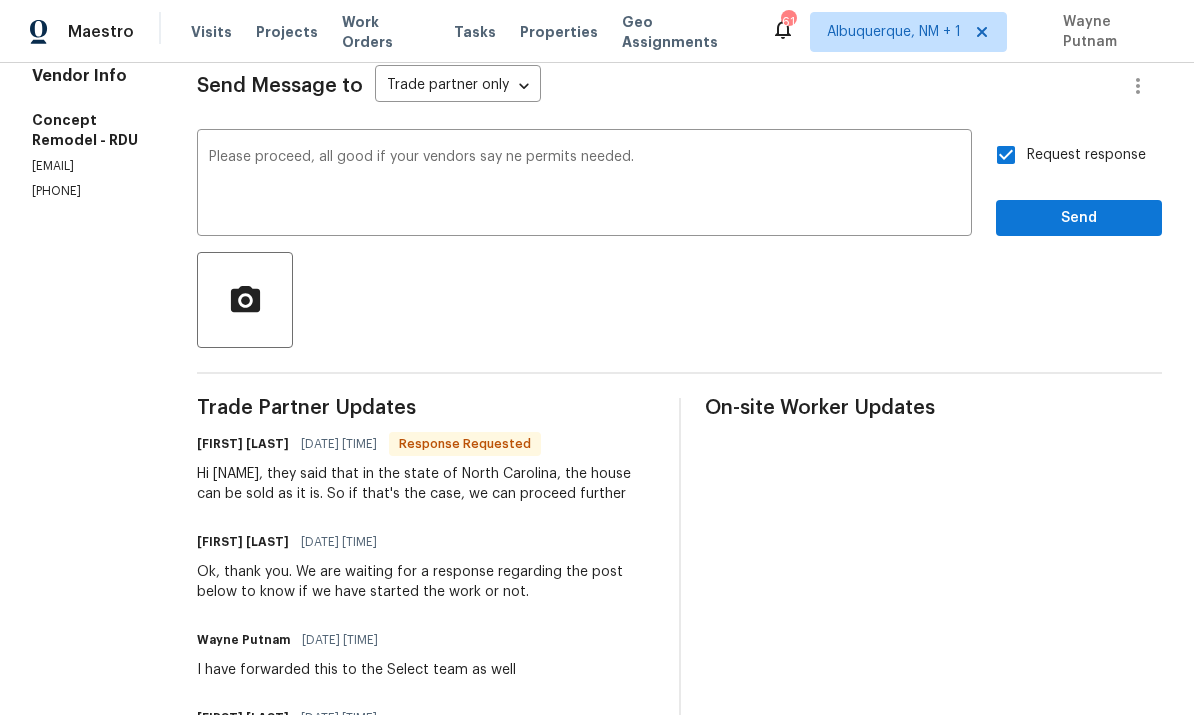 click on "Please proceed, all good if your vendors say ne permits needed." at bounding box center [584, 185] 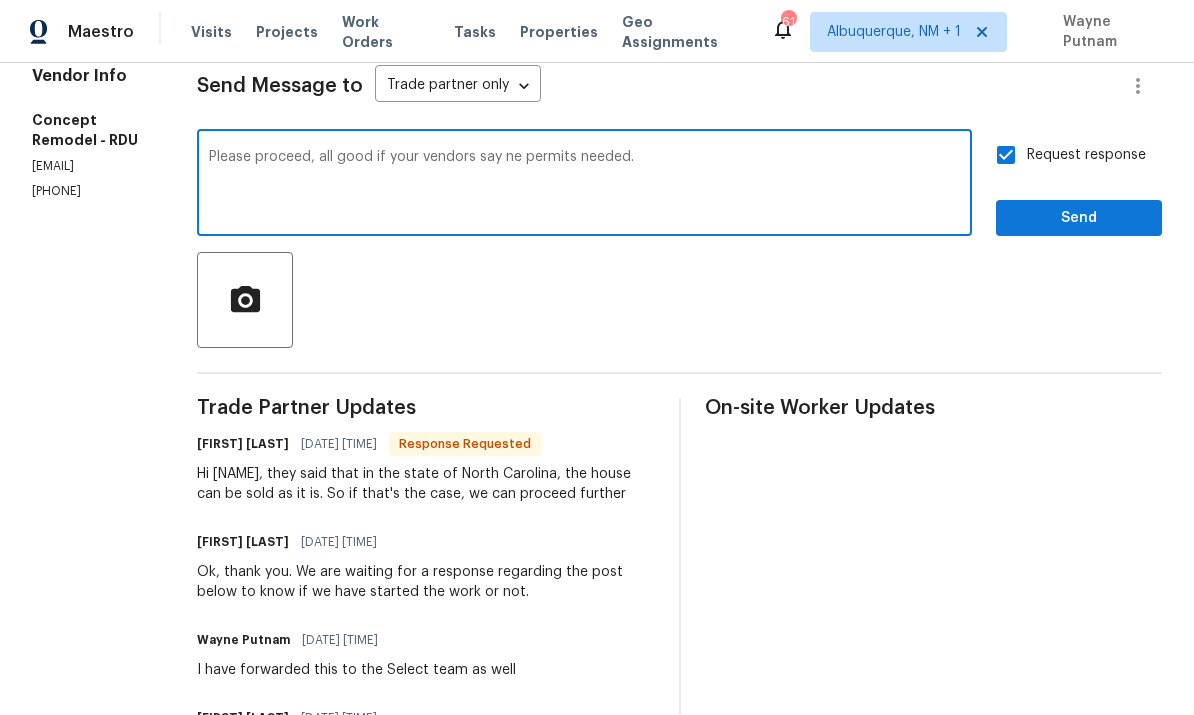 click on "Please proceed, all good if your vendors say ne permits needed." at bounding box center (584, 185) 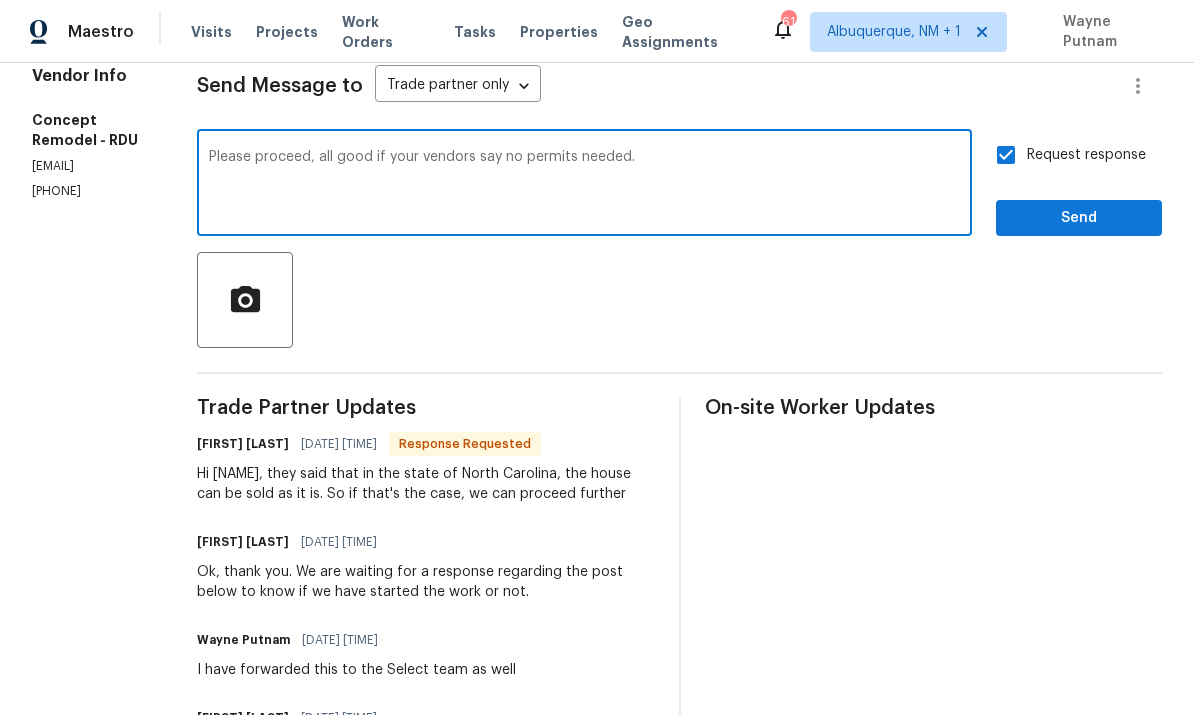 type on "Please proceed, all good if your vendors say no permits needed." 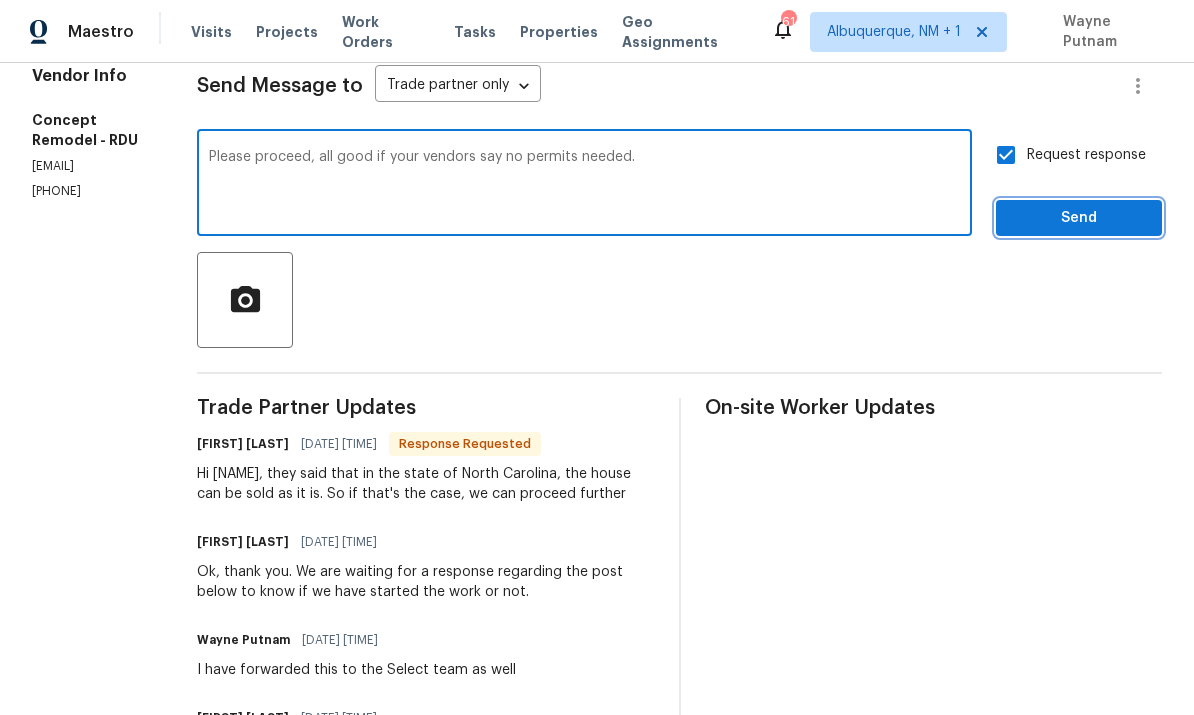 click on "Send" at bounding box center (1079, 218) 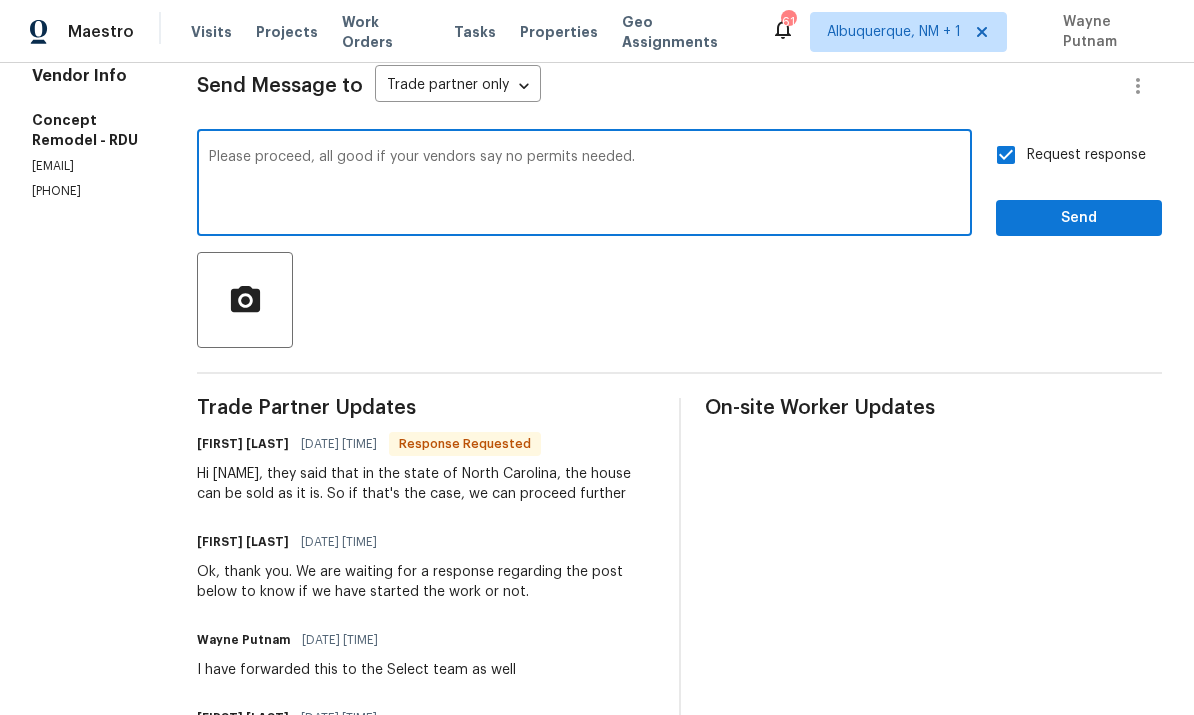 scroll, scrollTop: 0, scrollLeft: 0, axis: both 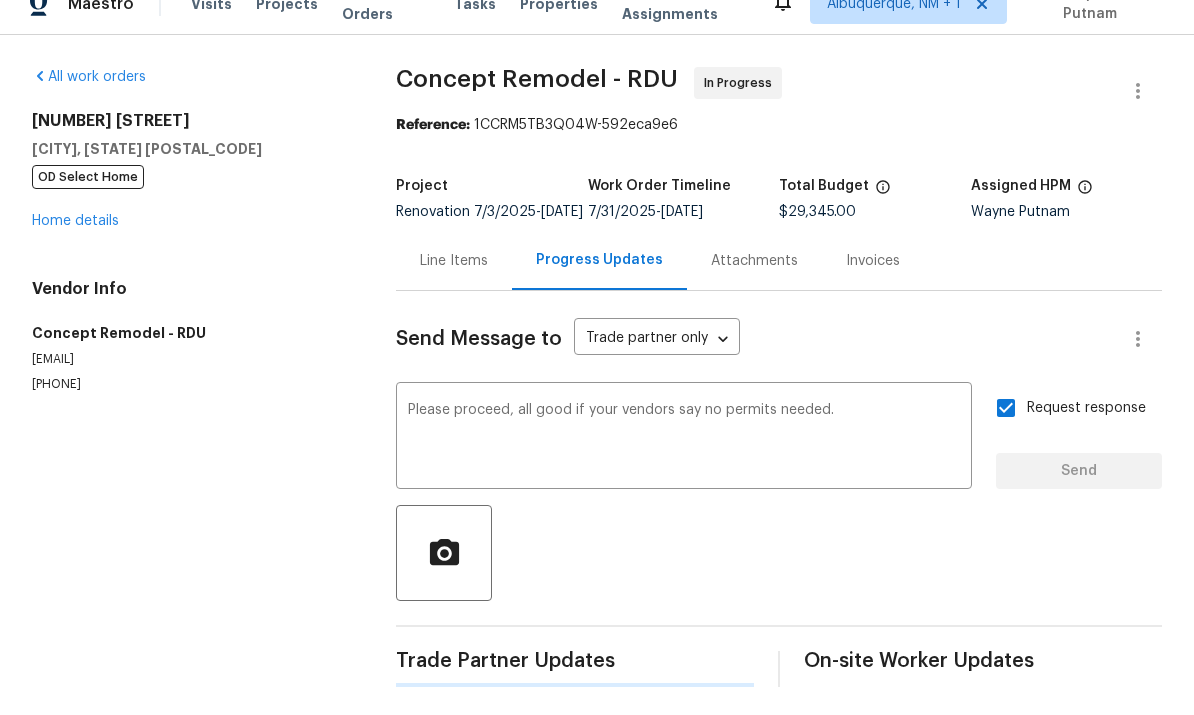 type 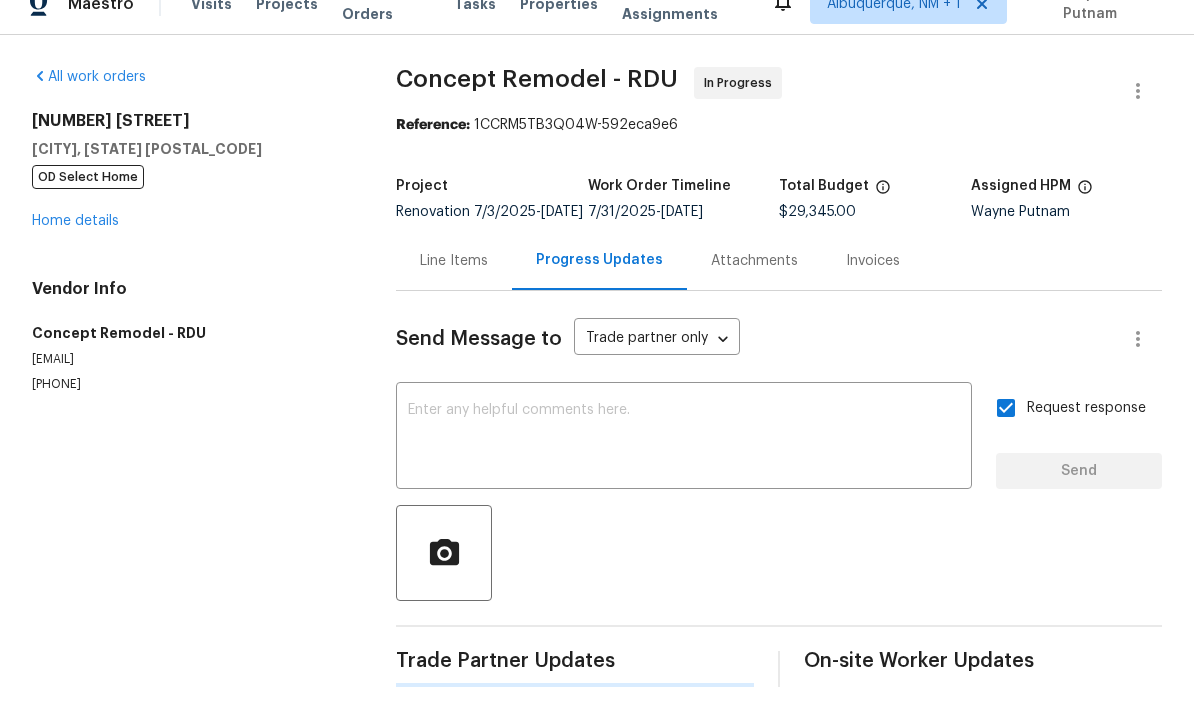 scroll, scrollTop: 75, scrollLeft: 0, axis: vertical 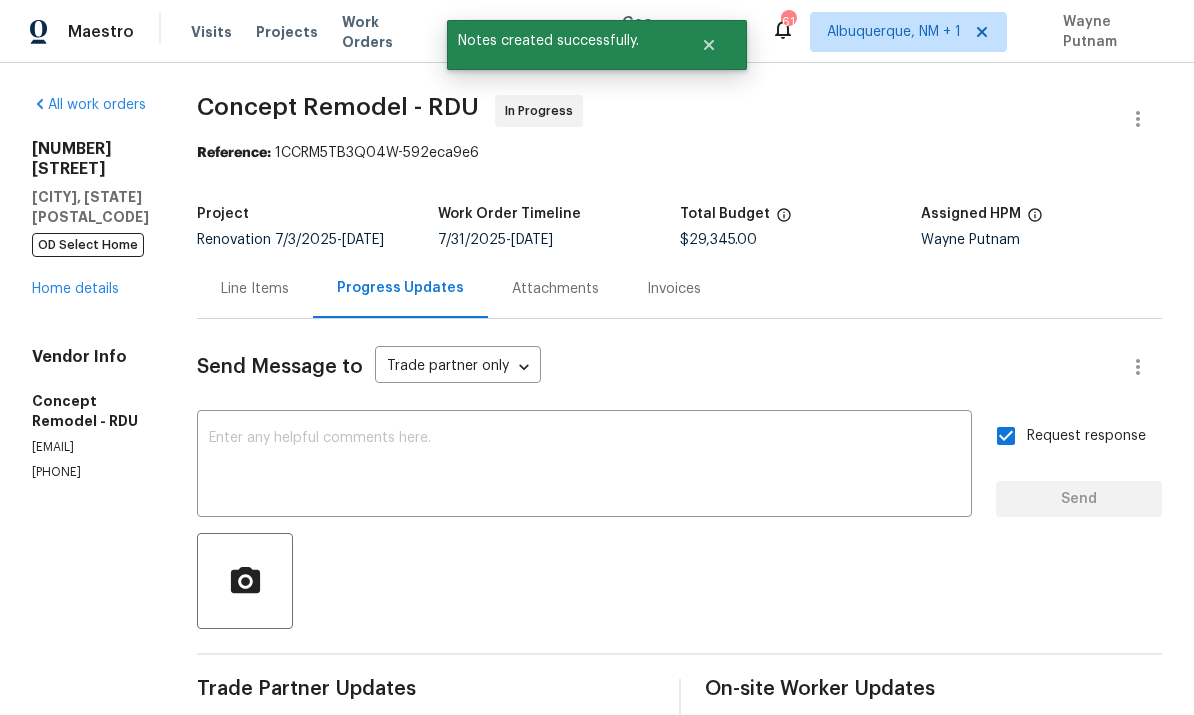 click on "Home details" at bounding box center (75, 289) 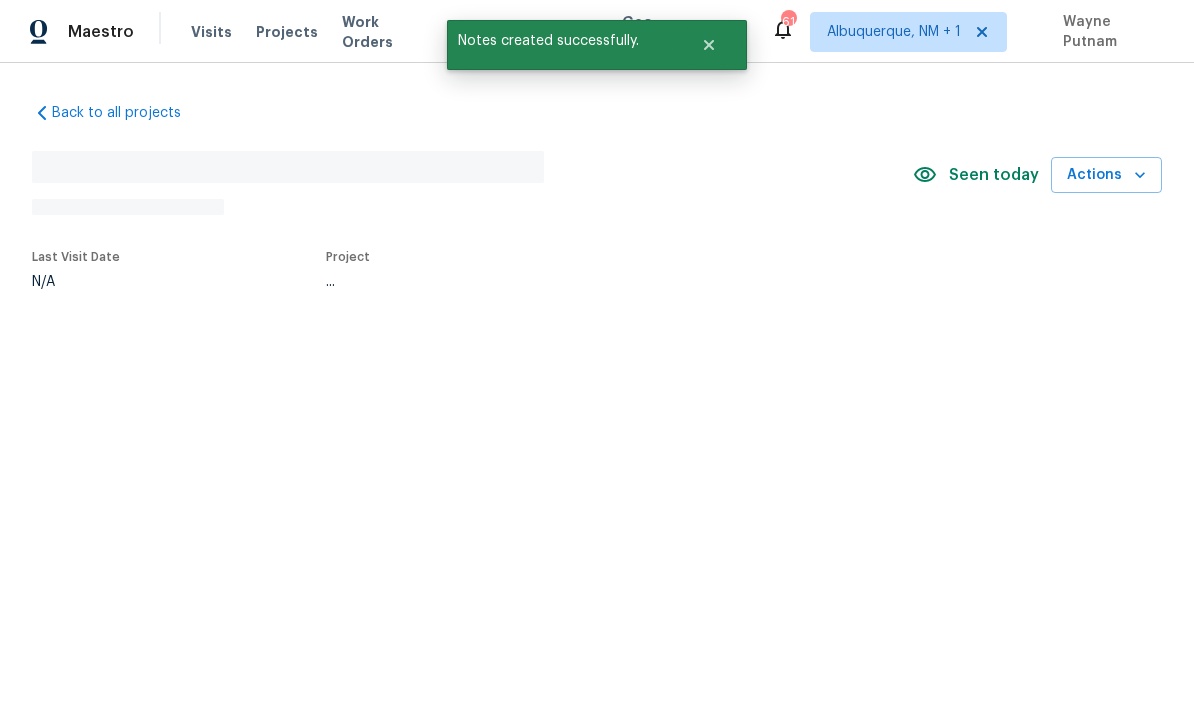 scroll, scrollTop: 0, scrollLeft: 0, axis: both 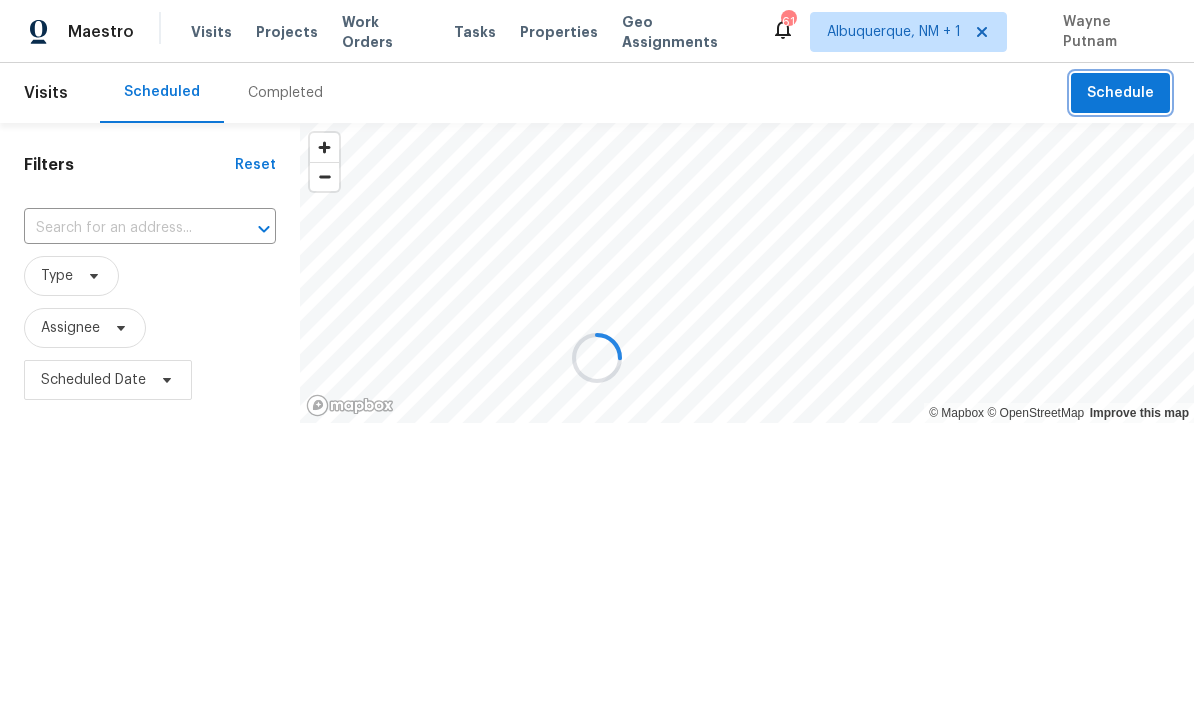 click on "Schedule" at bounding box center (1120, 93) 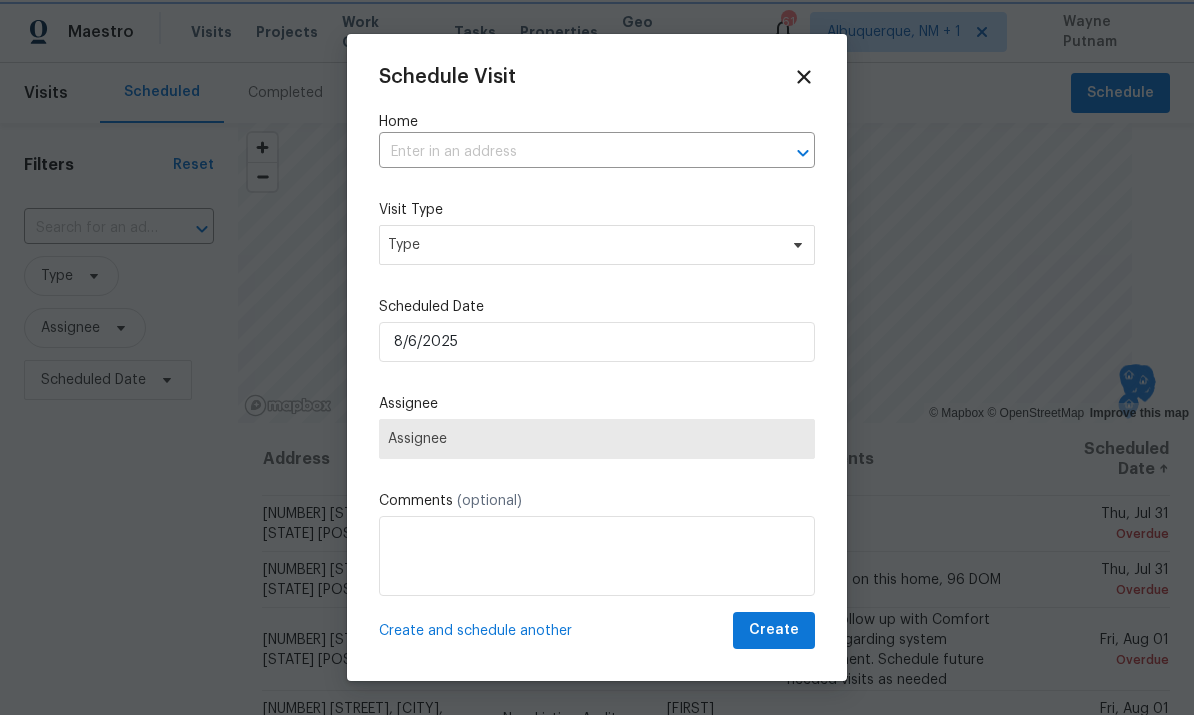 scroll, scrollTop: 0, scrollLeft: 0, axis: both 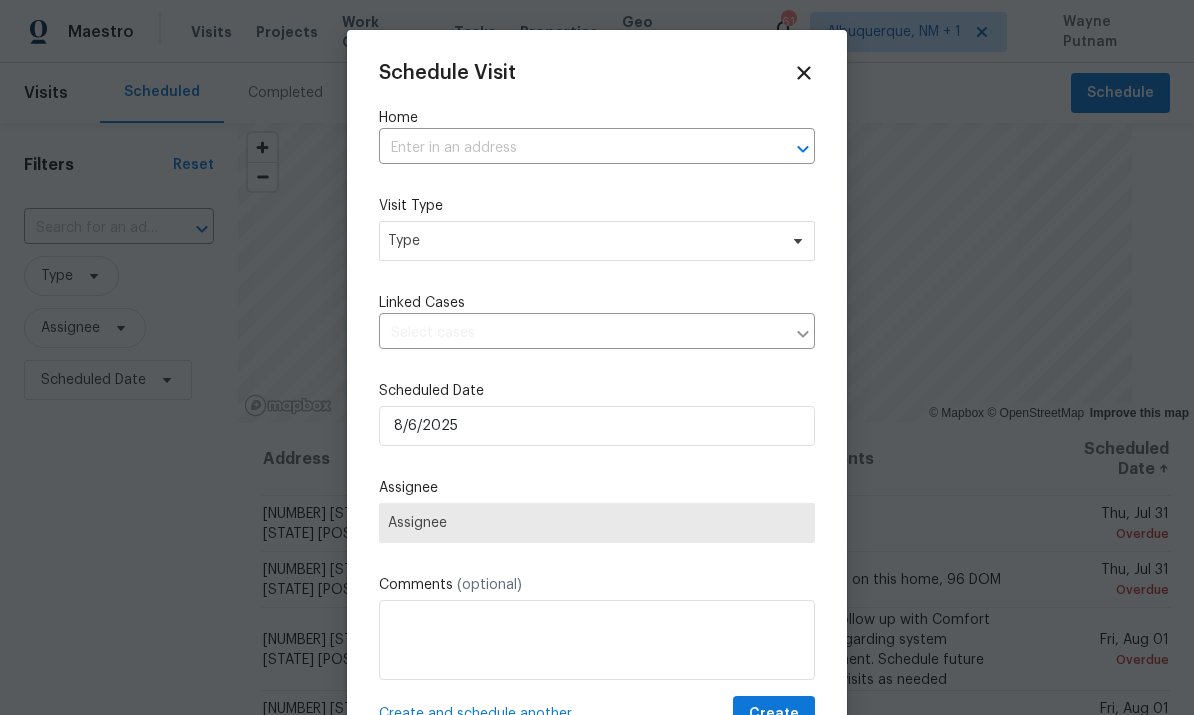 click at bounding box center (569, 148) 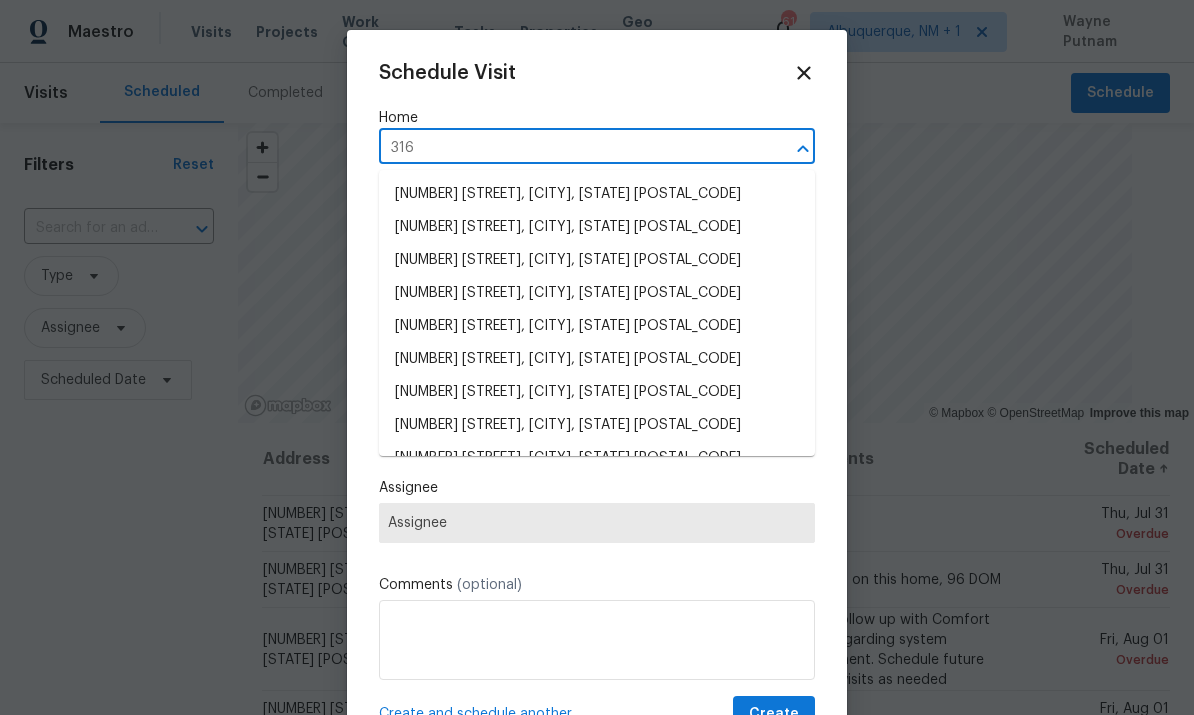 click on "316" at bounding box center [569, 148] 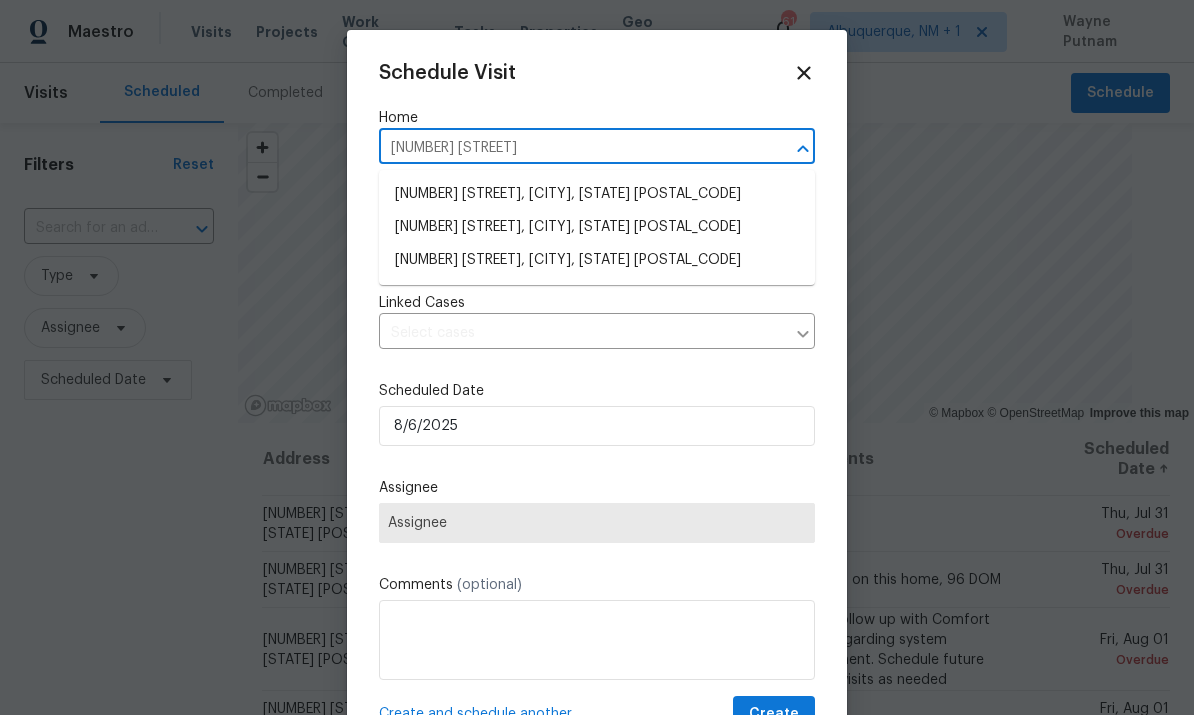 type on "[NUMBER] [STREET]" 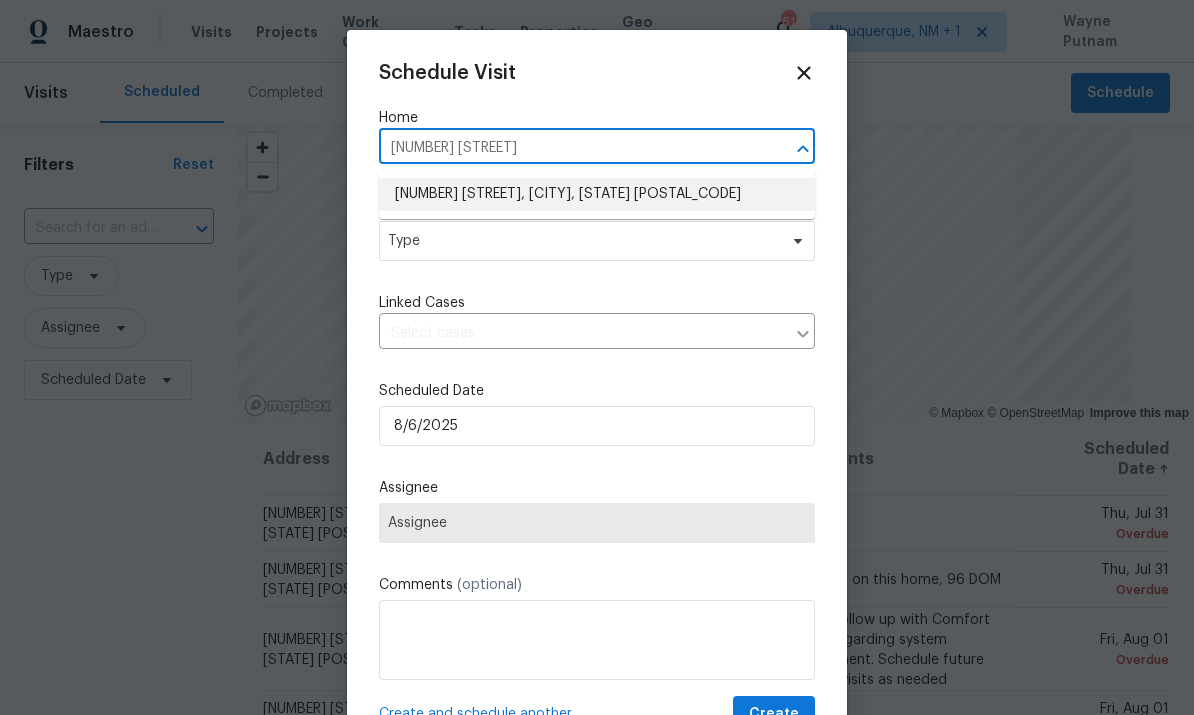 click on "[NUMBER] [STREET], [CITY], [STATE] [POSTAL_CODE]" at bounding box center (597, 194) 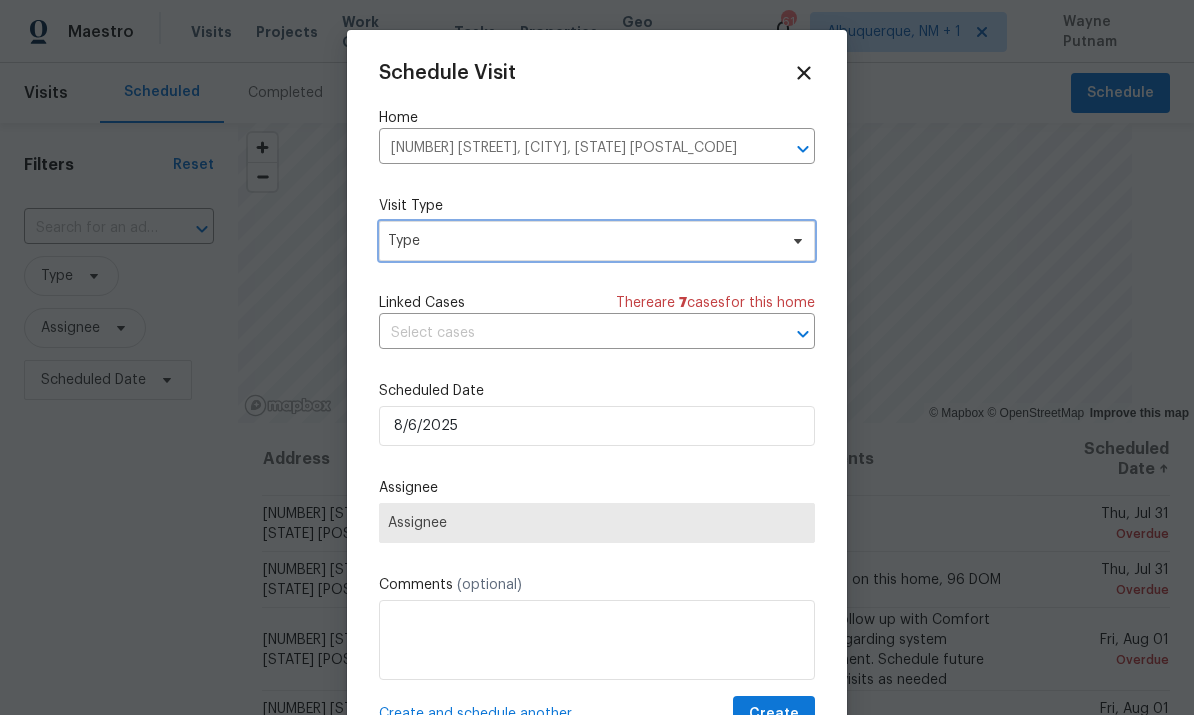 click 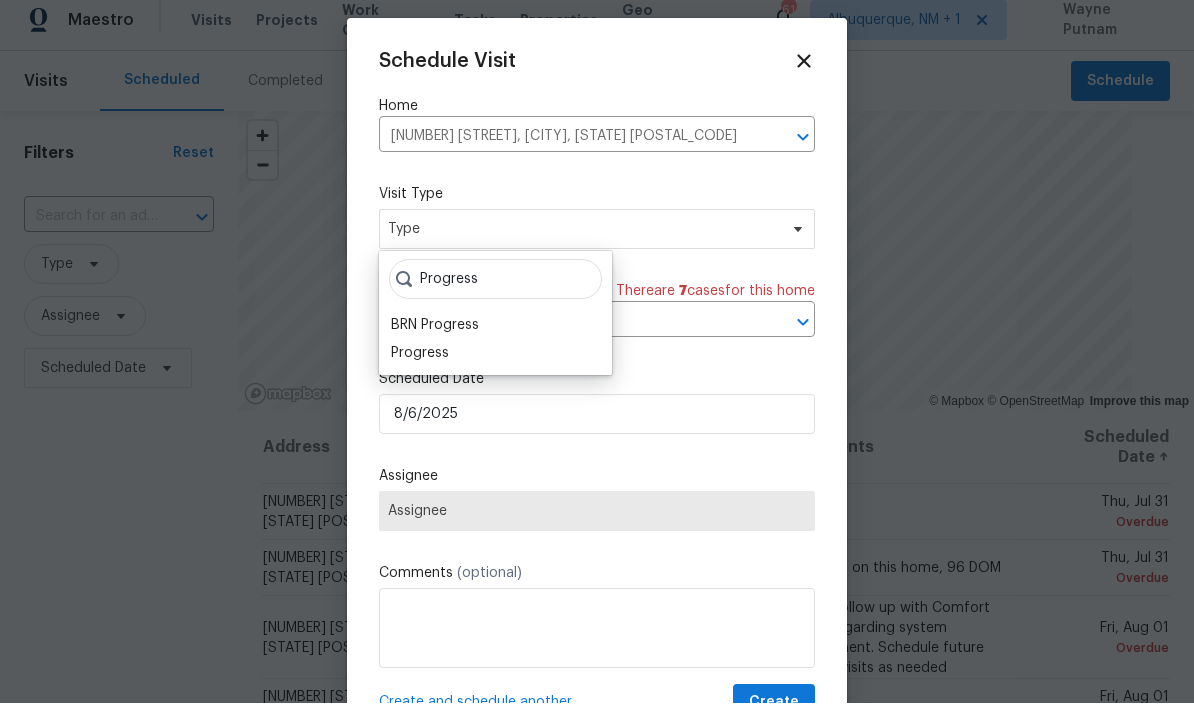 scroll, scrollTop: 12, scrollLeft: 0, axis: vertical 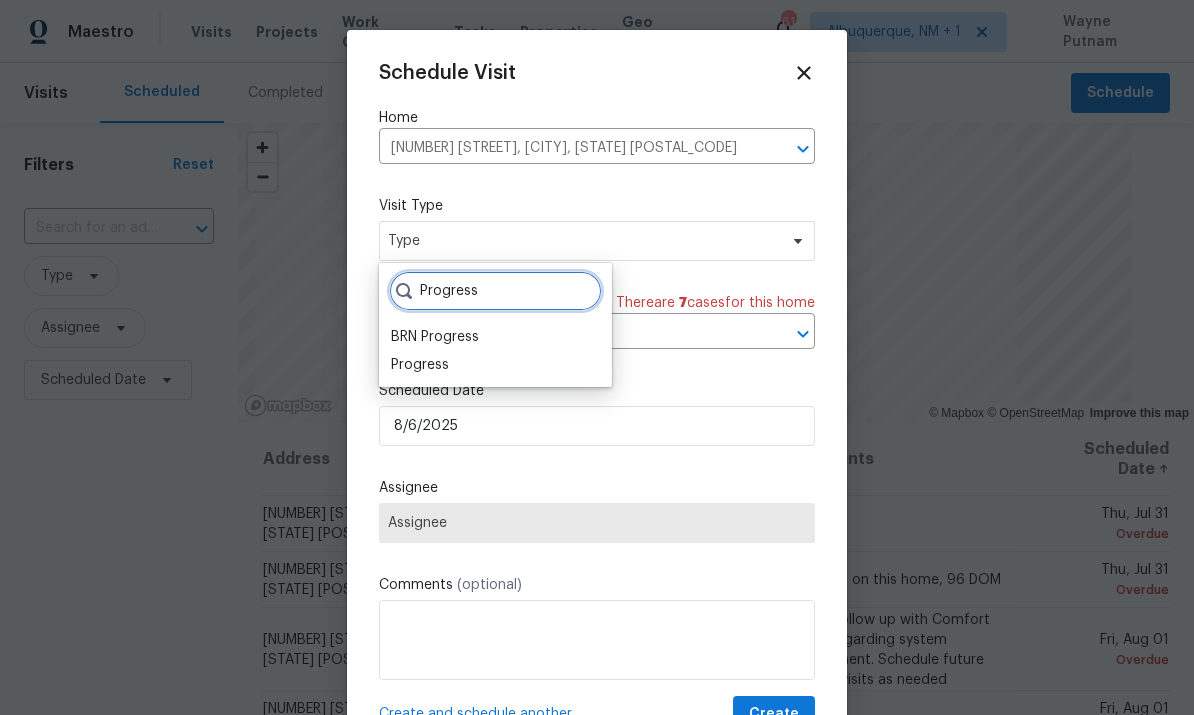 type on "Progress" 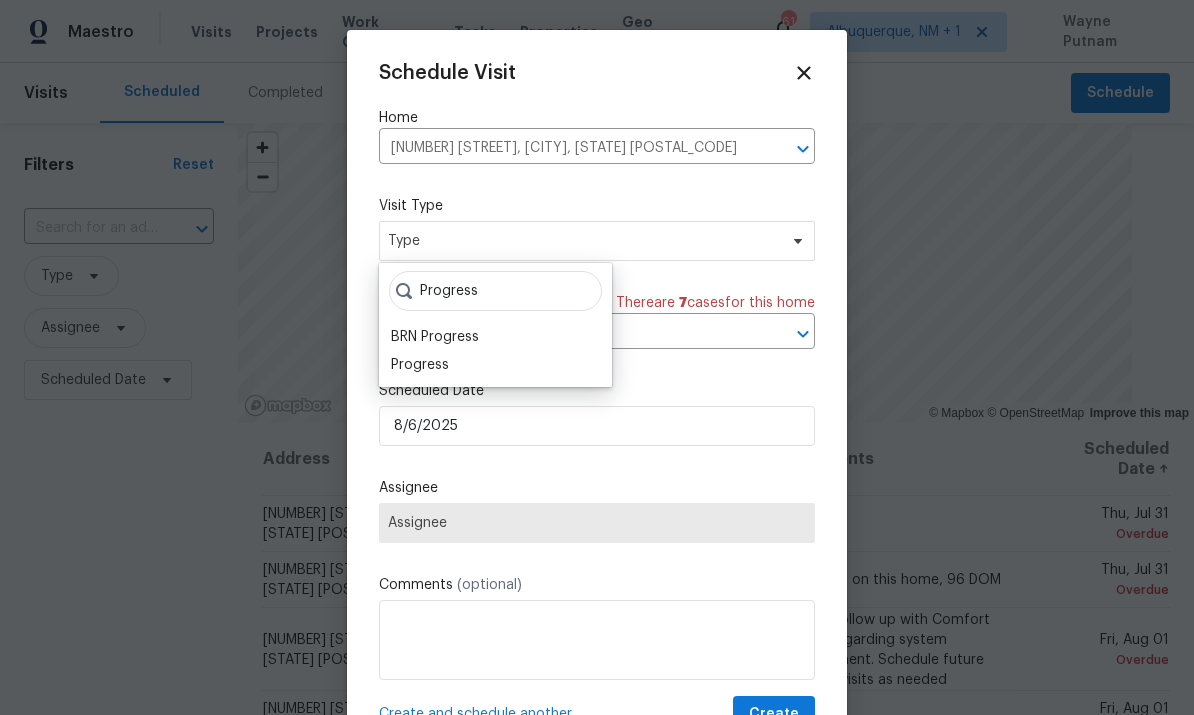 click on "Progress" at bounding box center [420, 365] 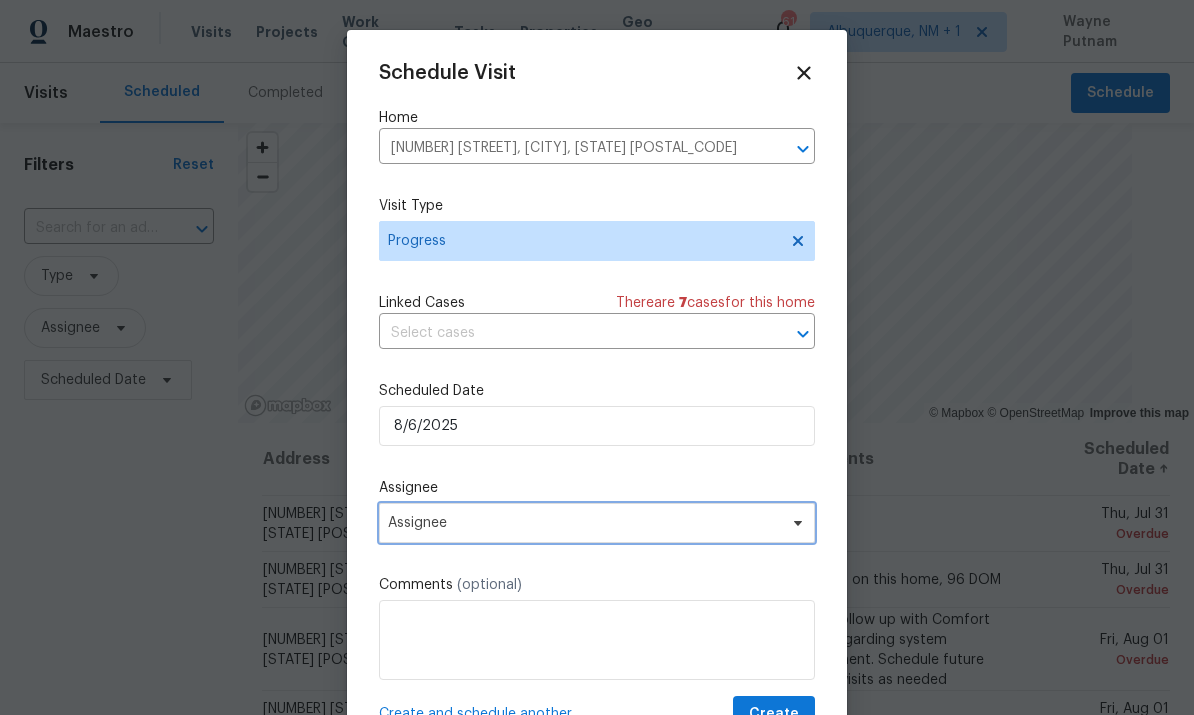 click at bounding box center [795, 523] 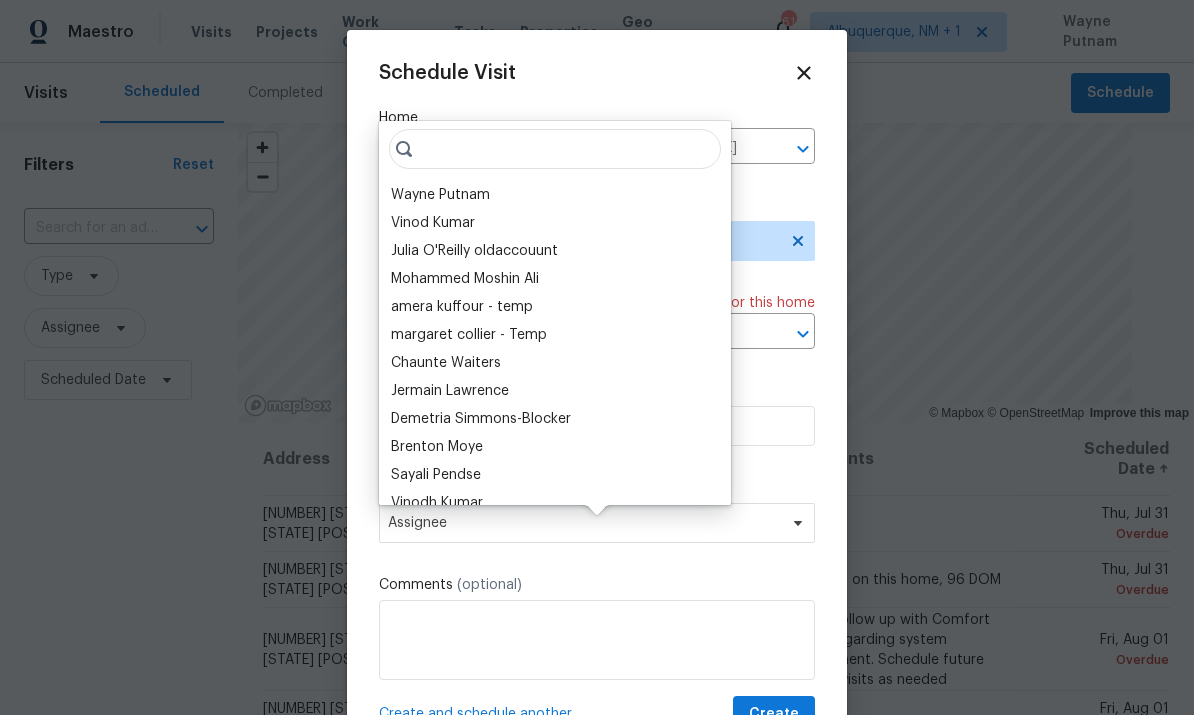 click on "Wayne Putnam" at bounding box center [440, 195] 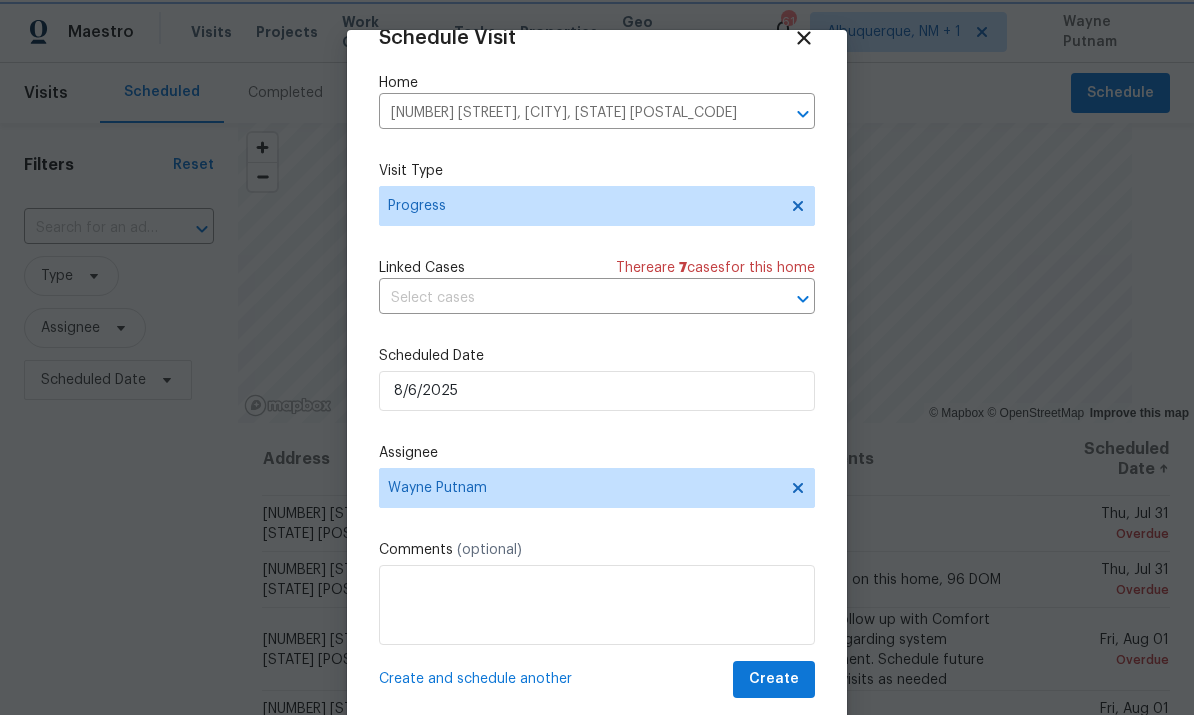 scroll, scrollTop: 39, scrollLeft: 0, axis: vertical 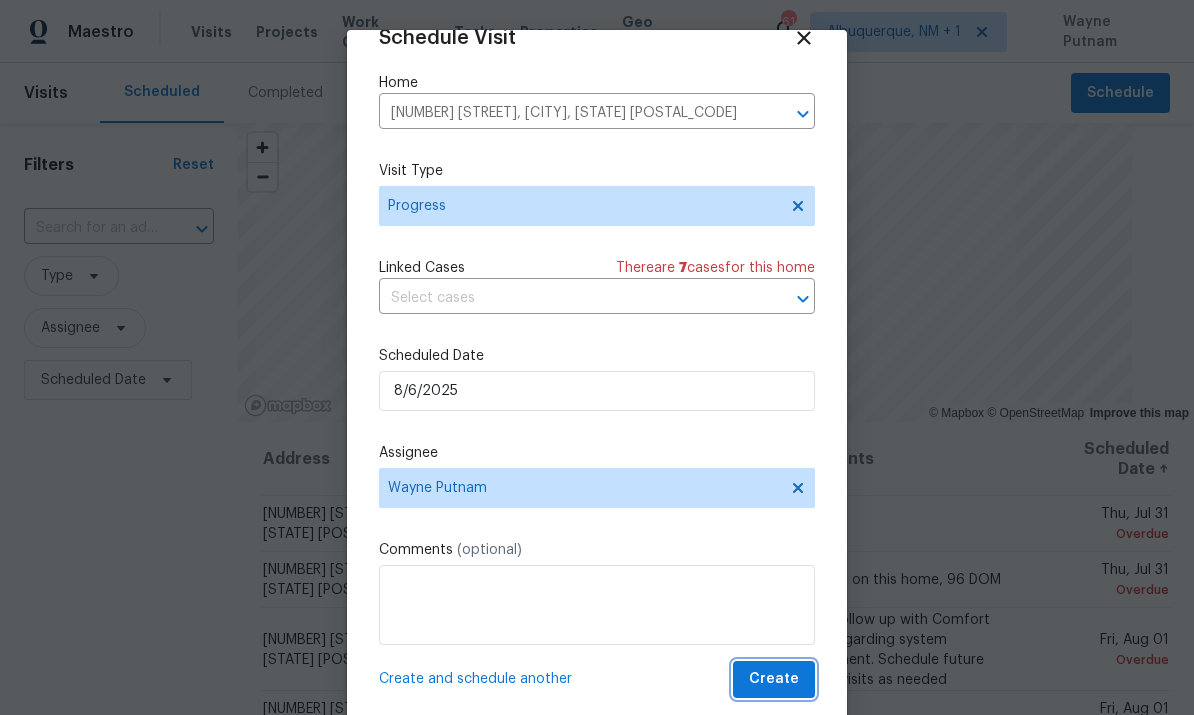 click on "Create" at bounding box center (774, 679) 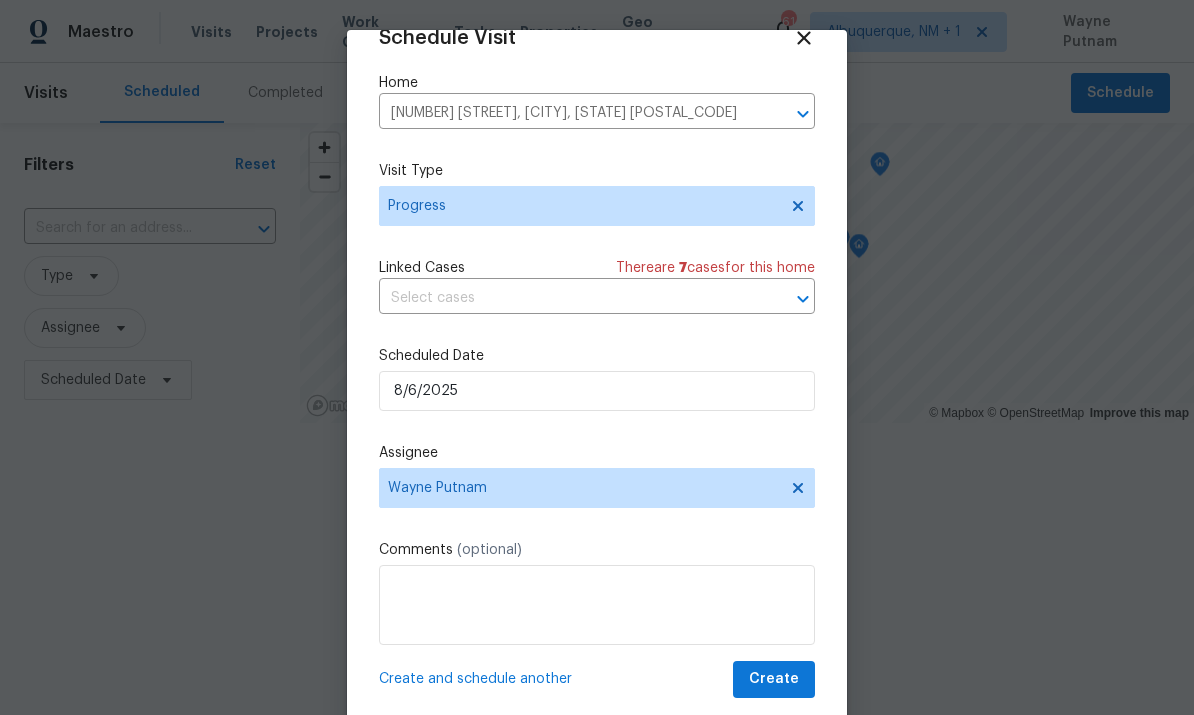 scroll, scrollTop: 0, scrollLeft: 0, axis: both 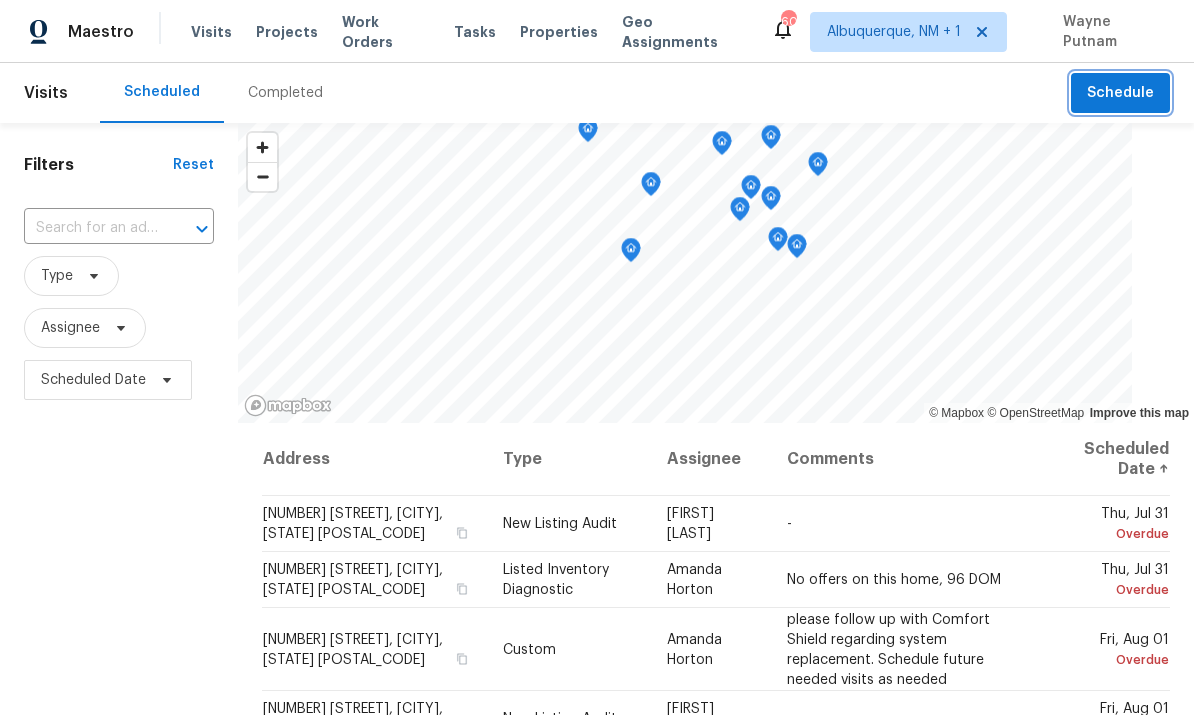 click on "Schedule" at bounding box center [1120, 93] 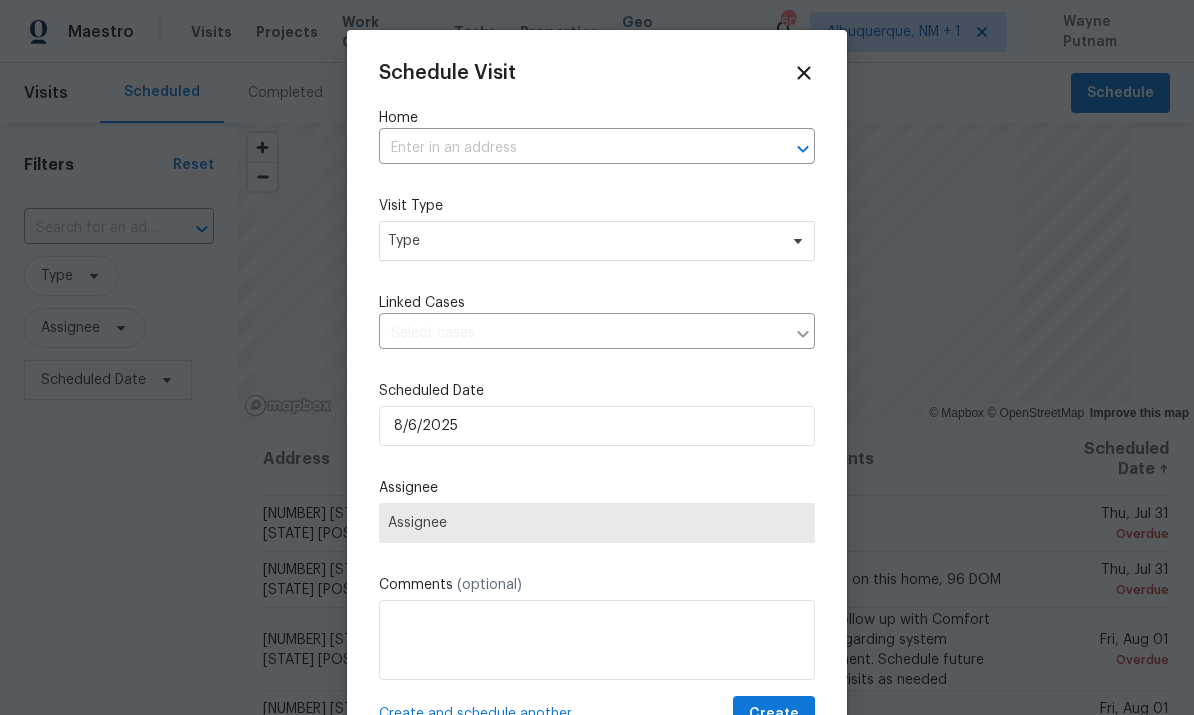 click at bounding box center (569, 148) 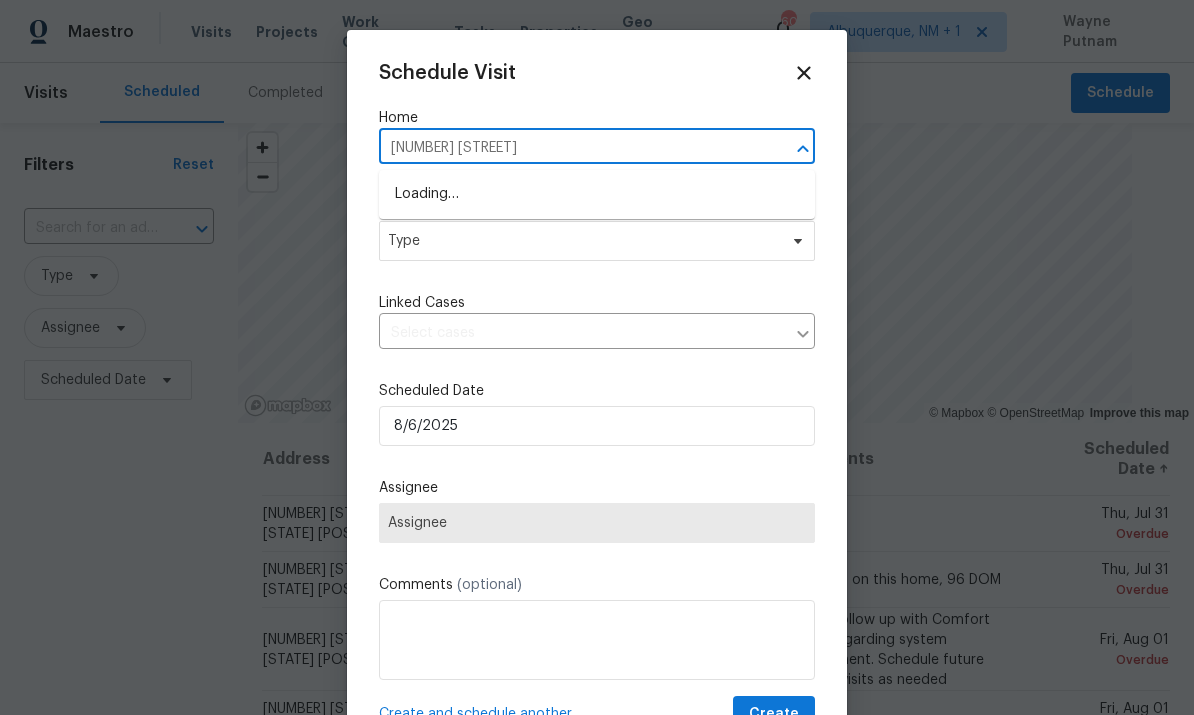 type on "[NUMBER] [STREET]" 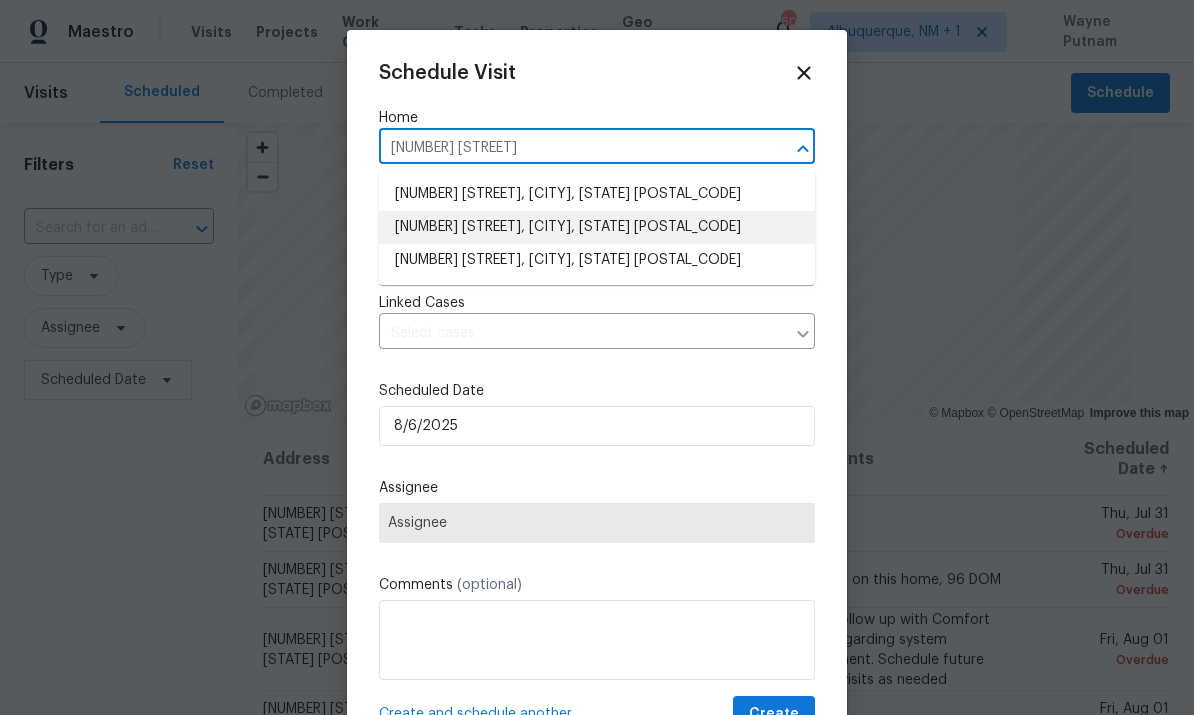click on "[NUMBER] [STREET], [CITY], [STATE] [POSTAL_CODE]" at bounding box center [597, 227] 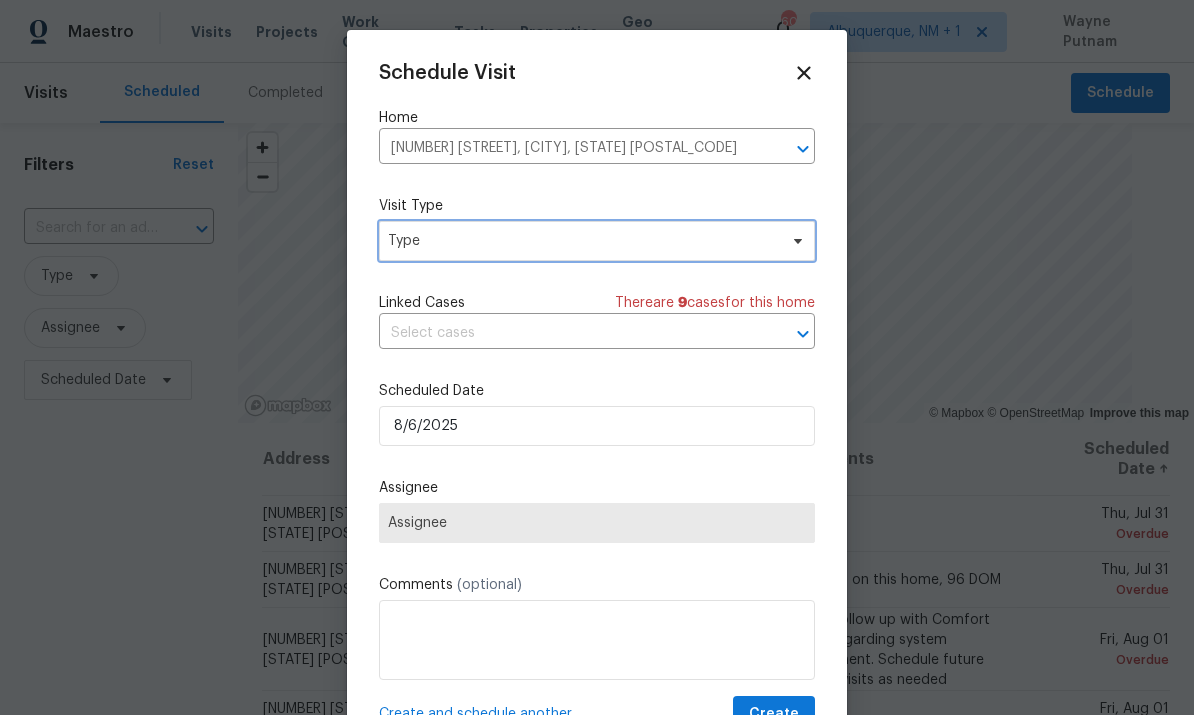 click on "Type" at bounding box center (582, 241) 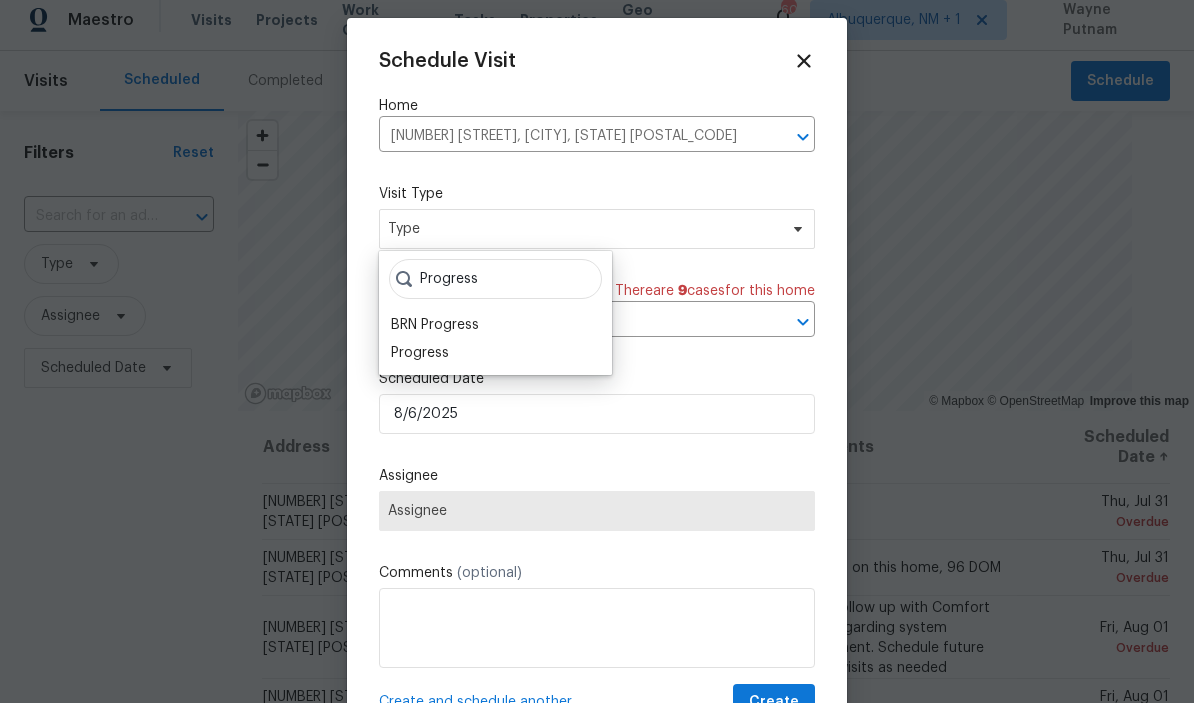scroll, scrollTop: 12, scrollLeft: 0, axis: vertical 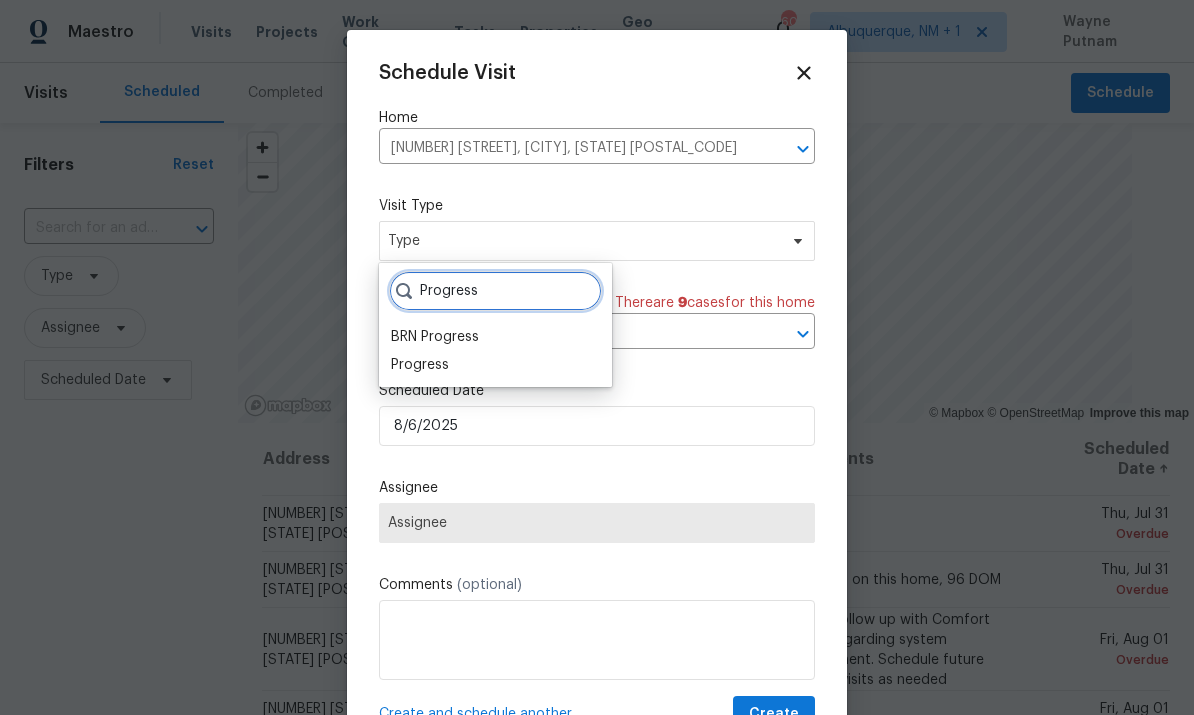 type on "Progress" 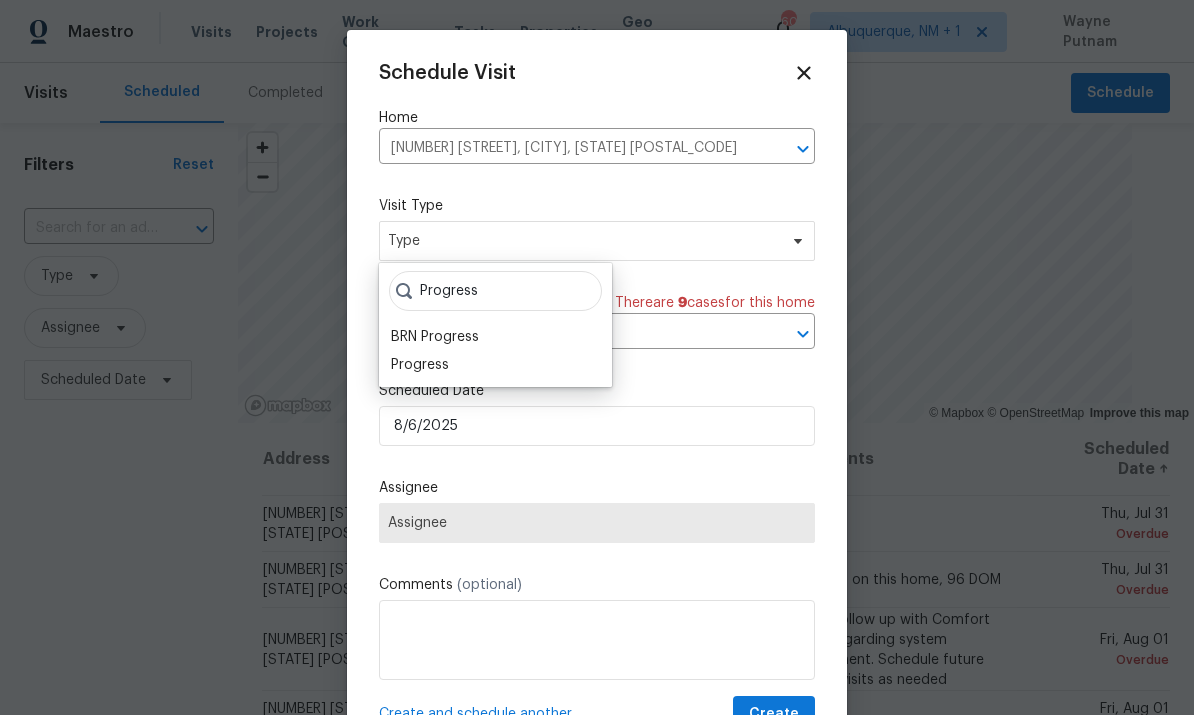 click on "Progress" at bounding box center (495, 365) 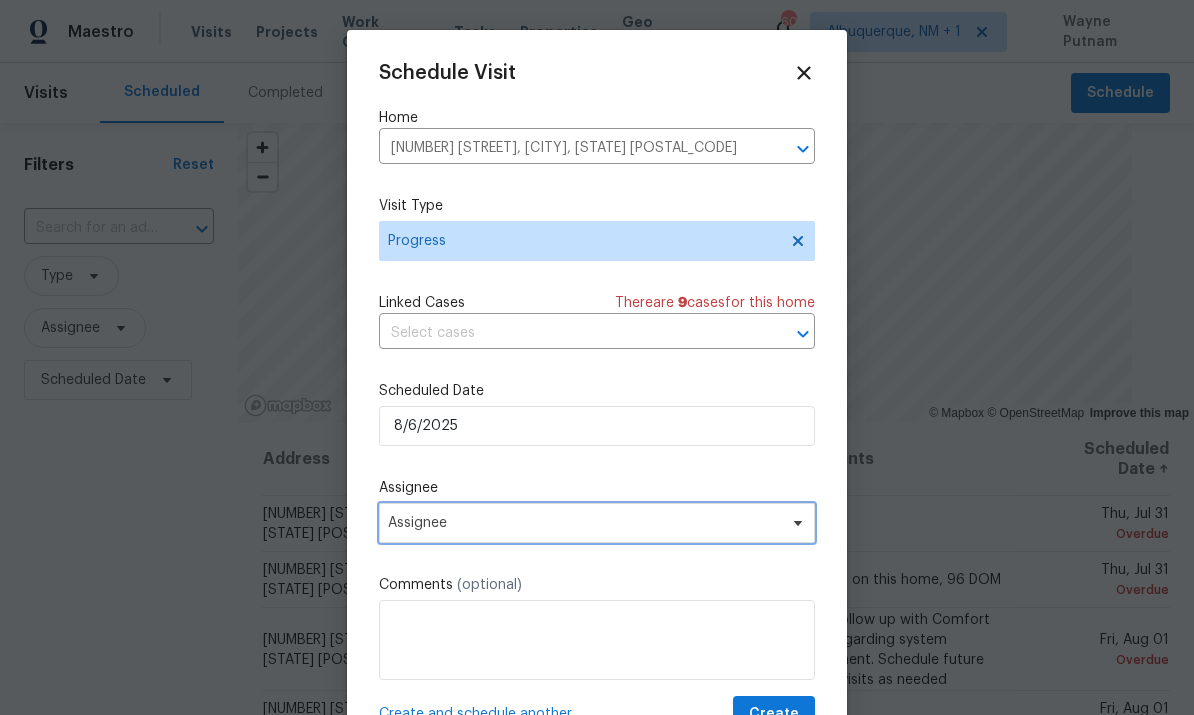 click 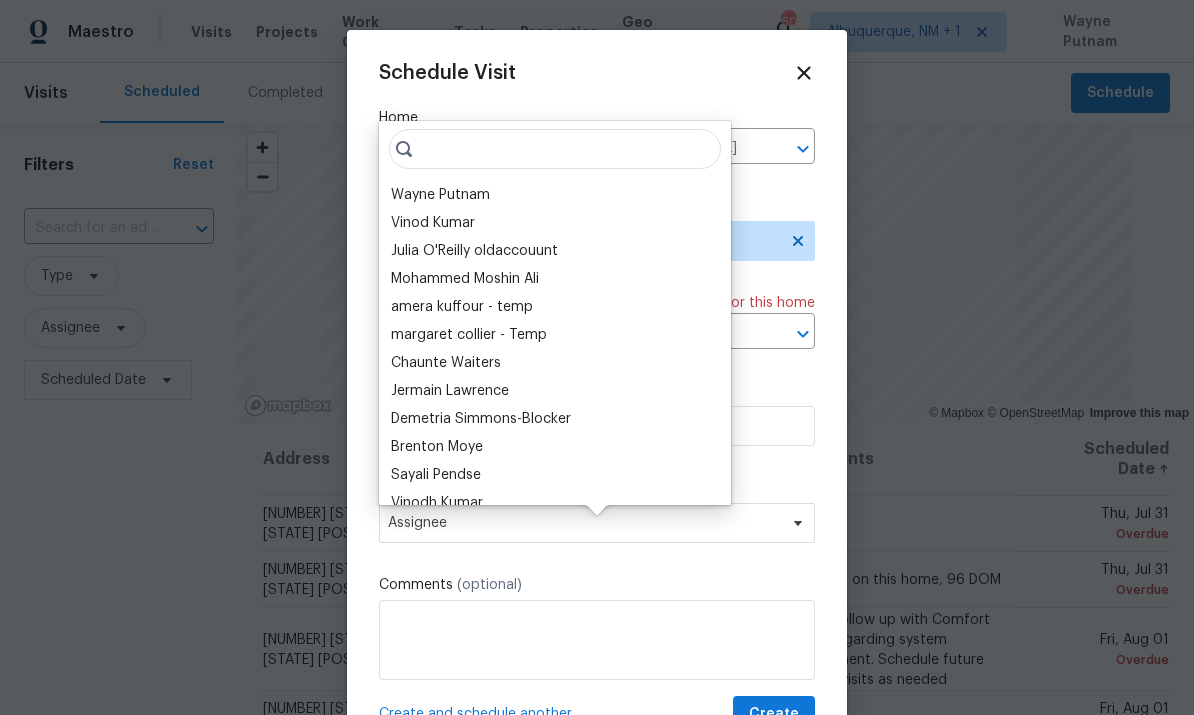 click on "Wayne Putnam" at bounding box center [440, 195] 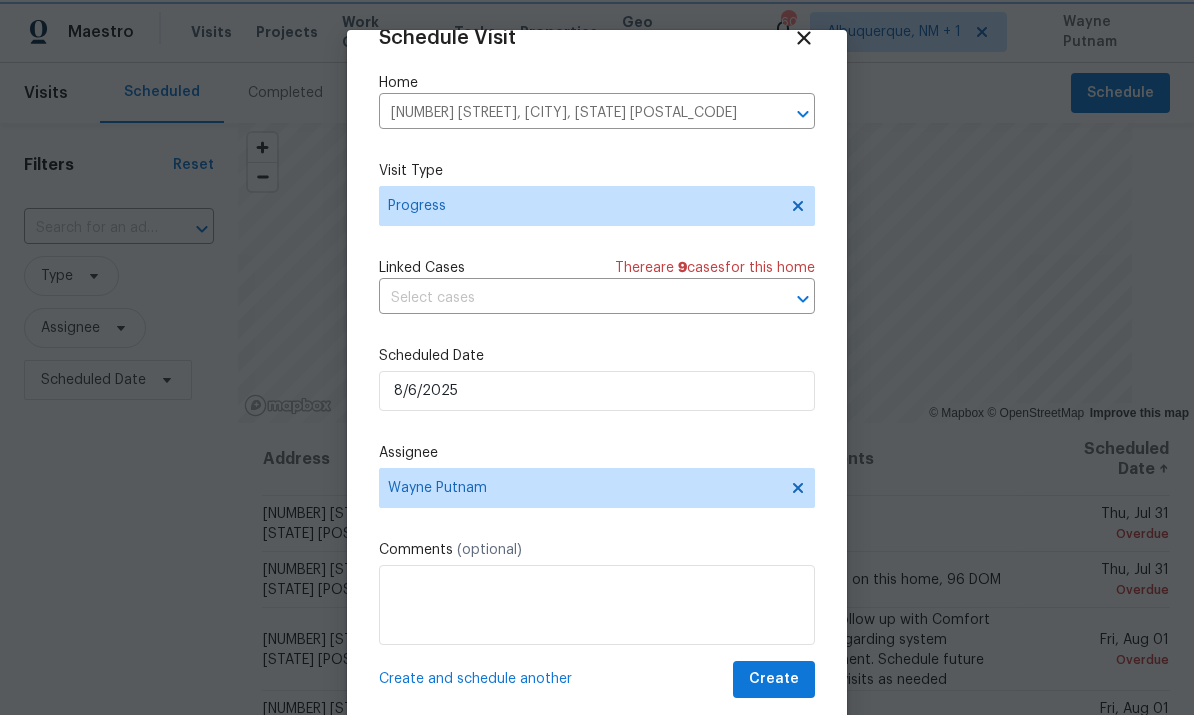 scroll, scrollTop: 39, scrollLeft: 0, axis: vertical 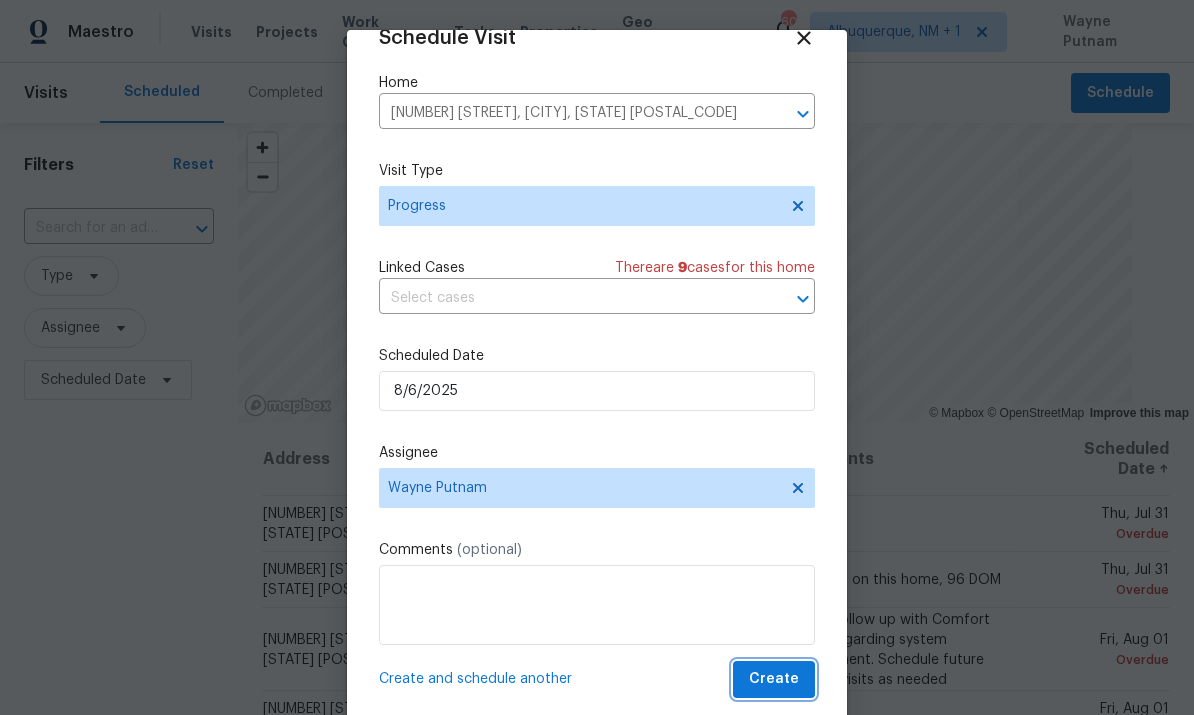 click on "Create" at bounding box center [774, 679] 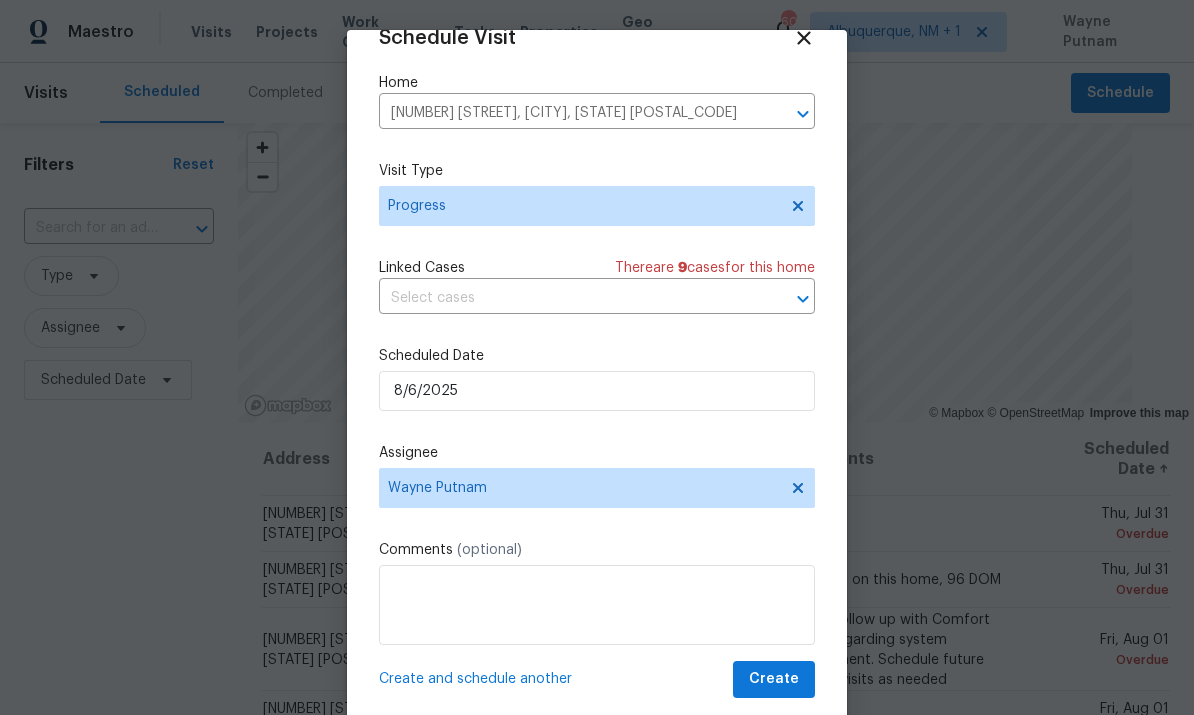 click on "Create and schedule another Create" at bounding box center (597, 679) 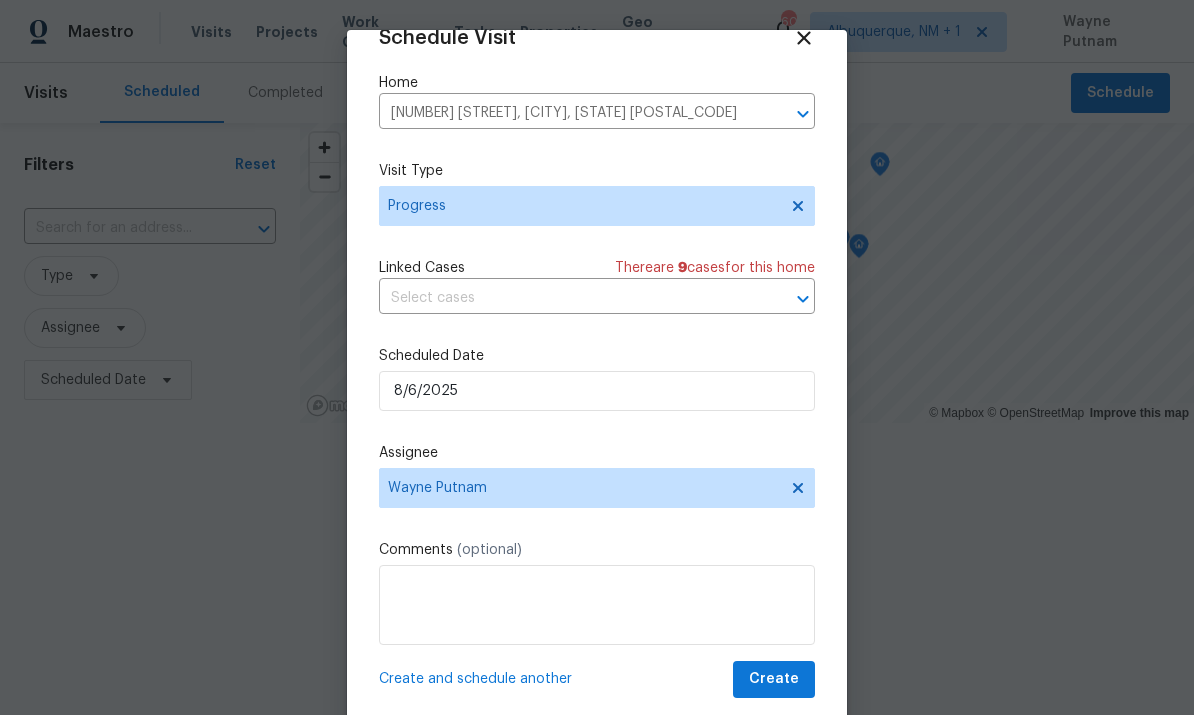 scroll, scrollTop: 0, scrollLeft: 0, axis: both 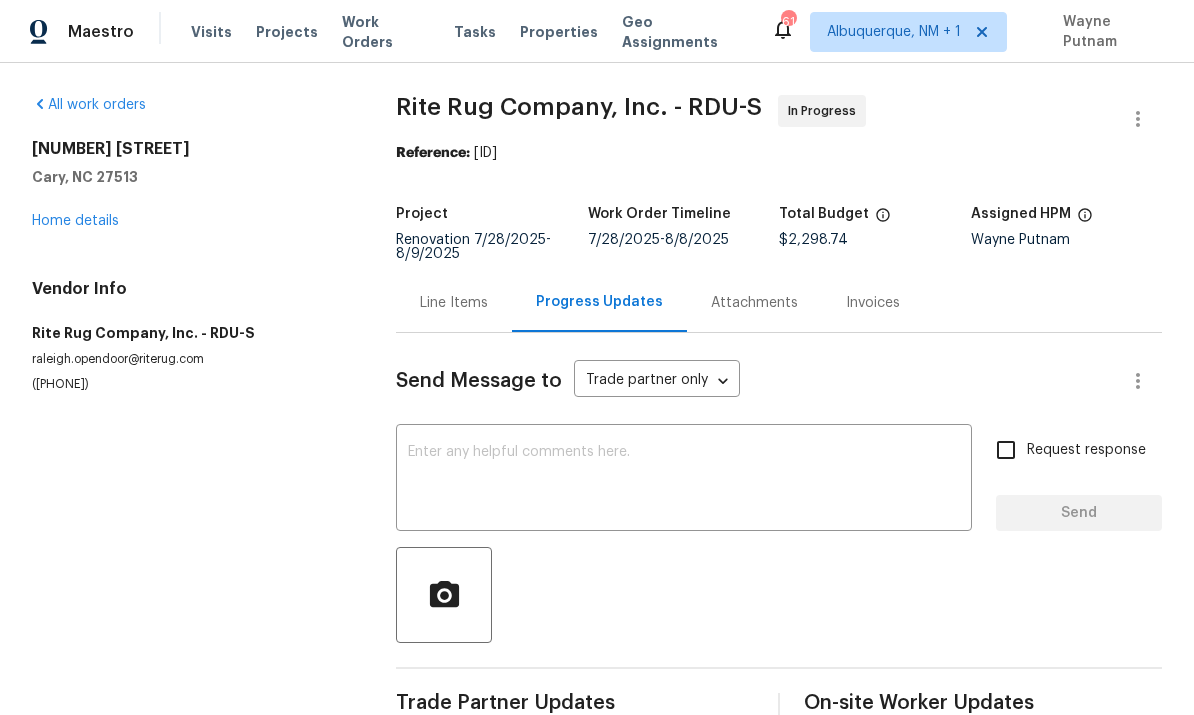 click on "Home details" at bounding box center (75, 221) 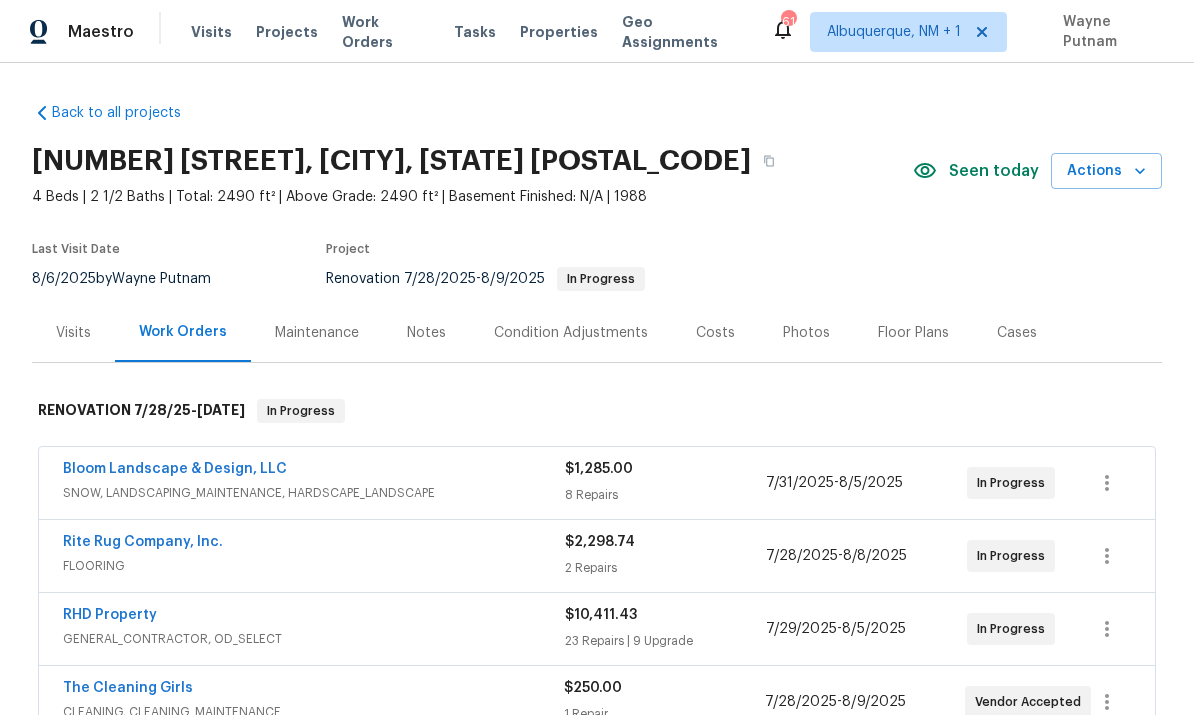 click on "Notes" at bounding box center (426, 332) 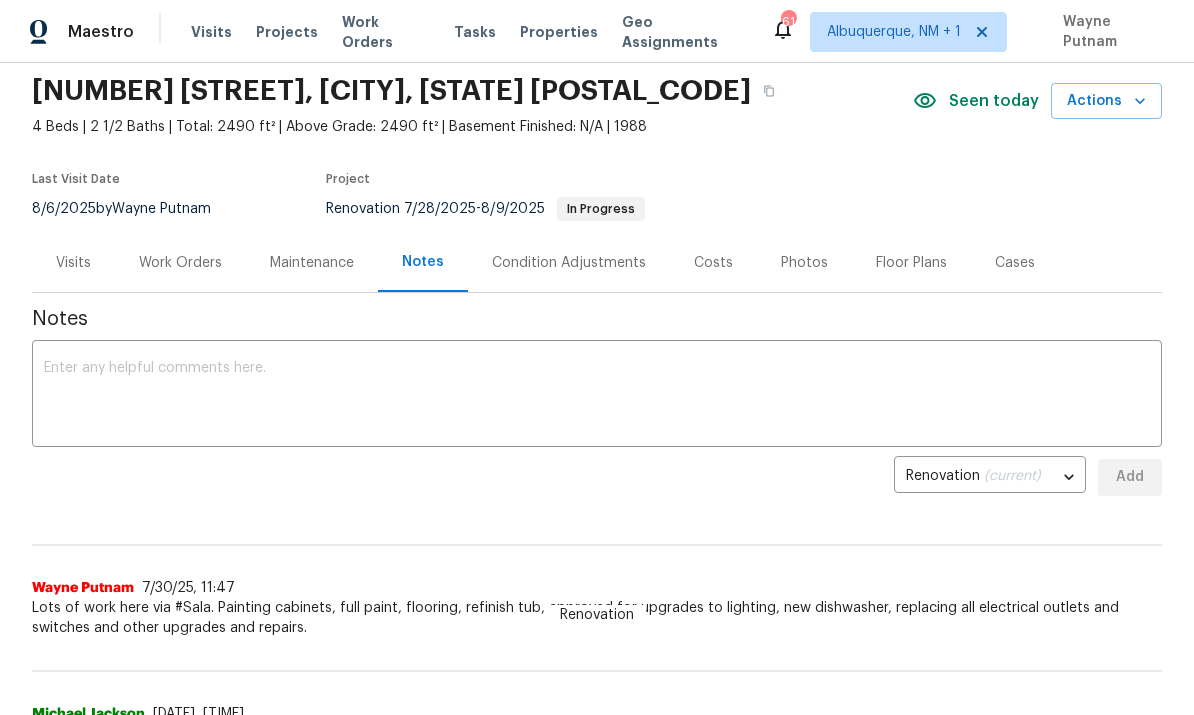 scroll, scrollTop: 80, scrollLeft: 0, axis: vertical 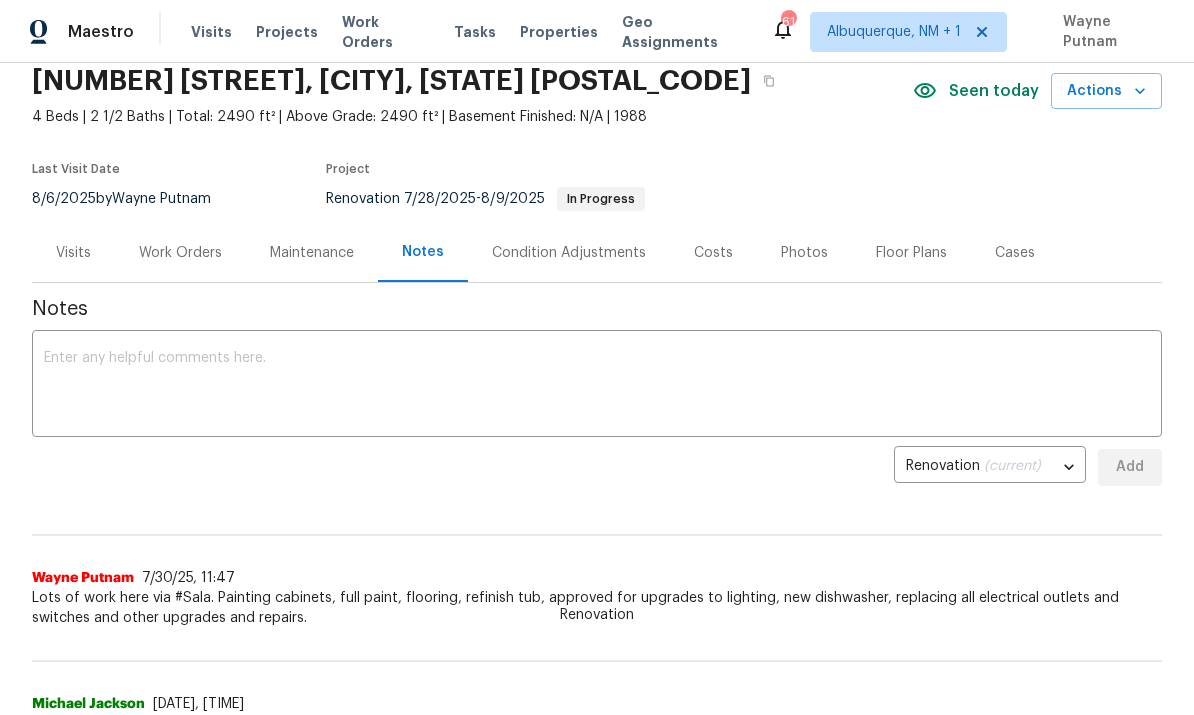 click at bounding box center (597, 386) 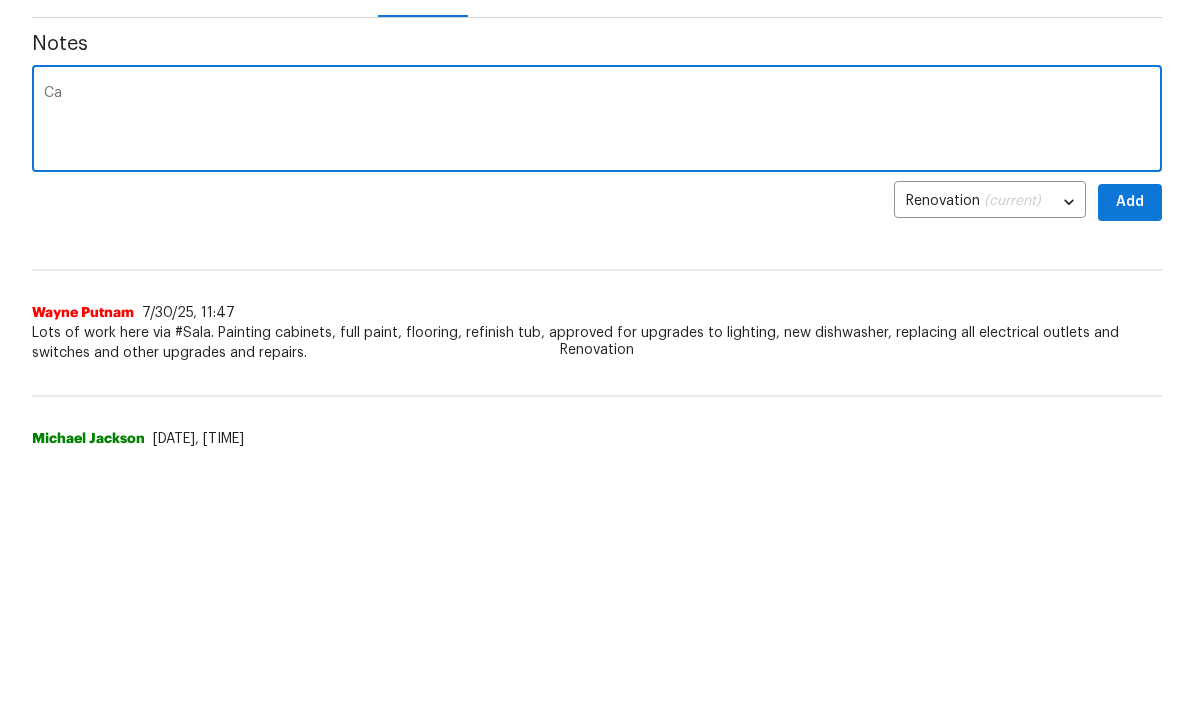 type on "C" 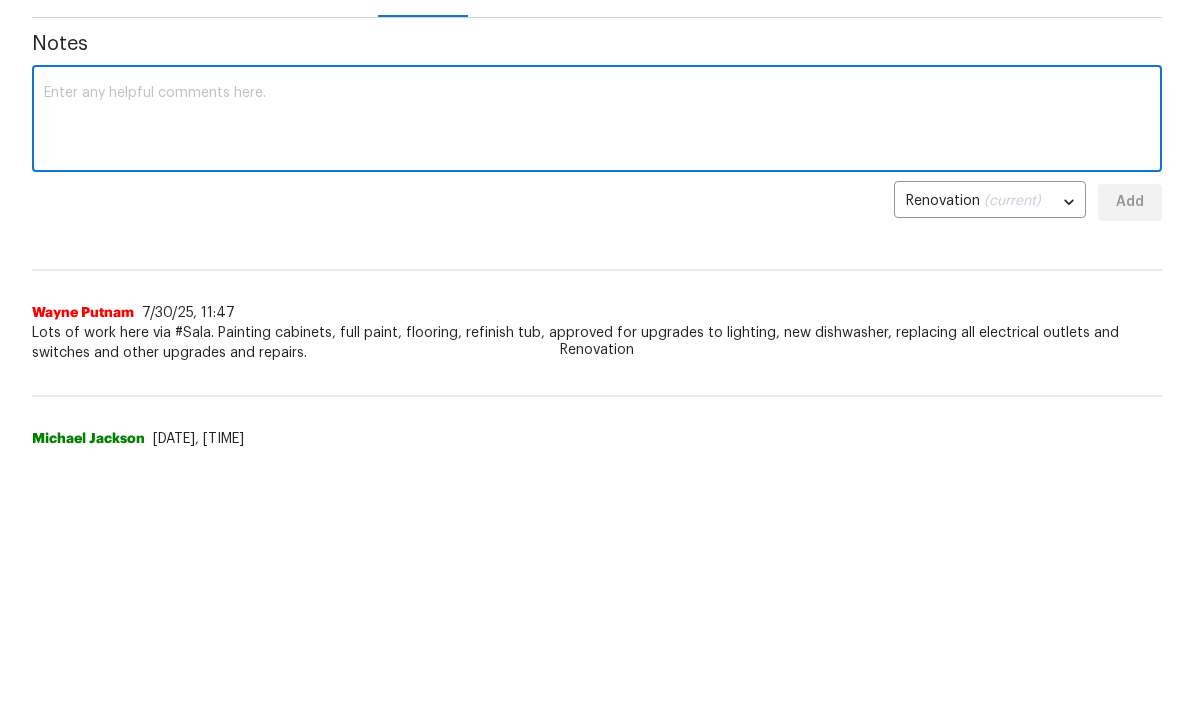 type on "g" 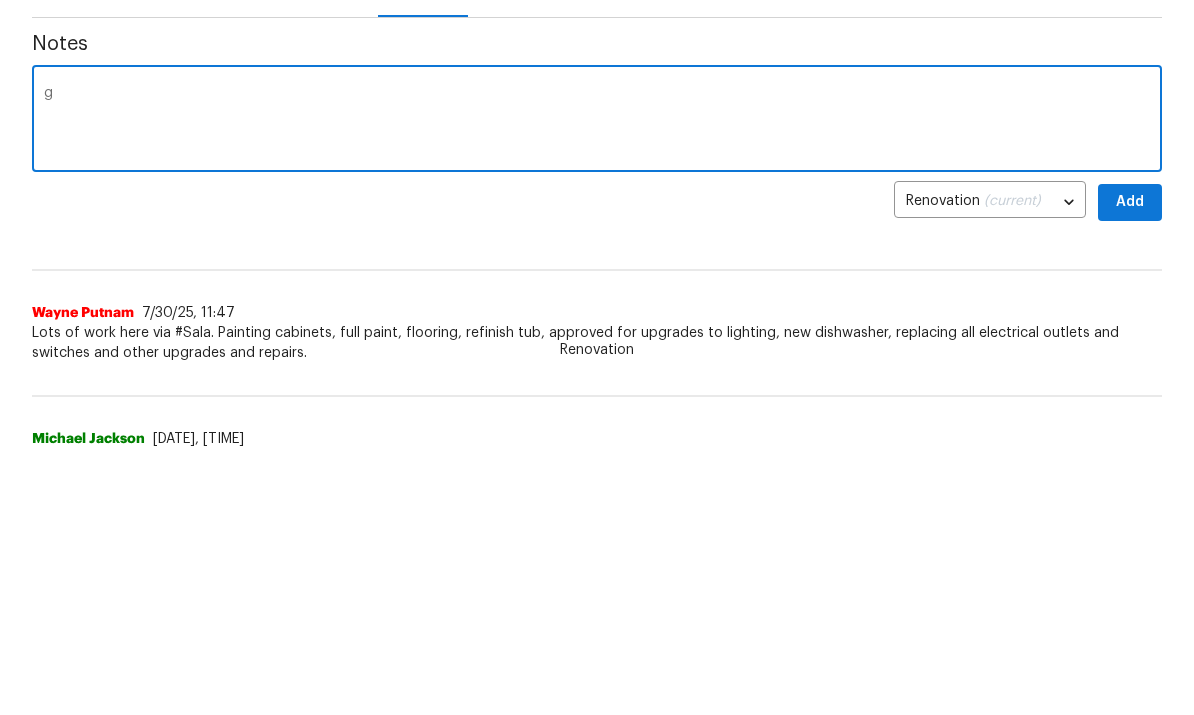 type 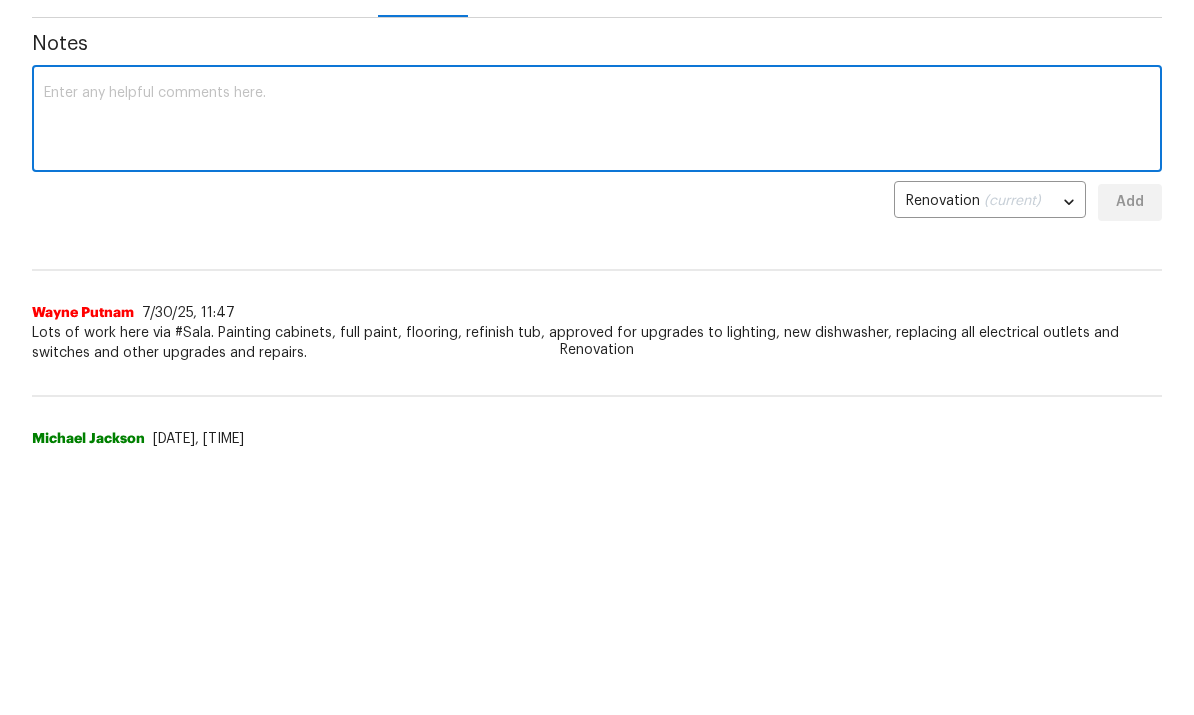 scroll, scrollTop: 265, scrollLeft: 0, axis: vertical 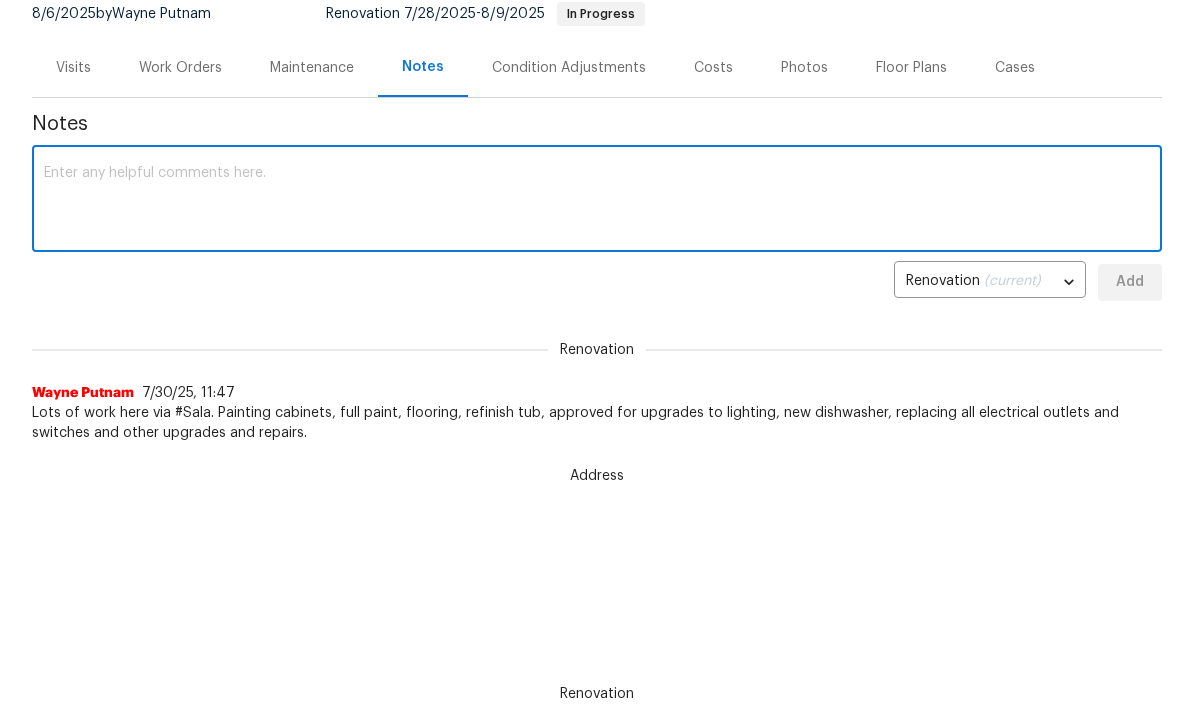 click on "Work Orders" at bounding box center (180, 67) 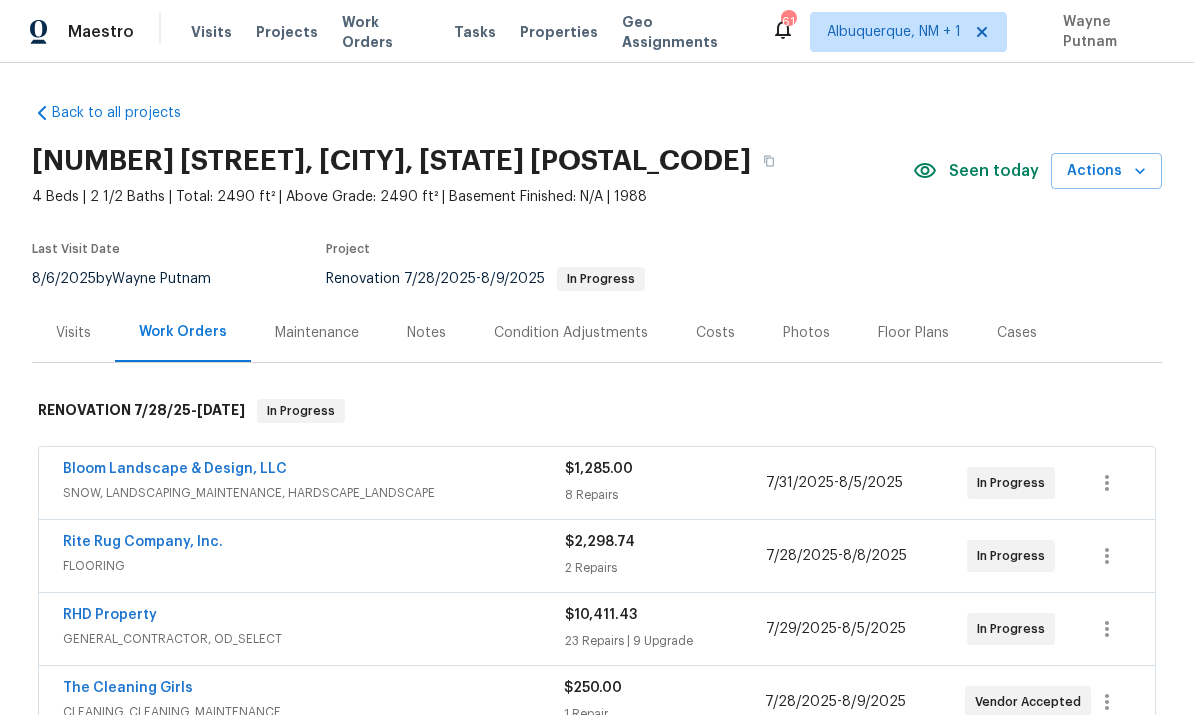 scroll, scrollTop: 75, scrollLeft: 0, axis: vertical 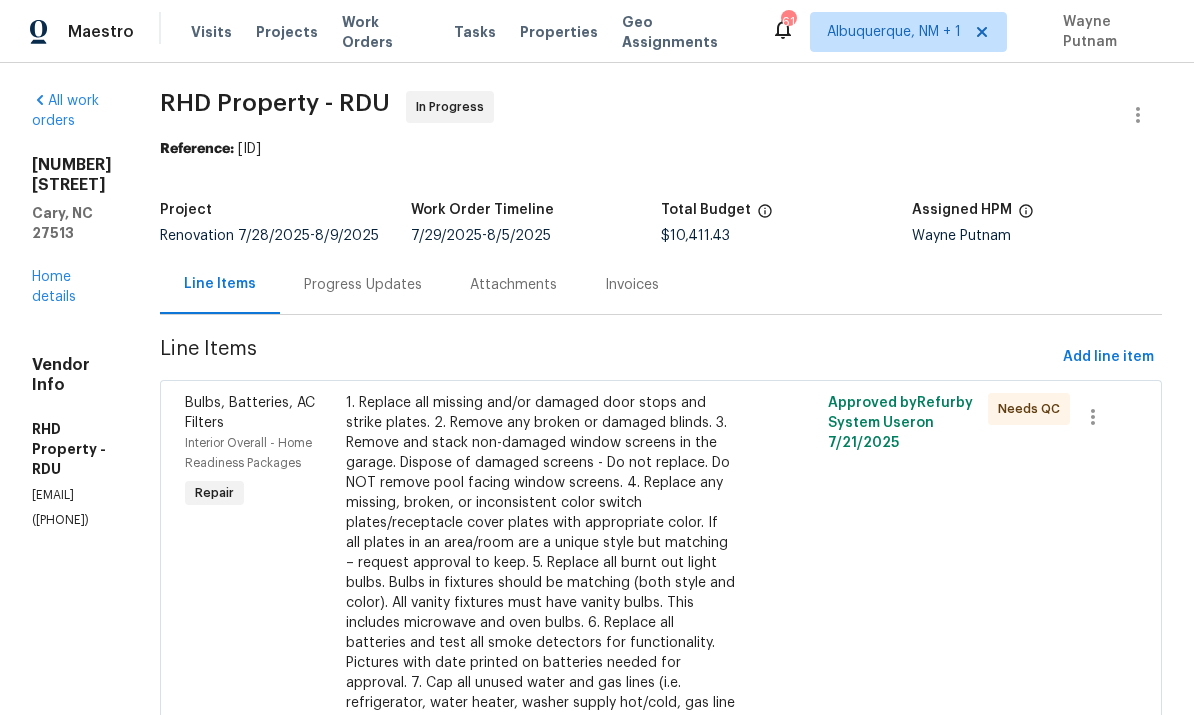 click on "Progress Updates" at bounding box center [363, 285] 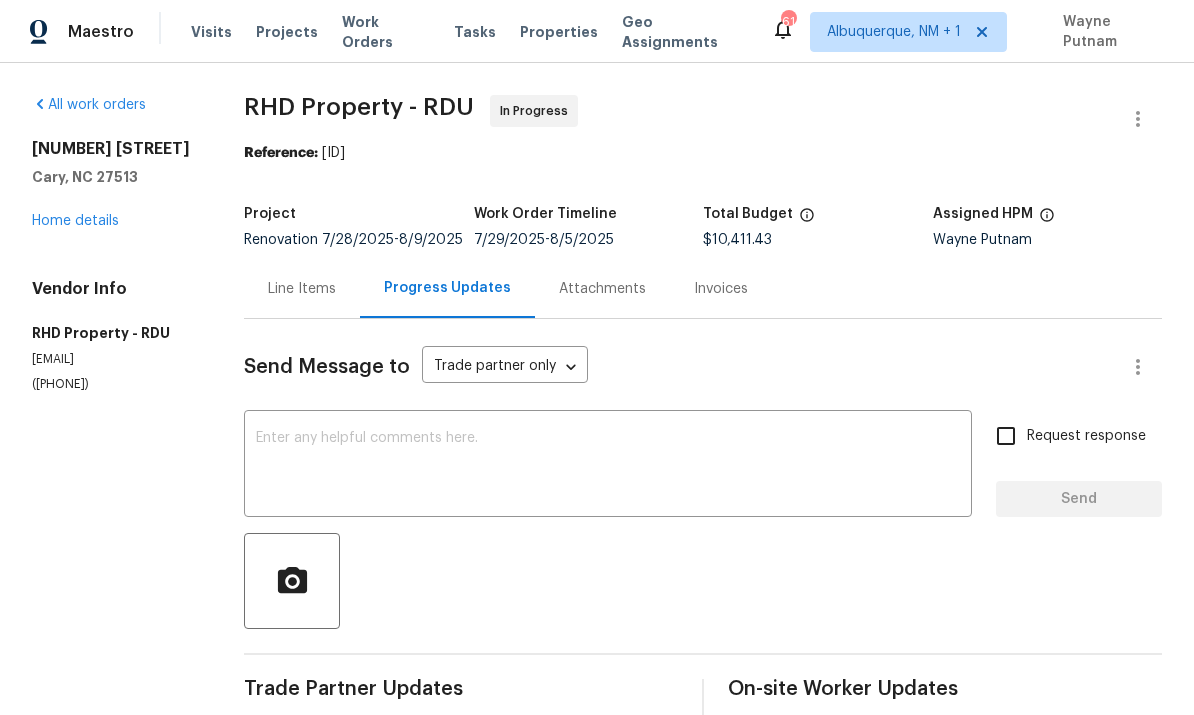scroll, scrollTop: 0, scrollLeft: 0, axis: both 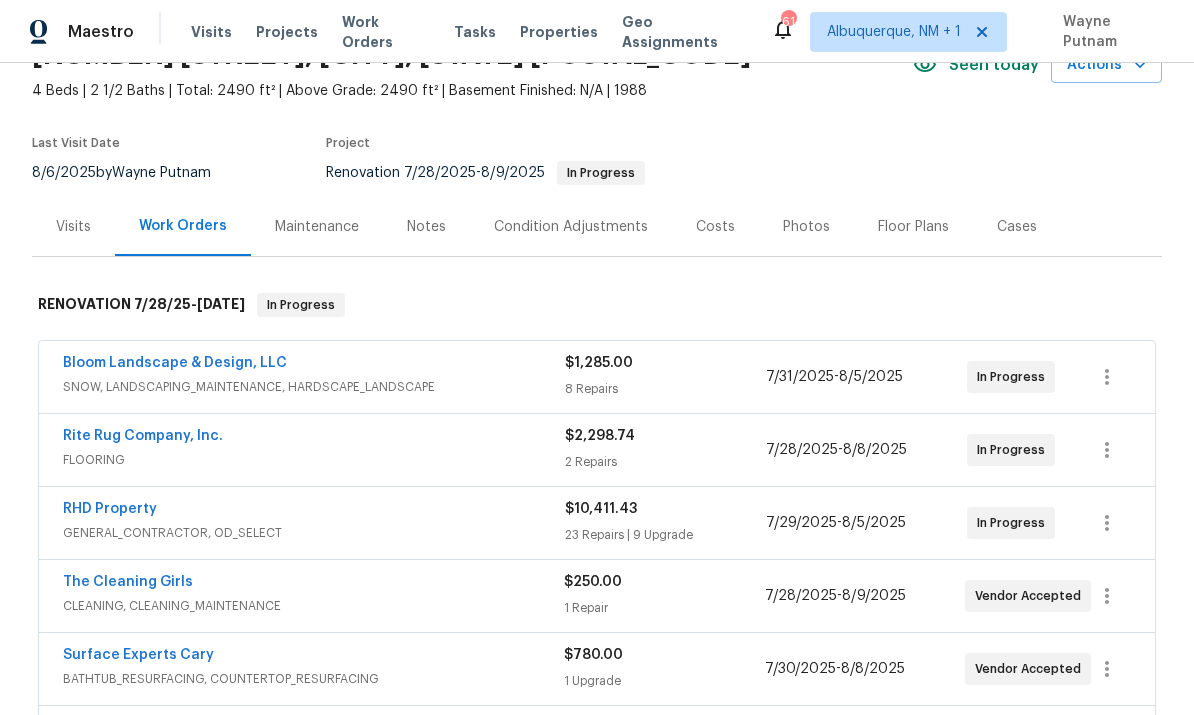 click on "Surface Experts Cary" at bounding box center (138, 655) 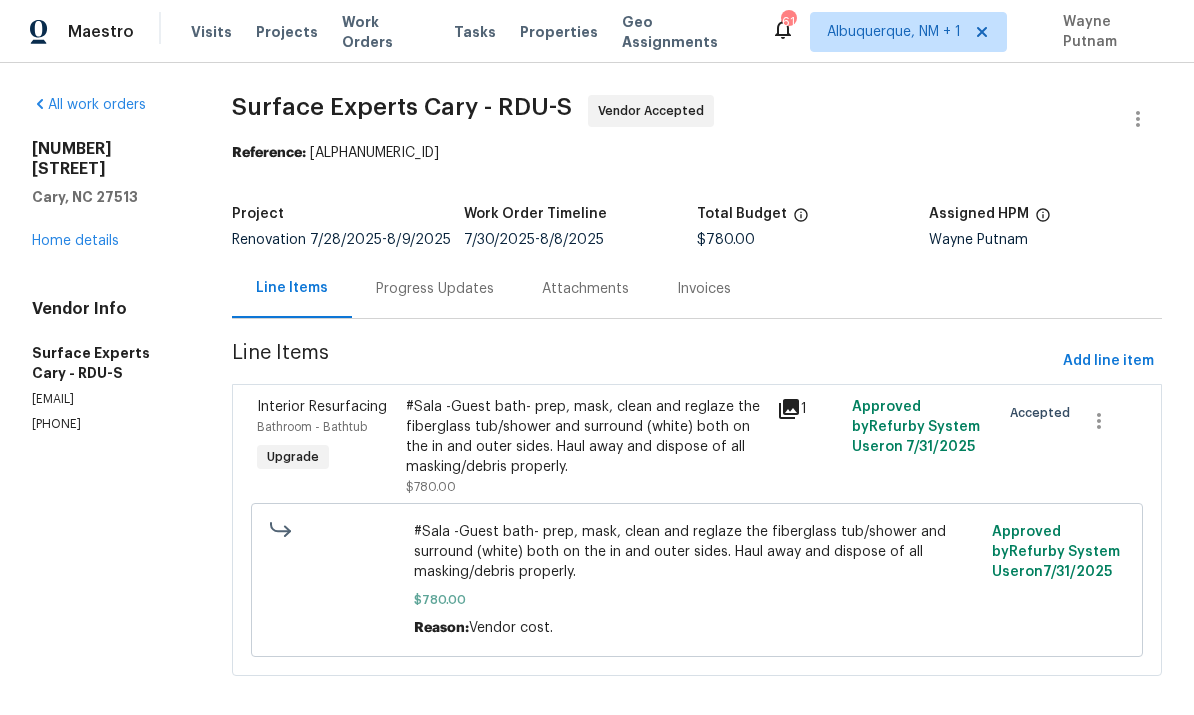 scroll, scrollTop: 19, scrollLeft: 0, axis: vertical 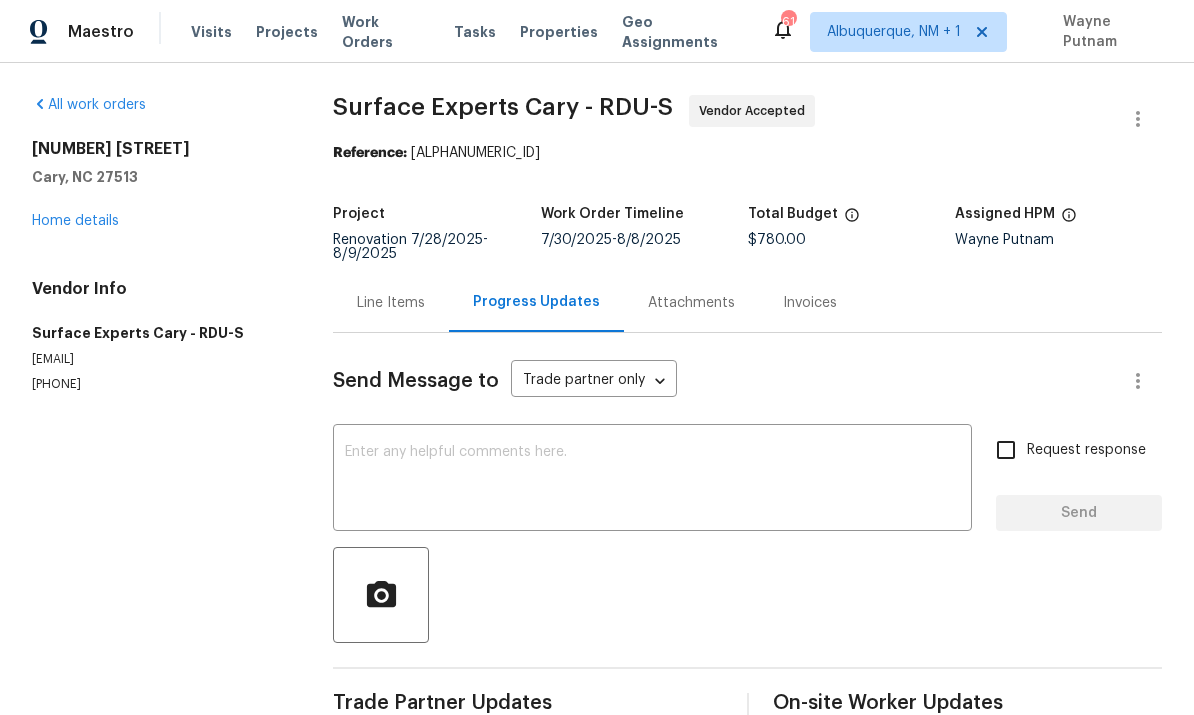 click on "Home details" at bounding box center [75, 221] 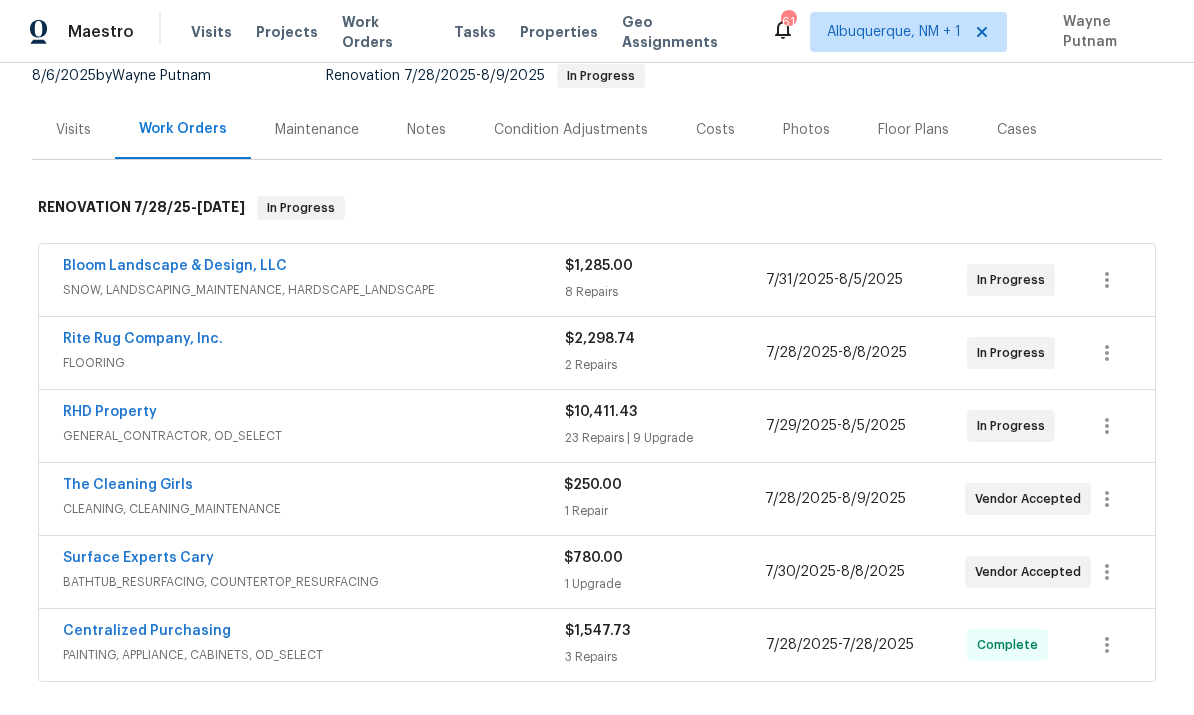 scroll, scrollTop: 209, scrollLeft: 0, axis: vertical 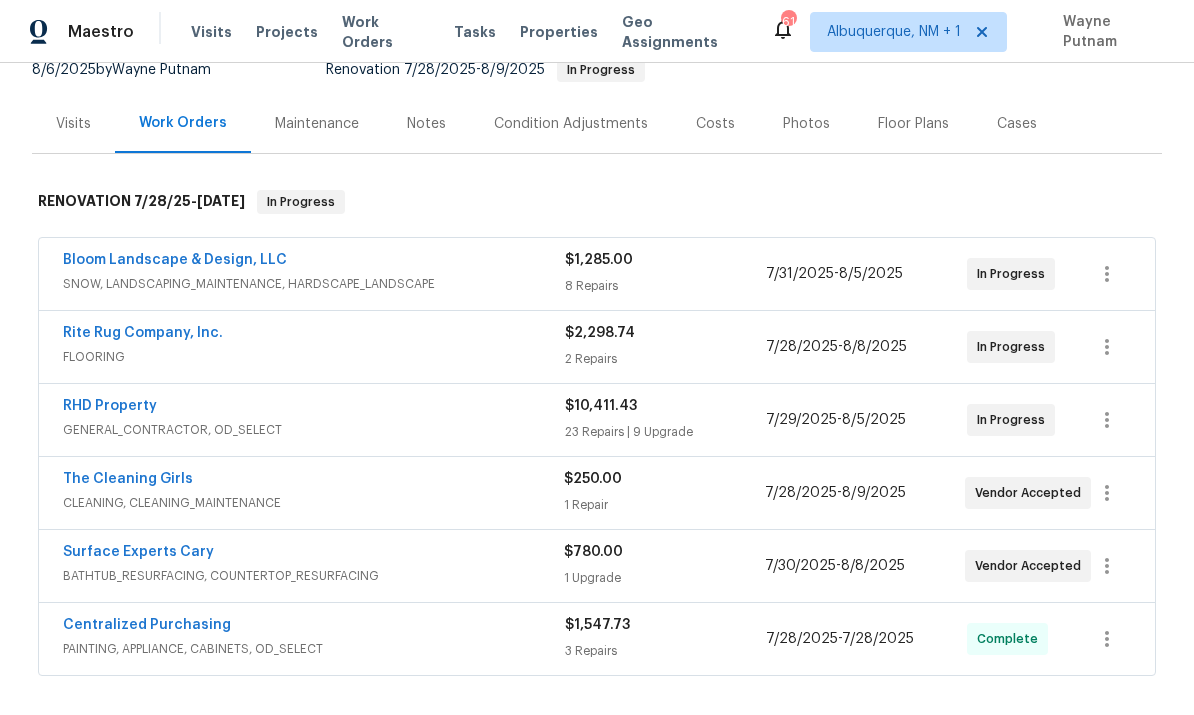 click on "Notes" at bounding box center [426, 123] 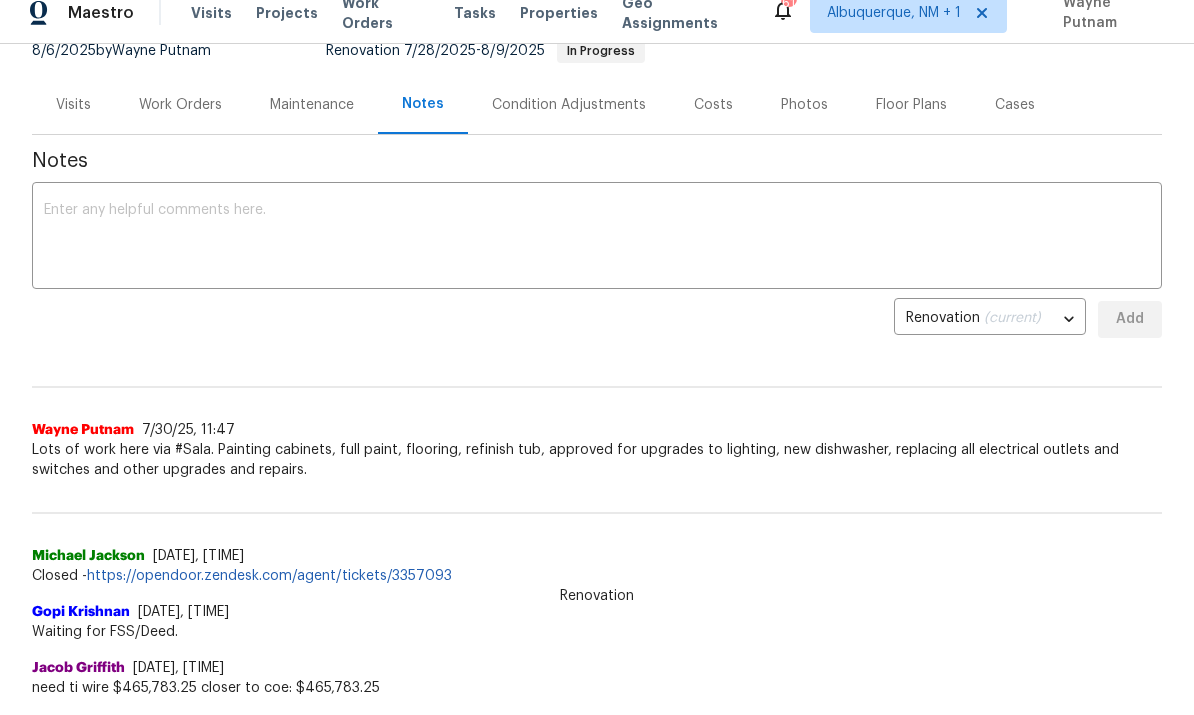 click at bounding box center [597, 238] 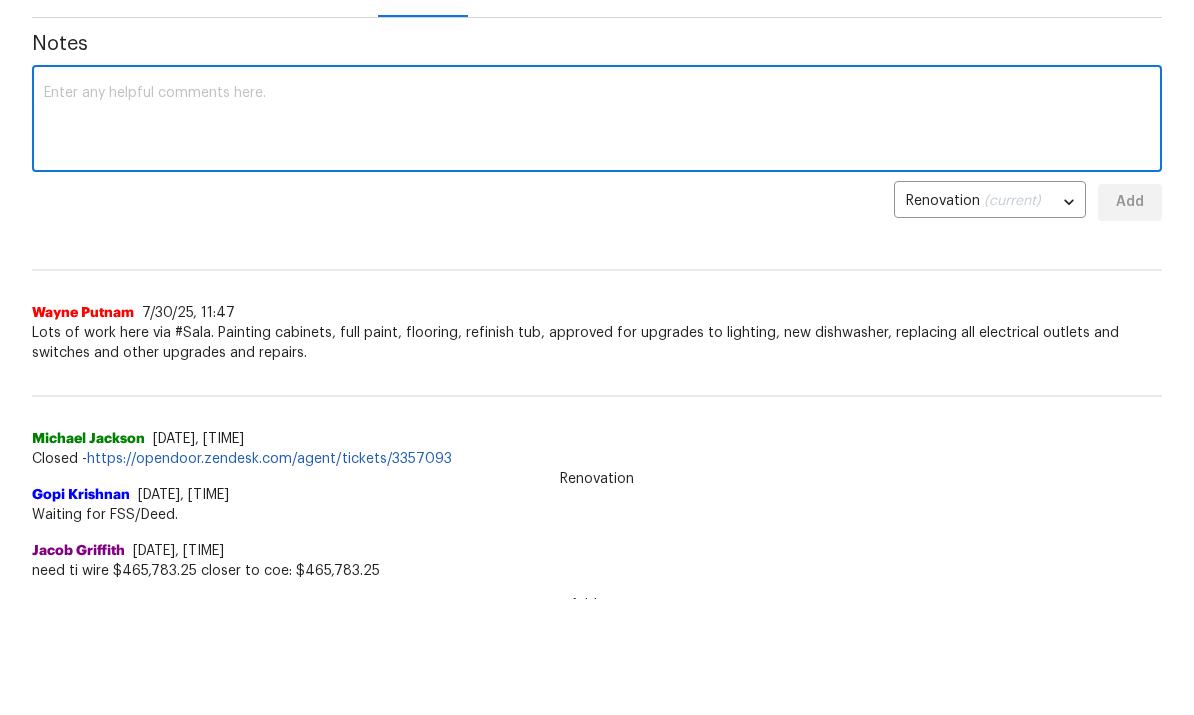 scroll, scrollTop: 136, scrollLeft: 0, axis: vertical 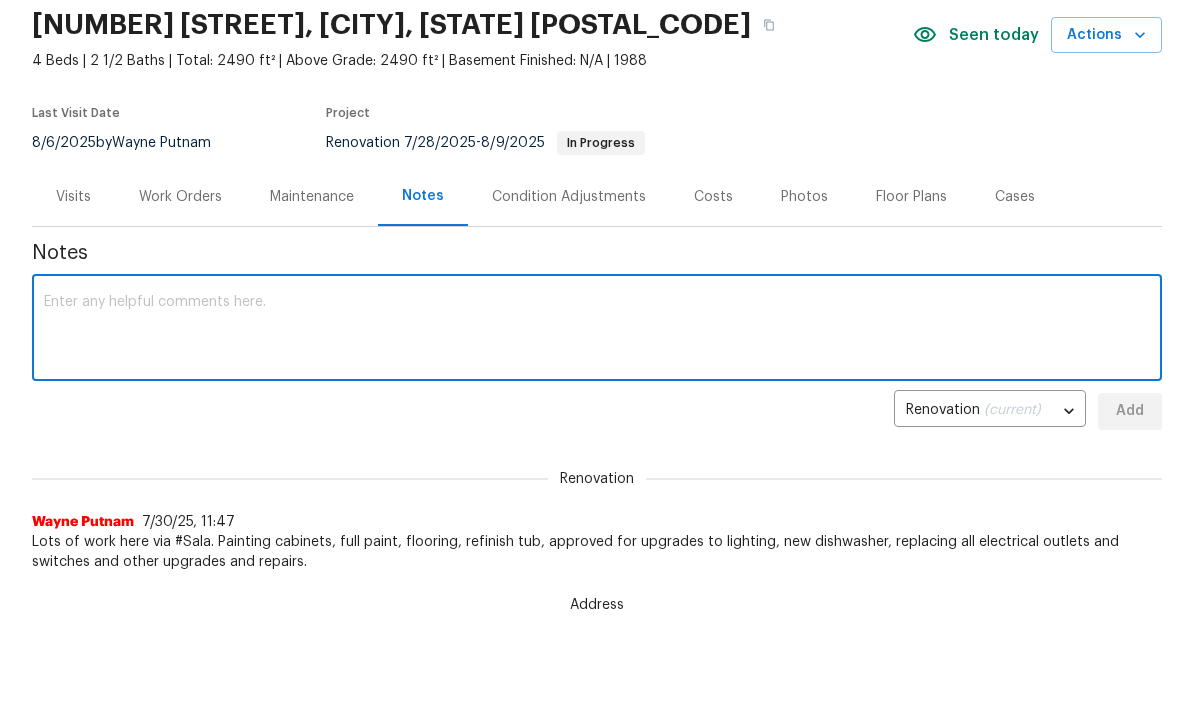 click on "Work Orders" at bounding box center (180, 197) 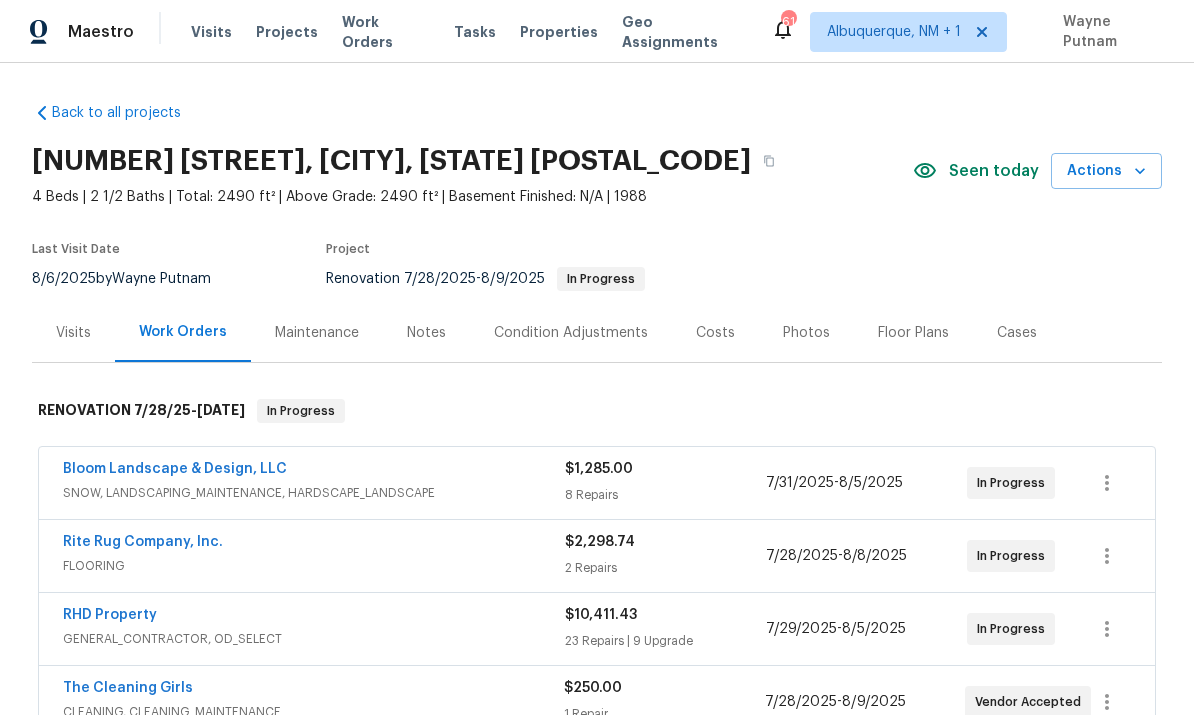 scroll, scrollTop: 75, scrollLeft: 0, axis: vertical 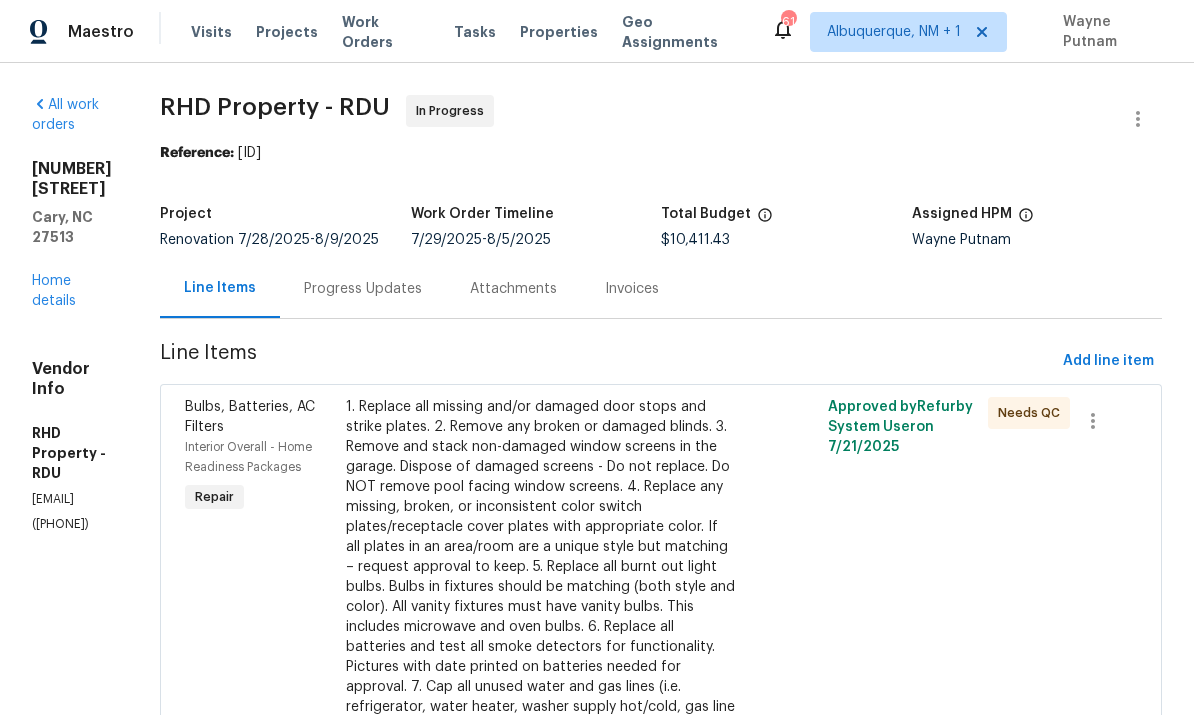 click on "Progress Updates" at bounding box center (363, 289) 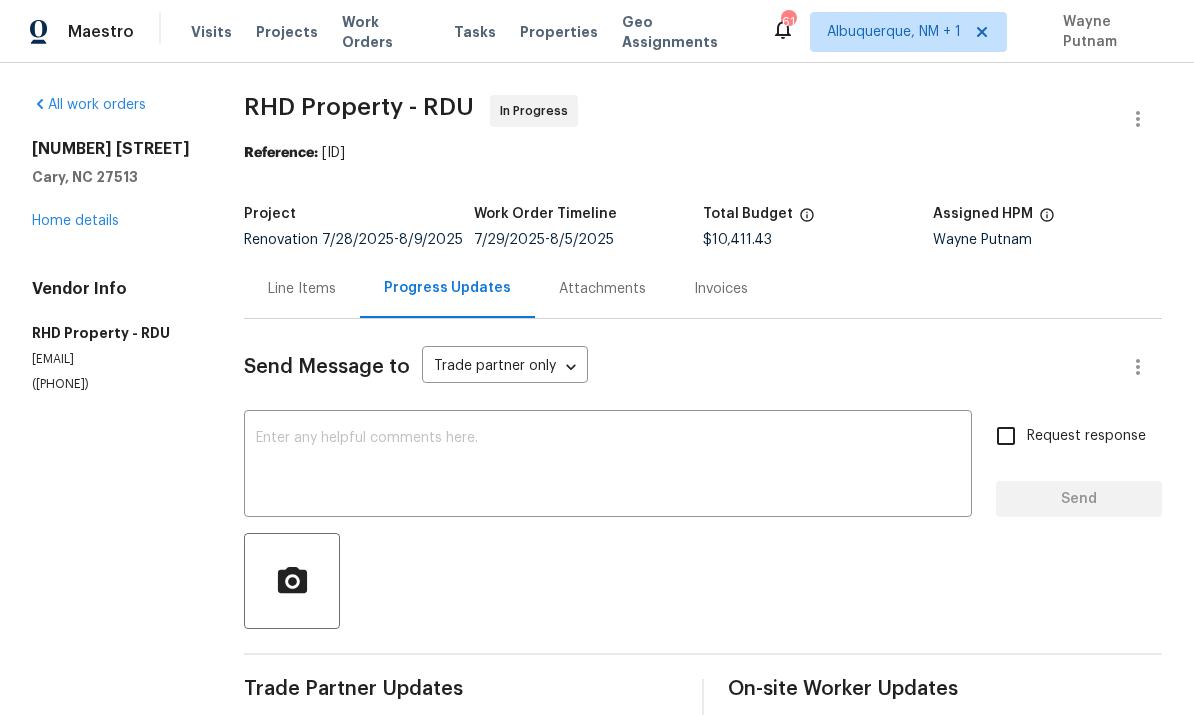 scroll, scrollTop: 0, scrollLeft: 0, axis: both 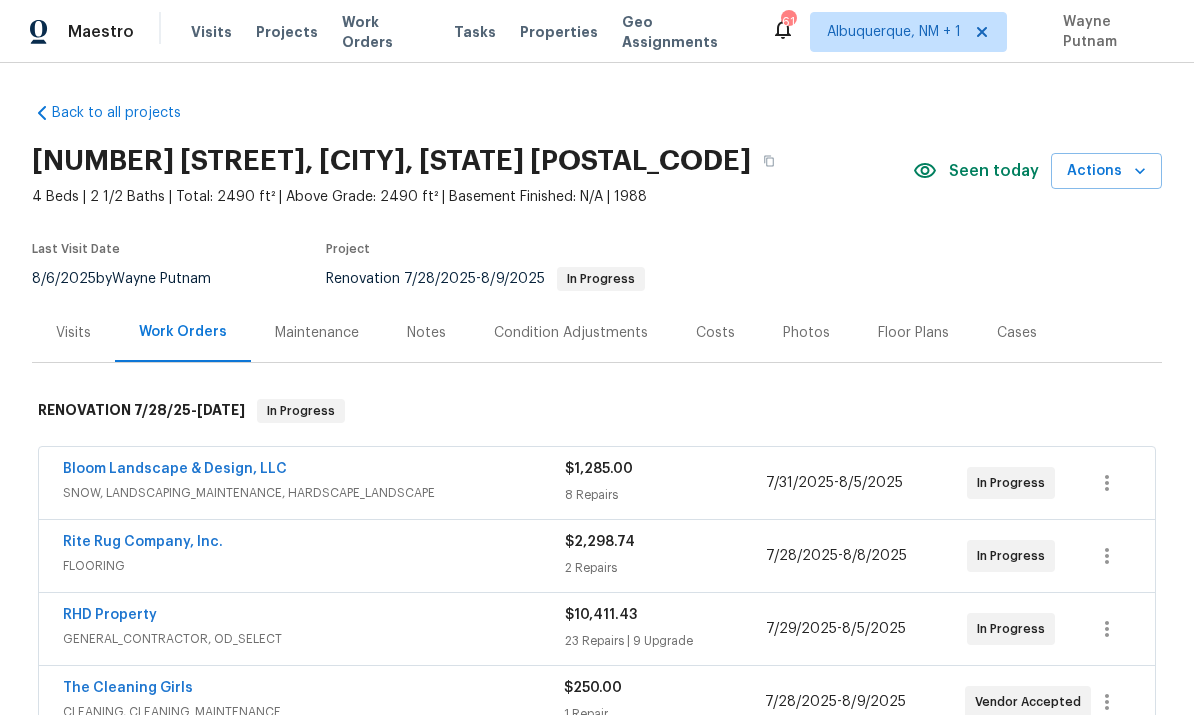 click on "Notes" at bounding box center [426, 333] 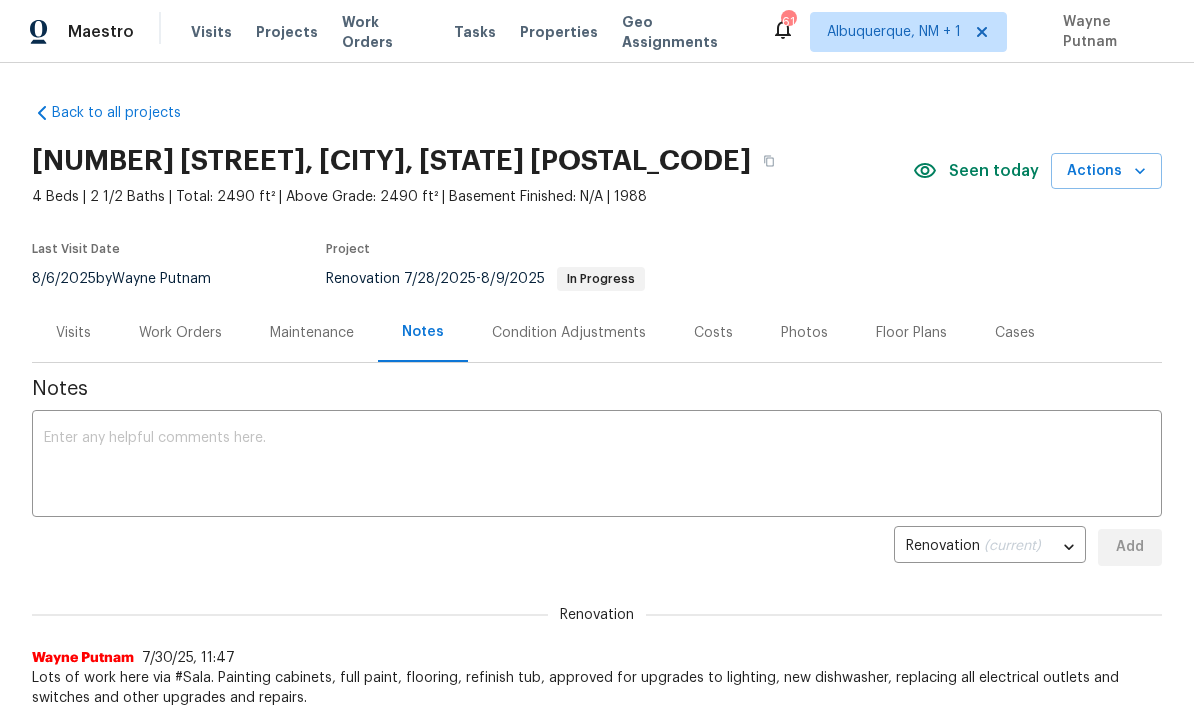 click on "x ​" at bounding box center (597, 466) 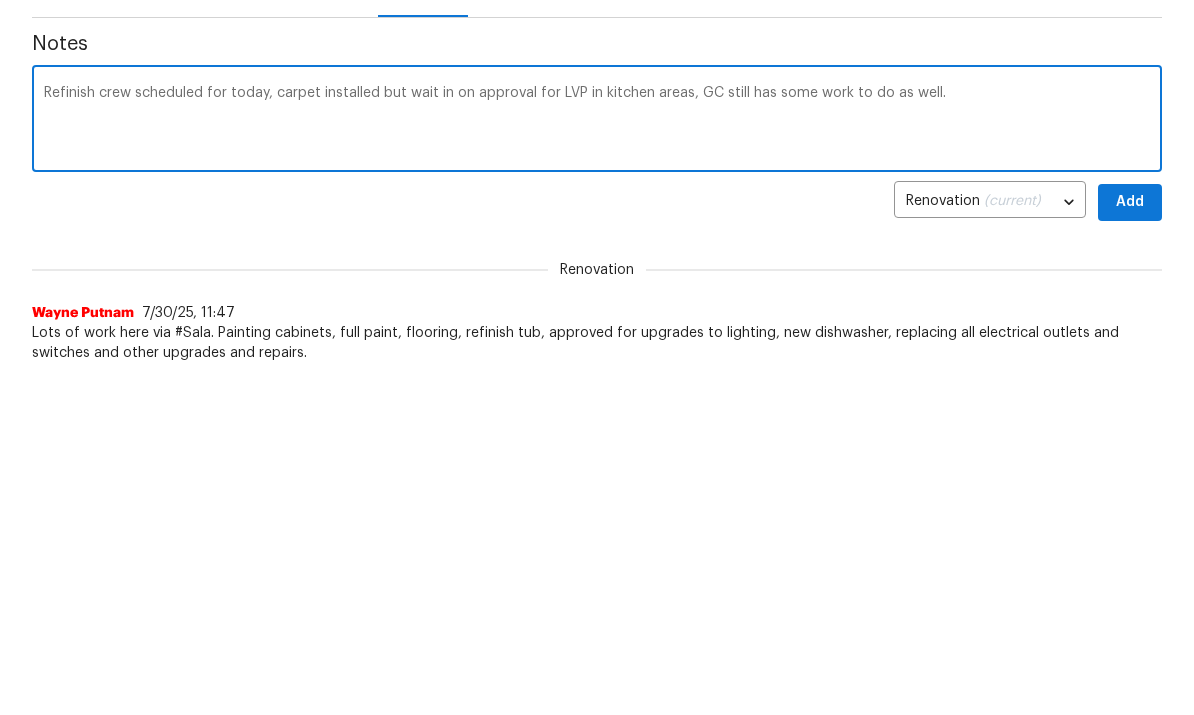 type on "Refinish crew scheduled for today, carpet installed but wait in on approval for LVP in kitchen areas, GC still has some work to do as well." 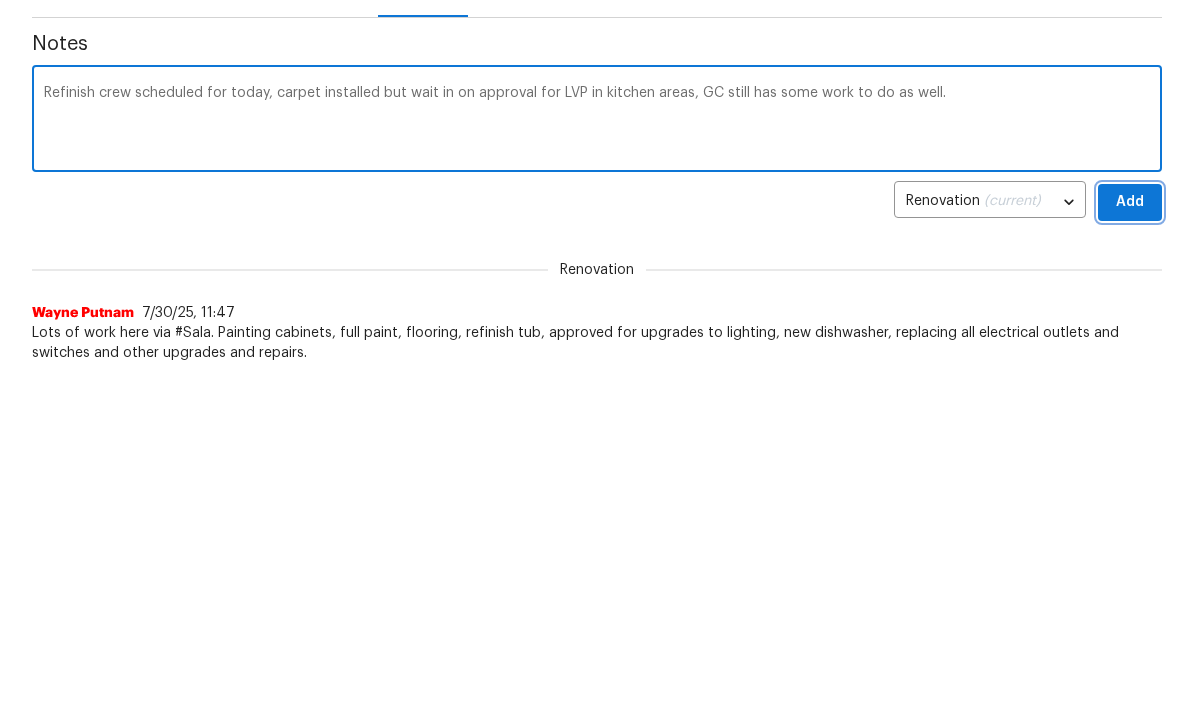 click on "Add" at bounding box center [1130, 547] 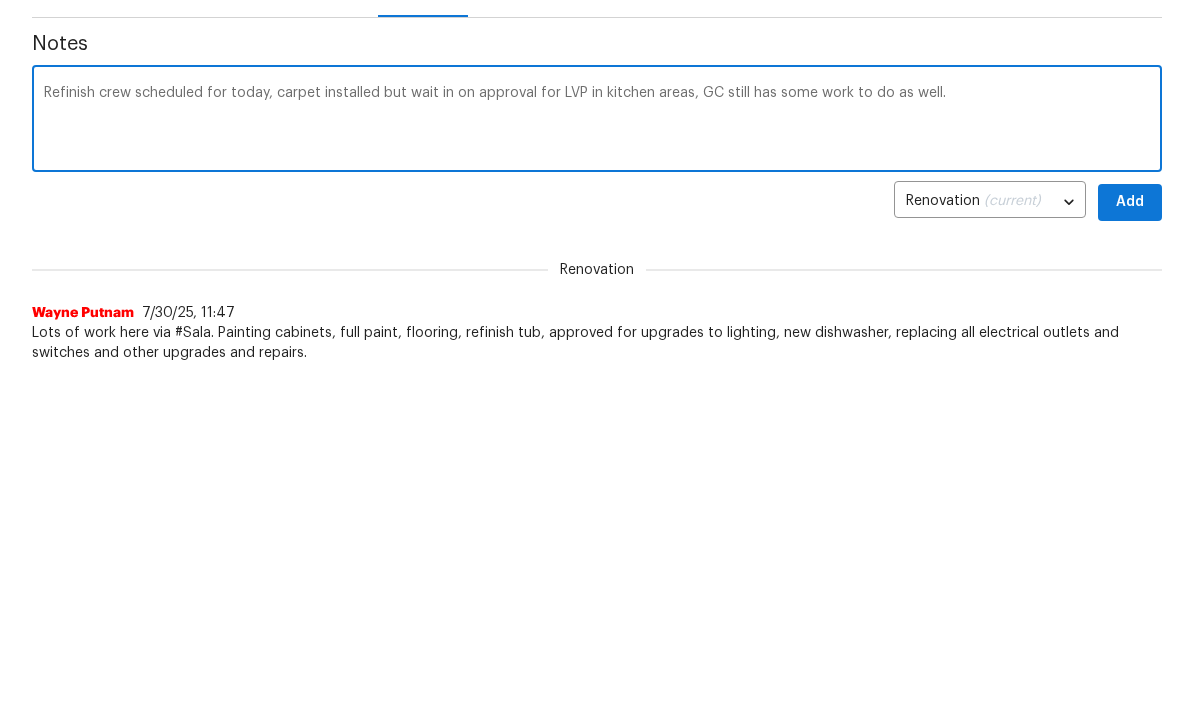 scroll, scrollTop: 345, scrollLeft: 0, axis: vertical 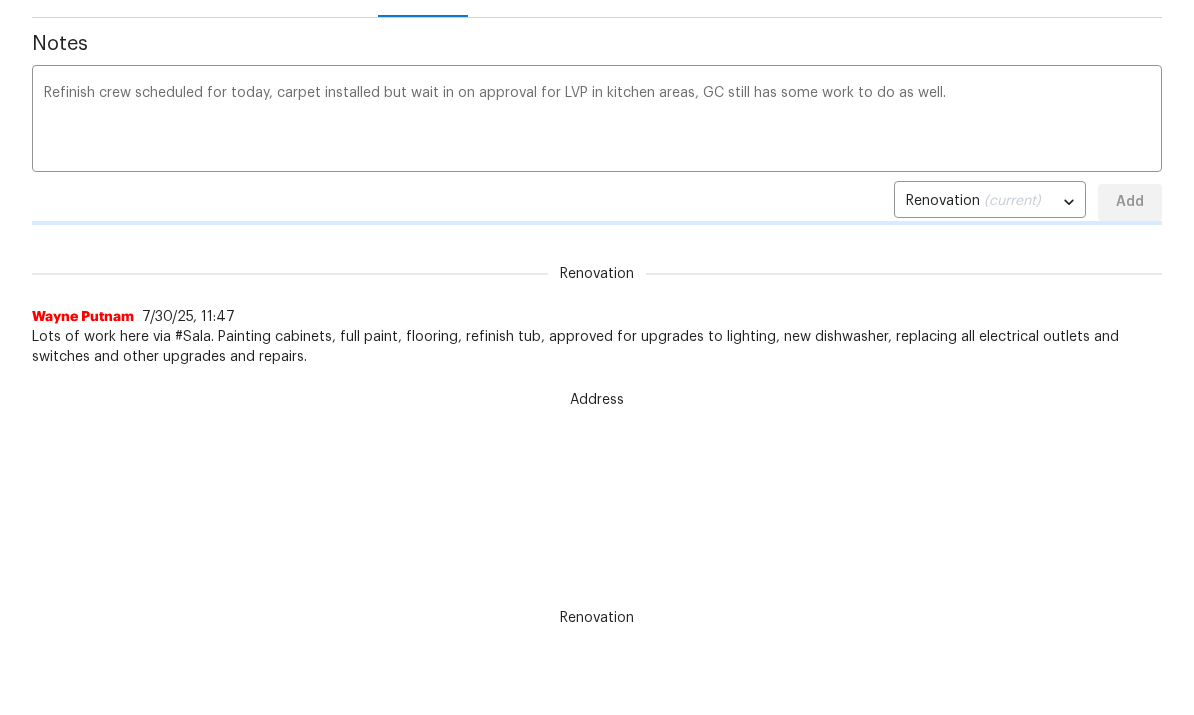 type 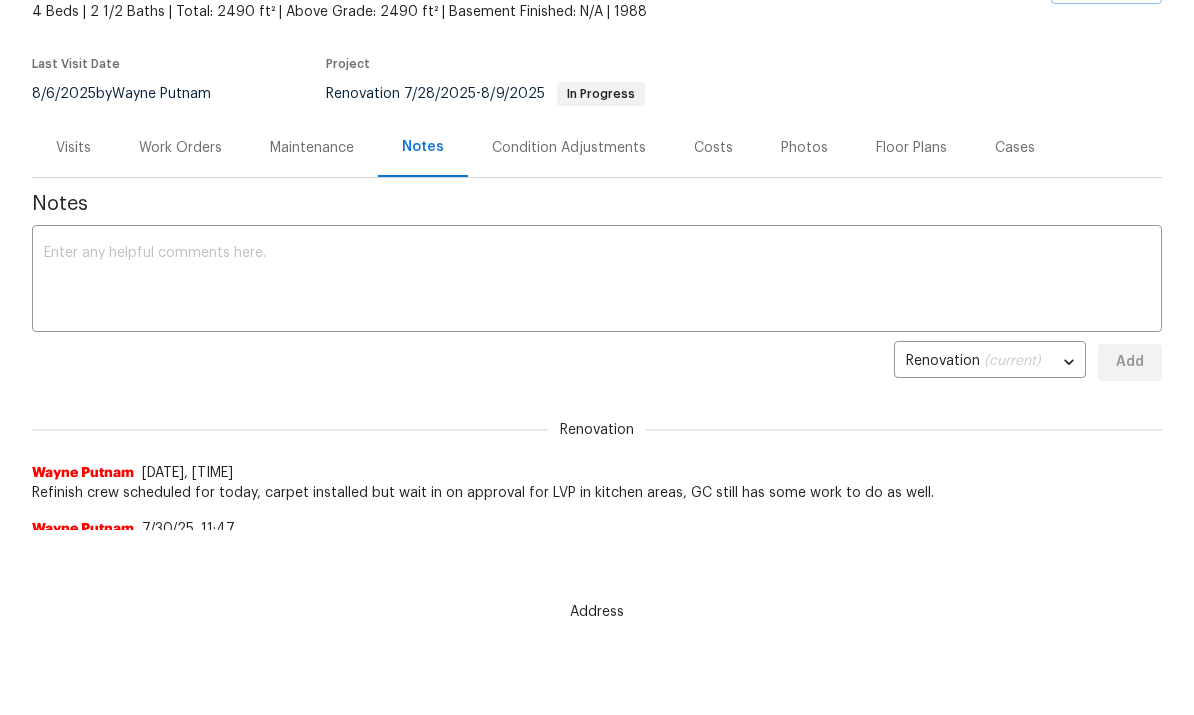scroll, scrollTop: 0, scrollLeft: 0, axis: both 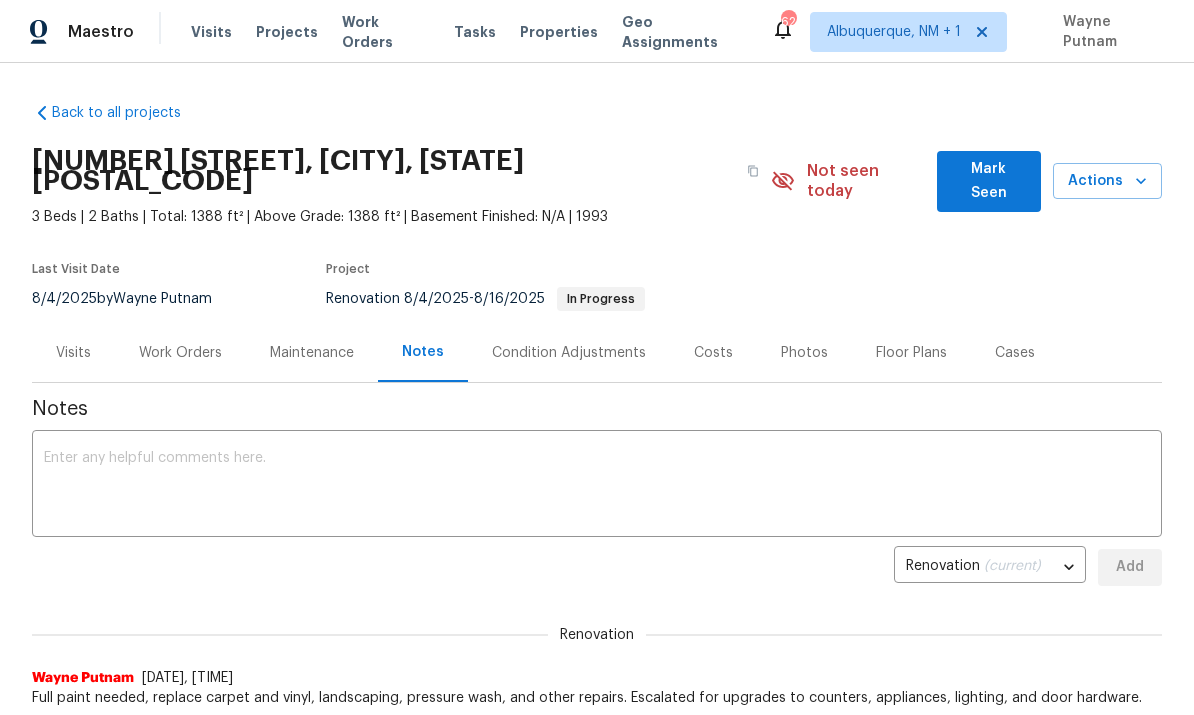 click on "Back to all projects [NUMBER] [STREET], [CITY], [STATE] [POSTAL_CODE] 3 Beds | 2 Baths | Total: 1388 ft² | Above Grade: 1388 ft² | Basement Finished: N/A | 1993 Not seen today Mark Seen Actions Last Visit Date [DATE]  by  Wayne Putnam   Project Renovation   [DATE]  -  [DATE] In Progress Visits Work Orders Maintenance Notes Condition Adjustments Costs Photos Floor Plans Cases Notes x ​ Renovation   (current) [ID_STRING] ​ Add Renovation Wayne Putnam [DATE], [TIME] Full paint needed, replace carpet and vinyl, landscaping, pressure wash, and other repairs. Escalated for upgrades to counters, appliances, lighting, and door hardware.  Address Michael Jackson [DATE], [TIME] Closed -  https://opendoor.zendesk.com/agent/tickets/3379447 A.V Vibin [DATE], [TIME] Waiting for docs Jacob Griffith [DATE], [TIME] wired:$348,178.18 Jacob Griffith [DATE], [TIME] sent closing docs to title/NEED TO WIRE $348,178.18 CLOSER TO COE
Funding Auth
http://opendoor.zendesk.com/agent/tickets/3375236 Renovation" at bounding box center (597, 389) 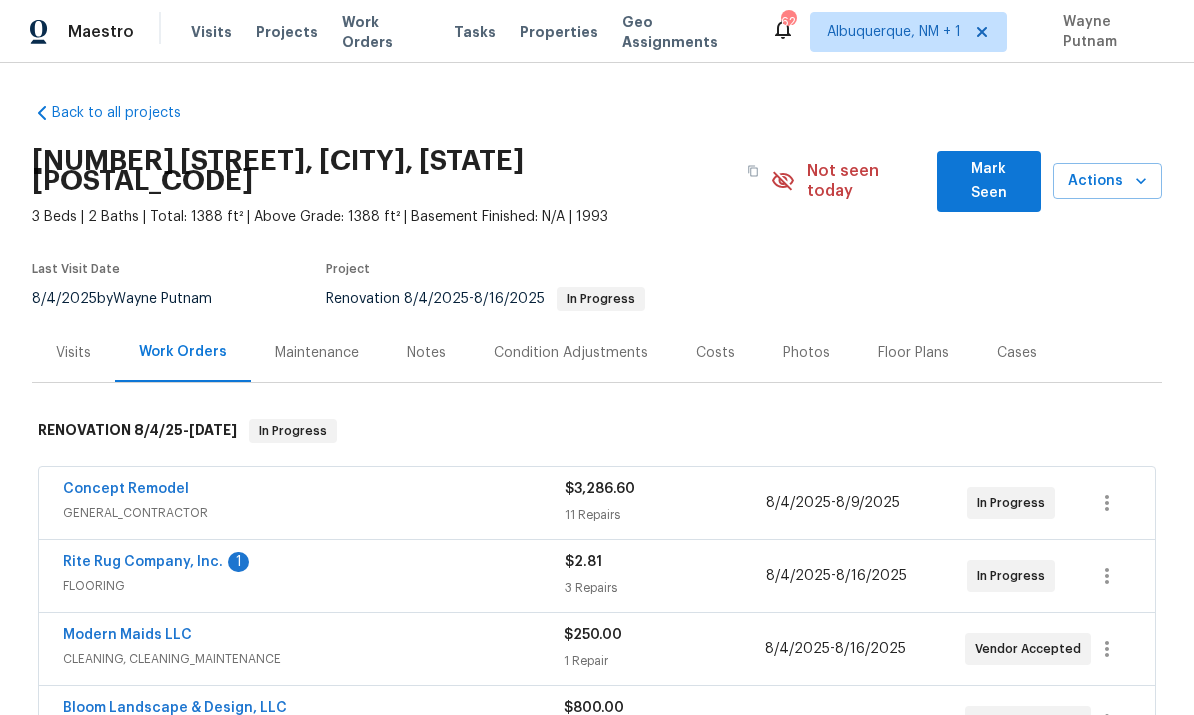 click on "Notes" at bounding box center (426, 353) 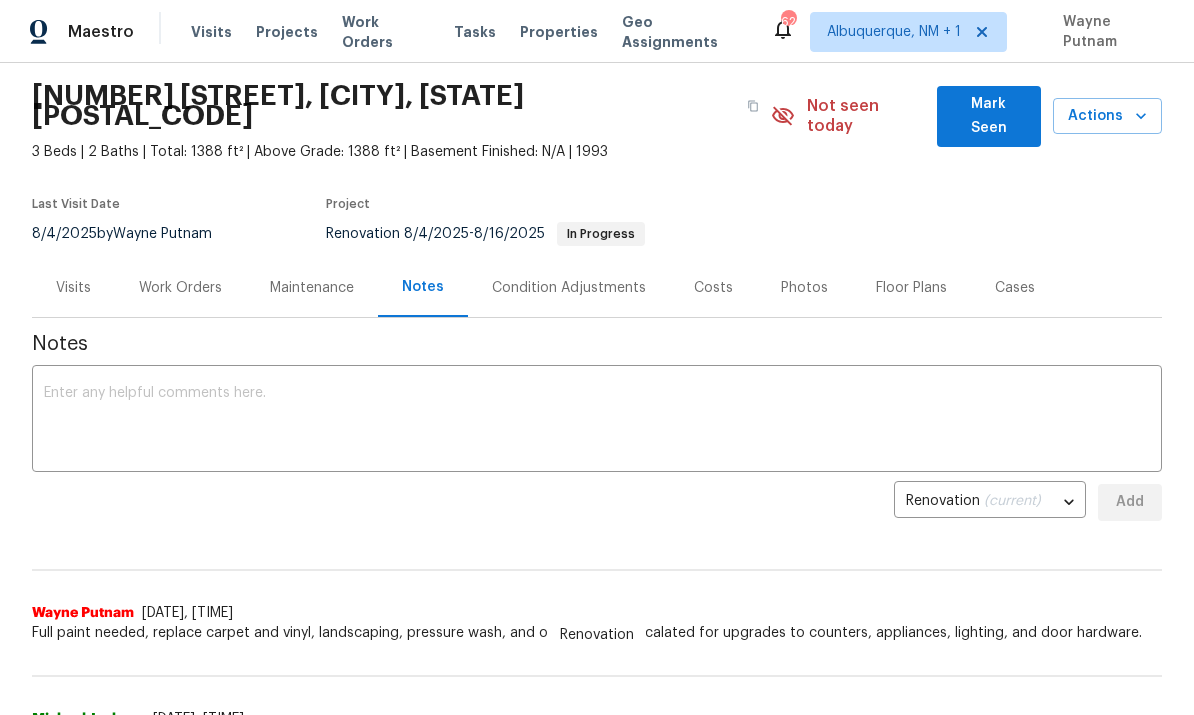 scroll, scrollTop: 63, scrollLeft: 0, axis: vertical 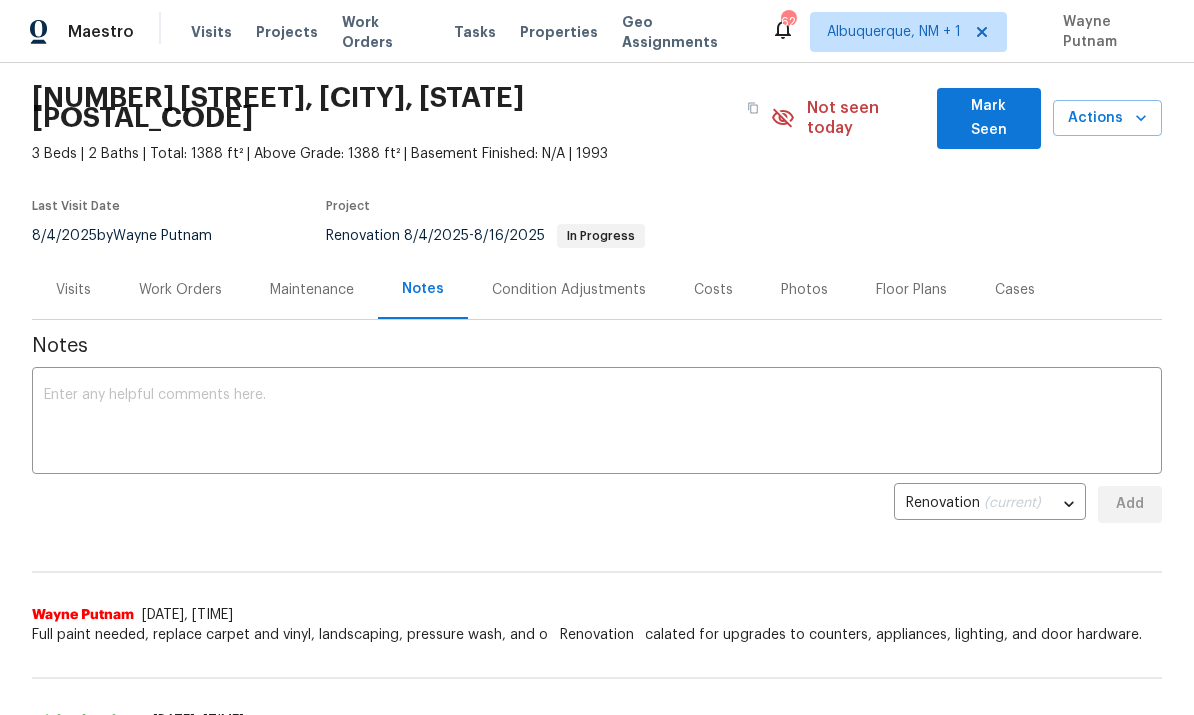 click on "Work Orders" at bounding box center [180, 290] 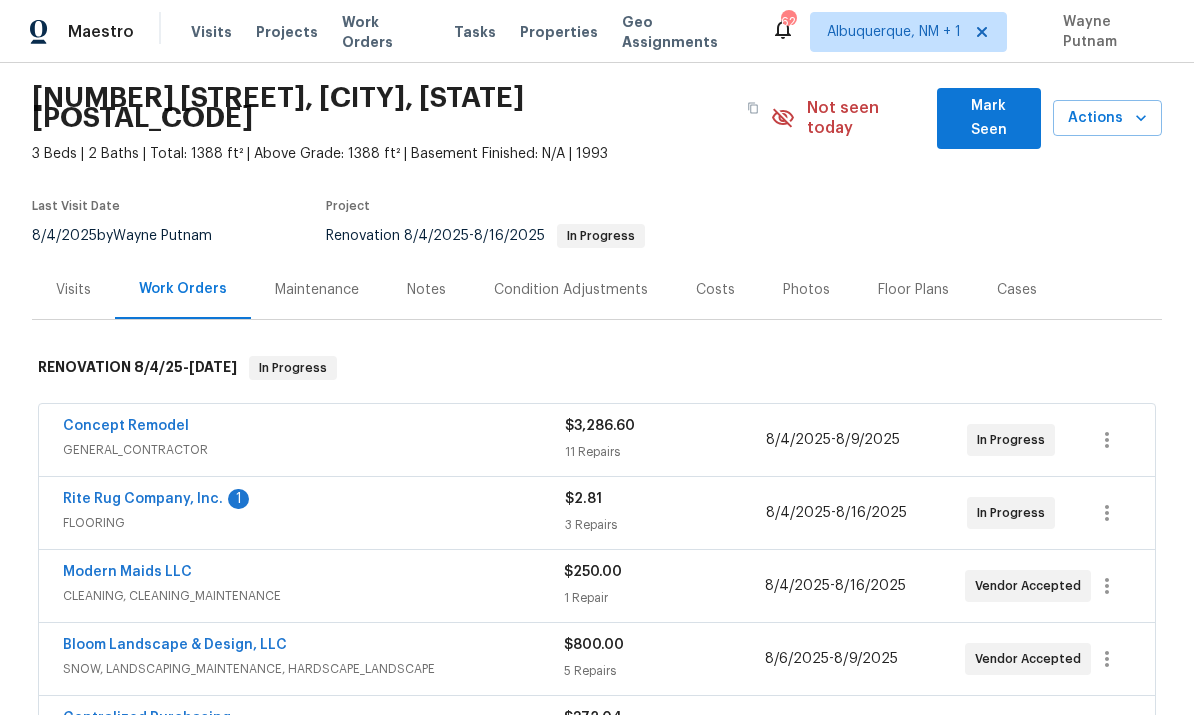 click on "Rite Rug Company, Inc." at bounding box center (143, 499) 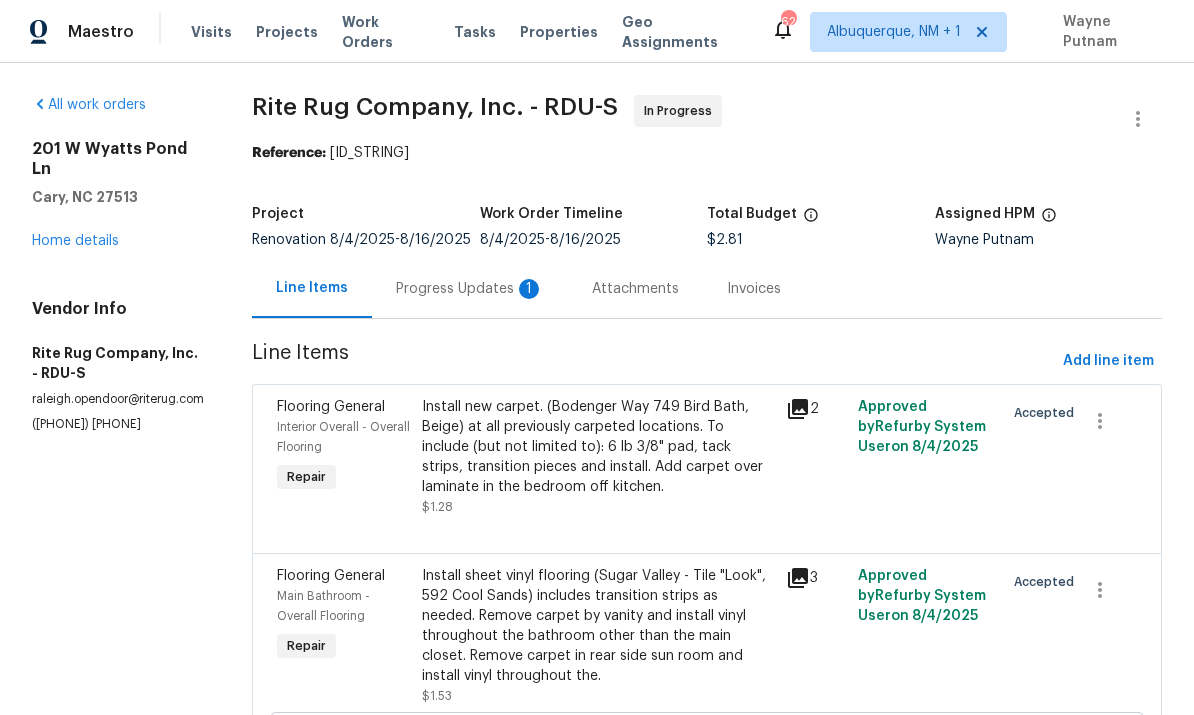 click on "Progress Updates 1" at bounding box center [470, 289] 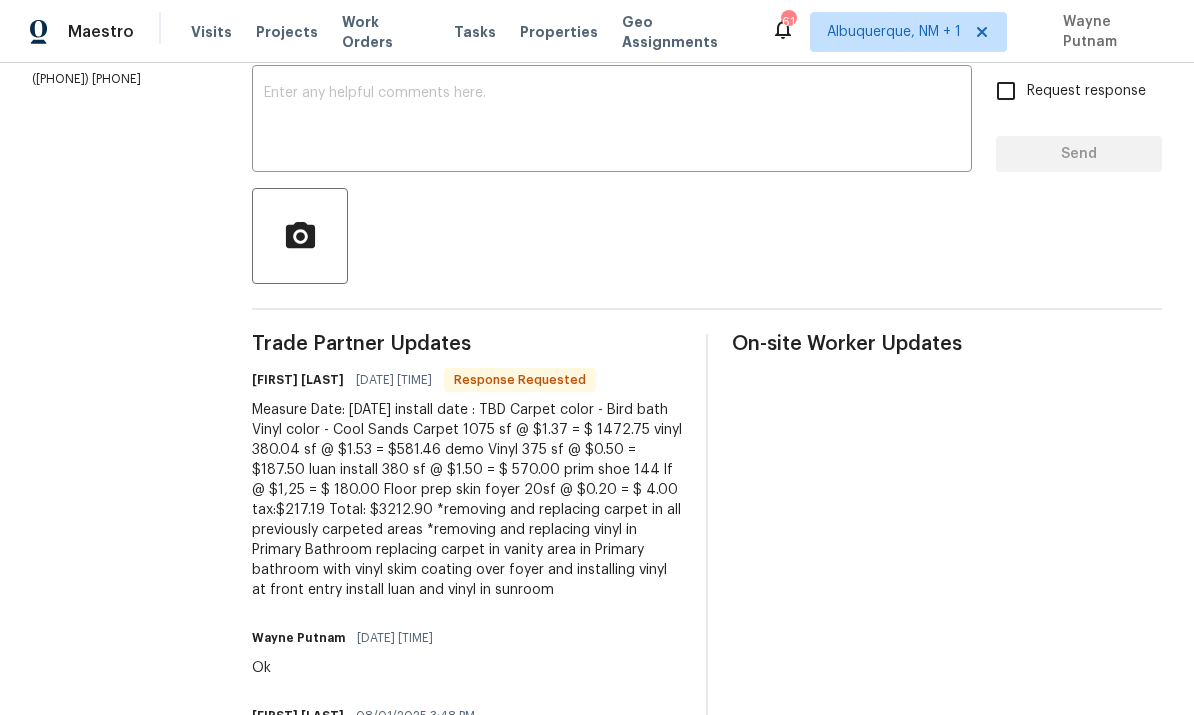 scroll, scrollTop: 344, scrollLeft: 0, axis: vertical 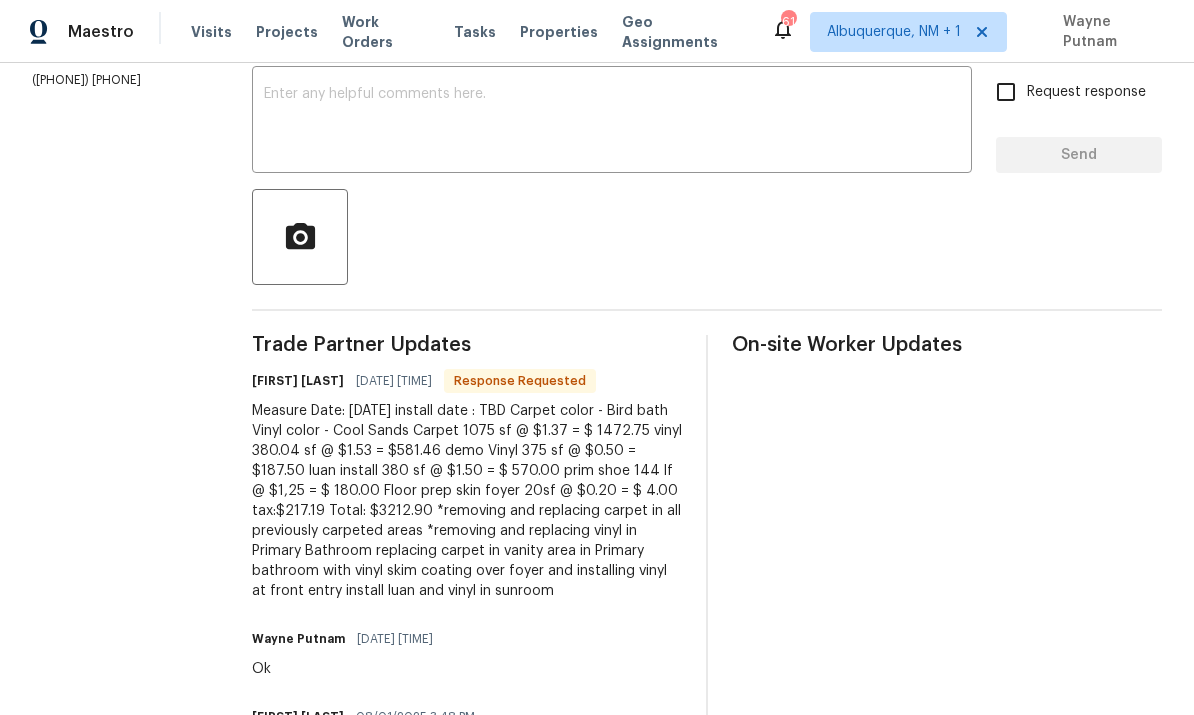 click at bounding box center (612, 122) 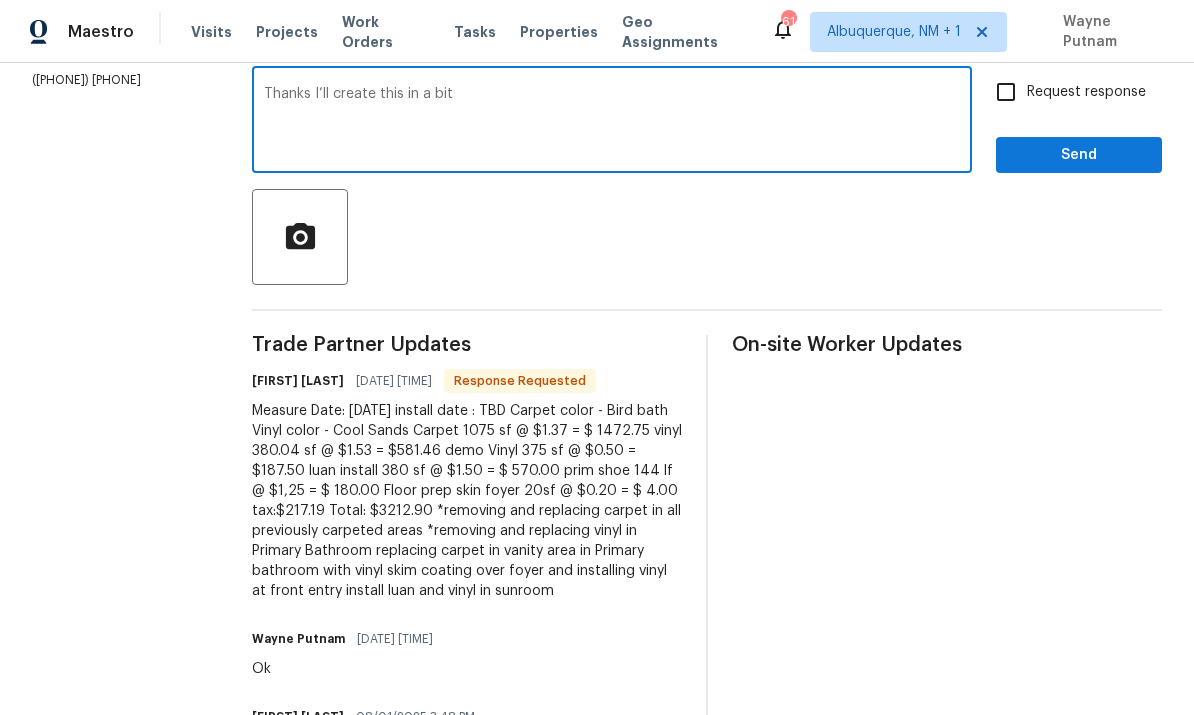 type on "Thanks I’ll create this in a bit" 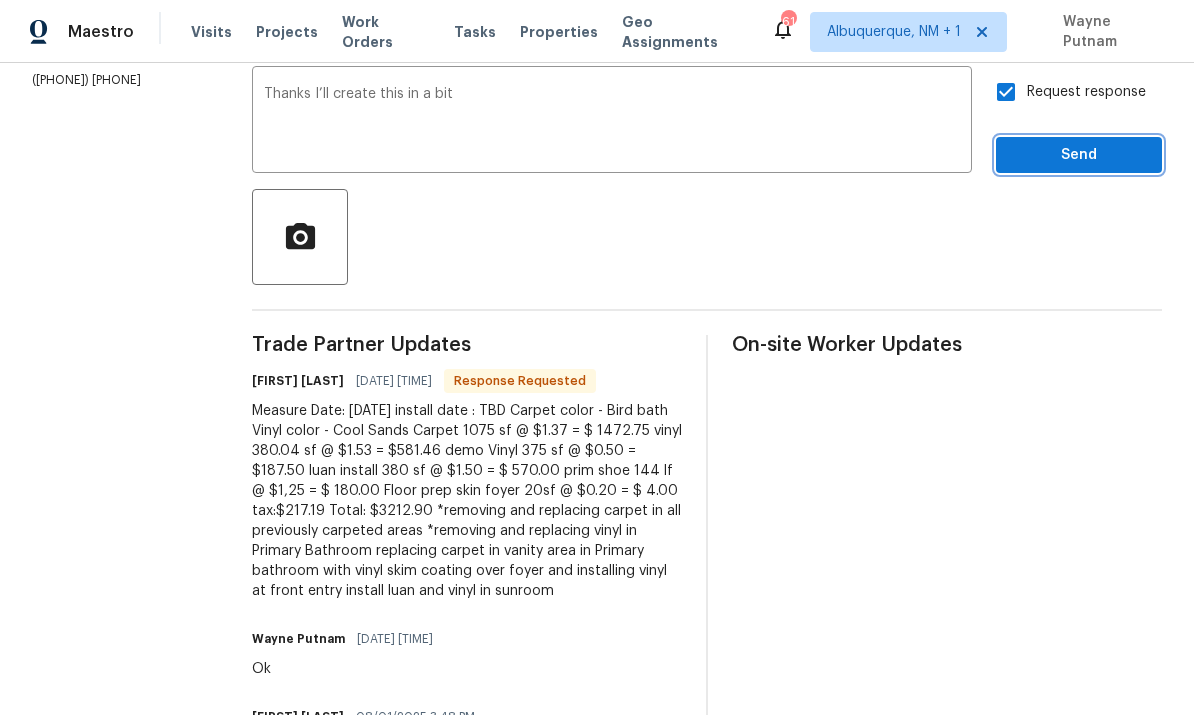 click on "Send" at bounding box center (1079, 155) 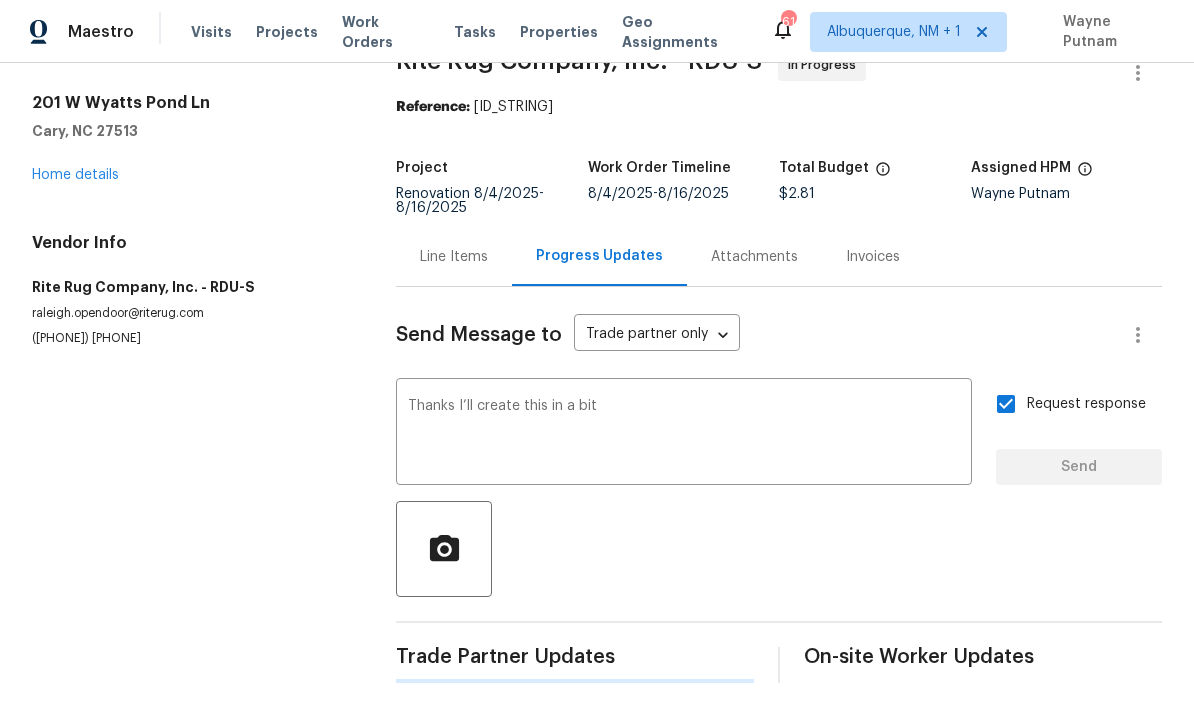 scroll, scrollTop: 0, scrollLeft: 0, axis: both 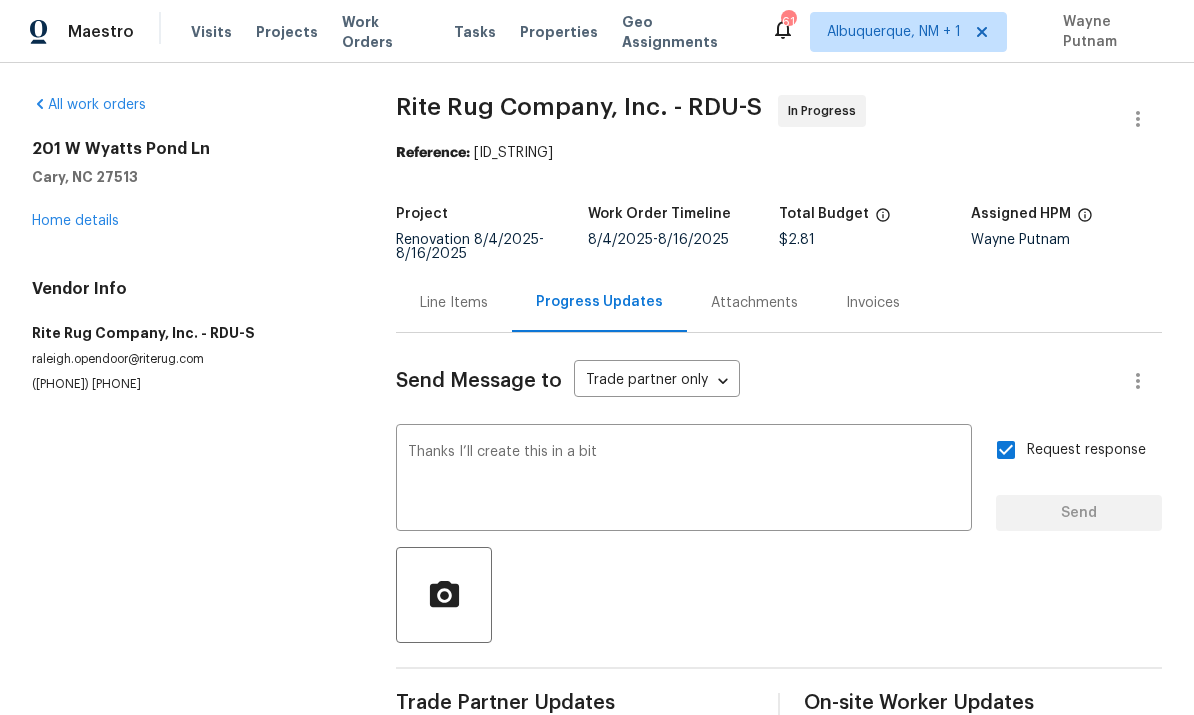 type 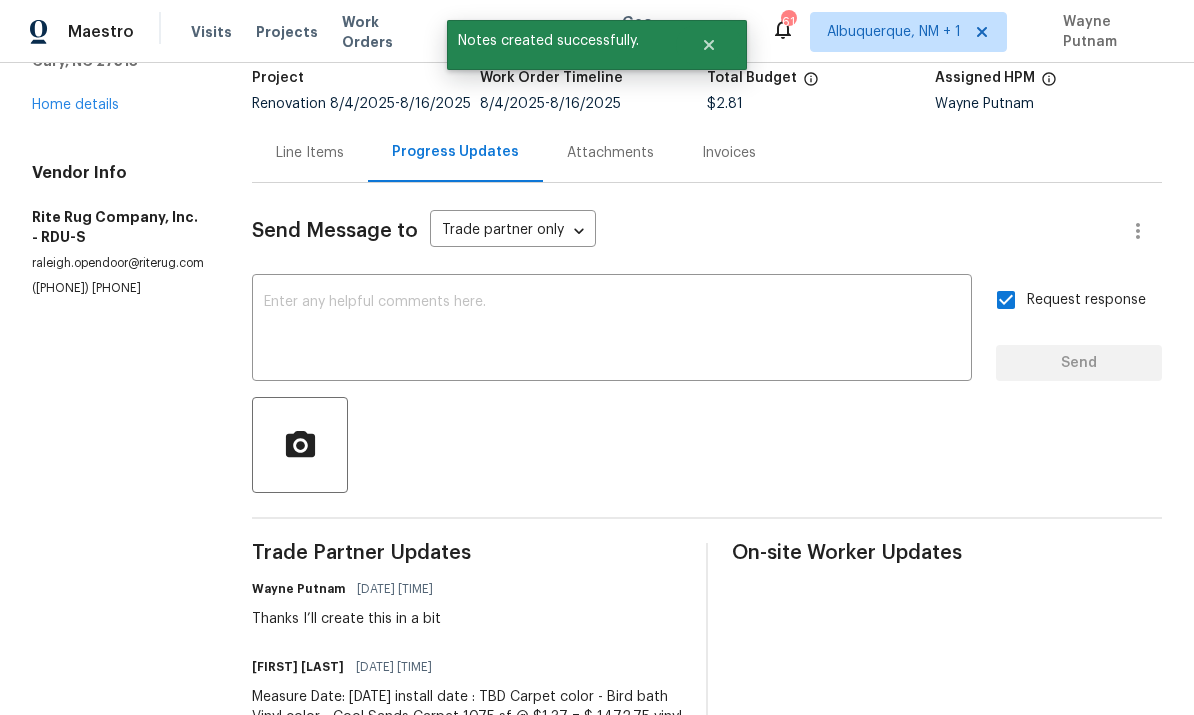 scroll, scrollTop: 72, scrollLeft: 0, axis: vertical 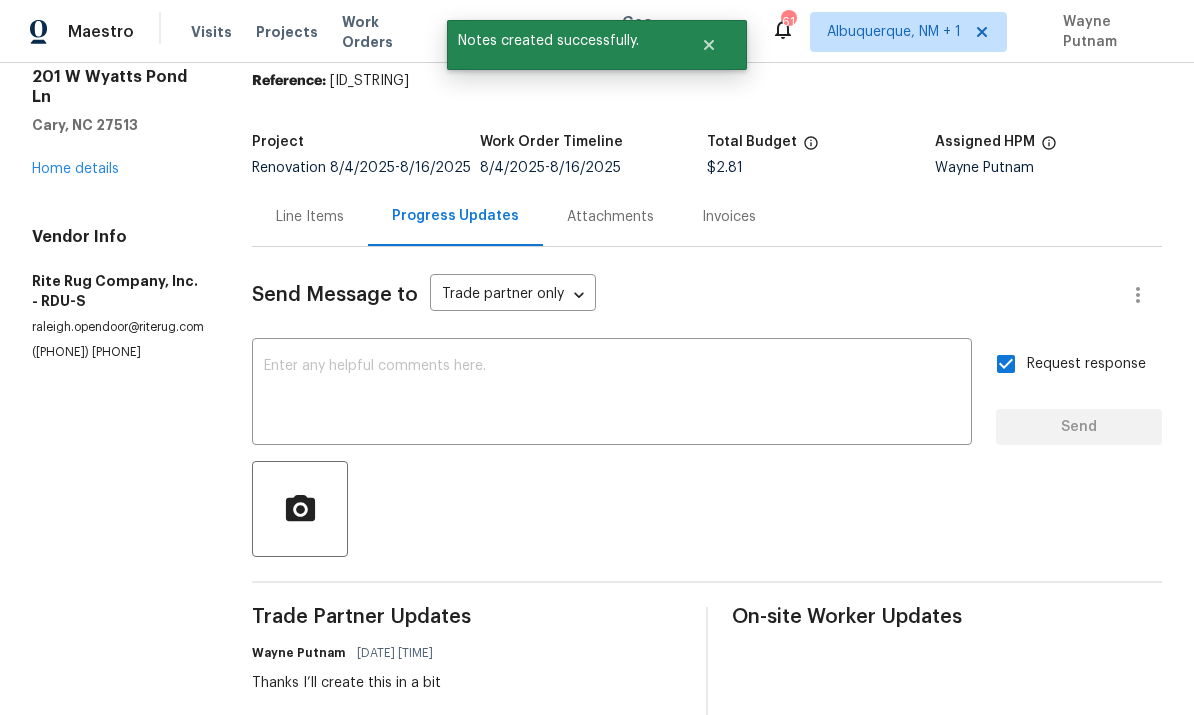 click on "Home details" at bounding box center (75, 169) 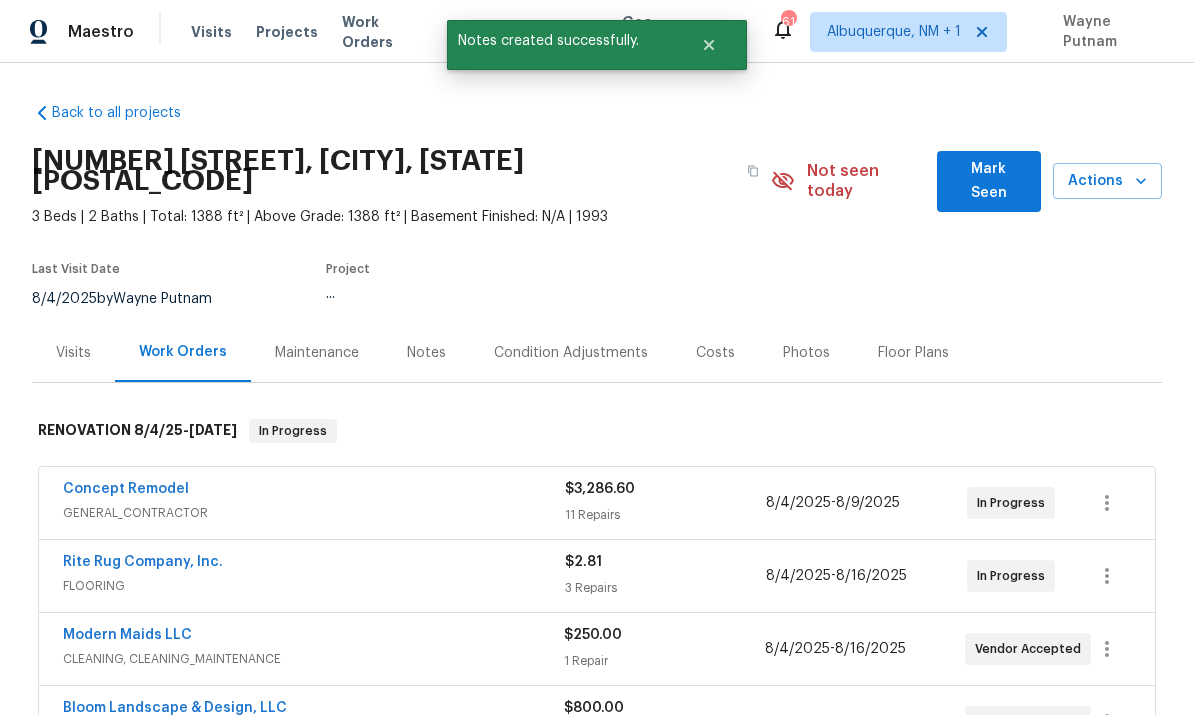 click on "[NUMBER] [STREET], [CITY], [STATE] [POSTAL_CODE]" at bounding box center [383, 171] 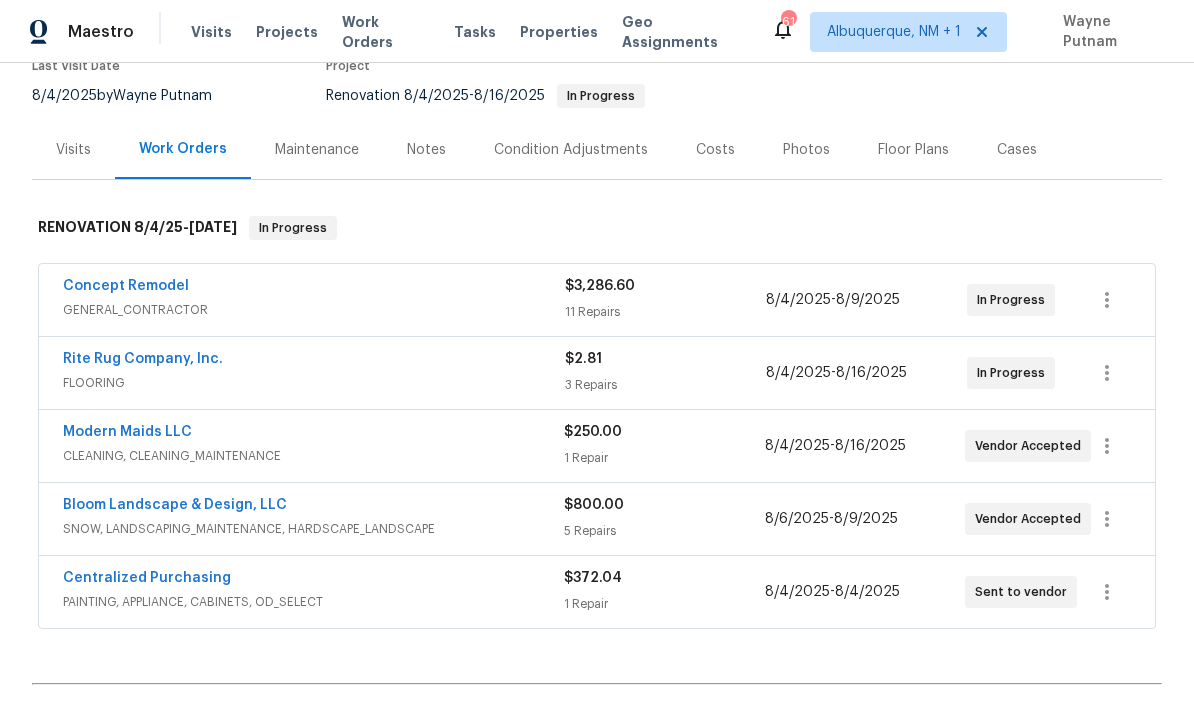 scroll, scrollTop: 211, scrollLeft: 0, axis: vertical 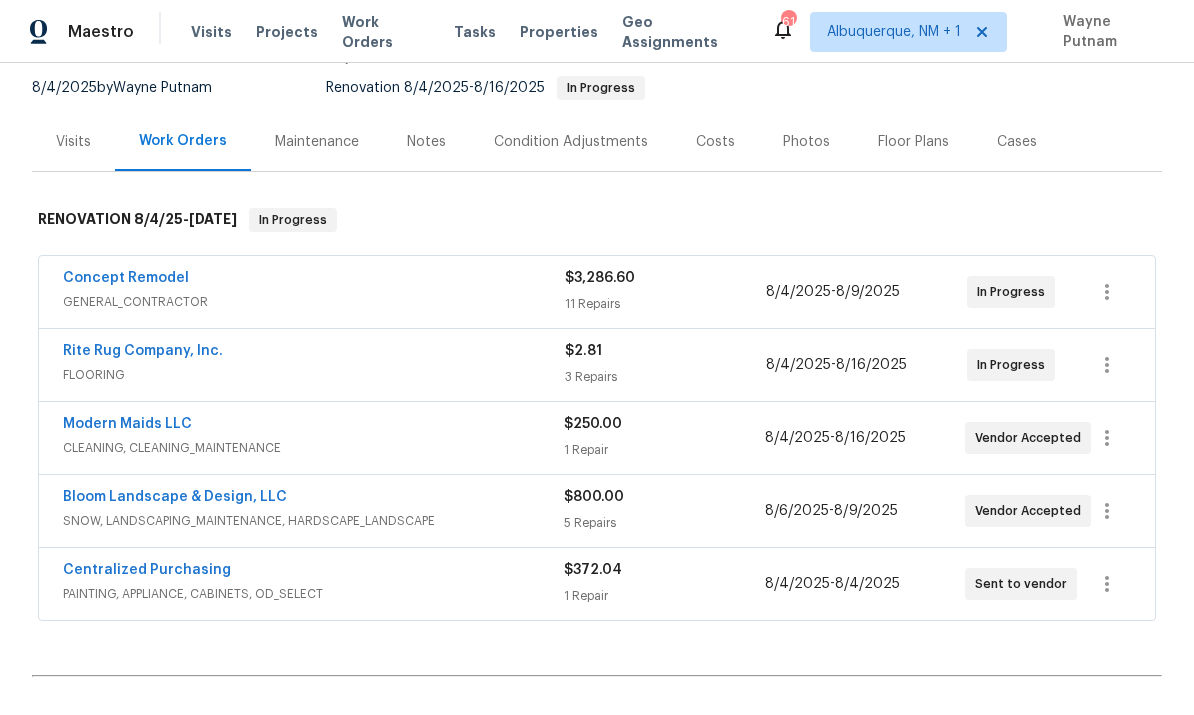 click on "Bloom Landscape & Design, LLC" at bounding box center [175, 497] 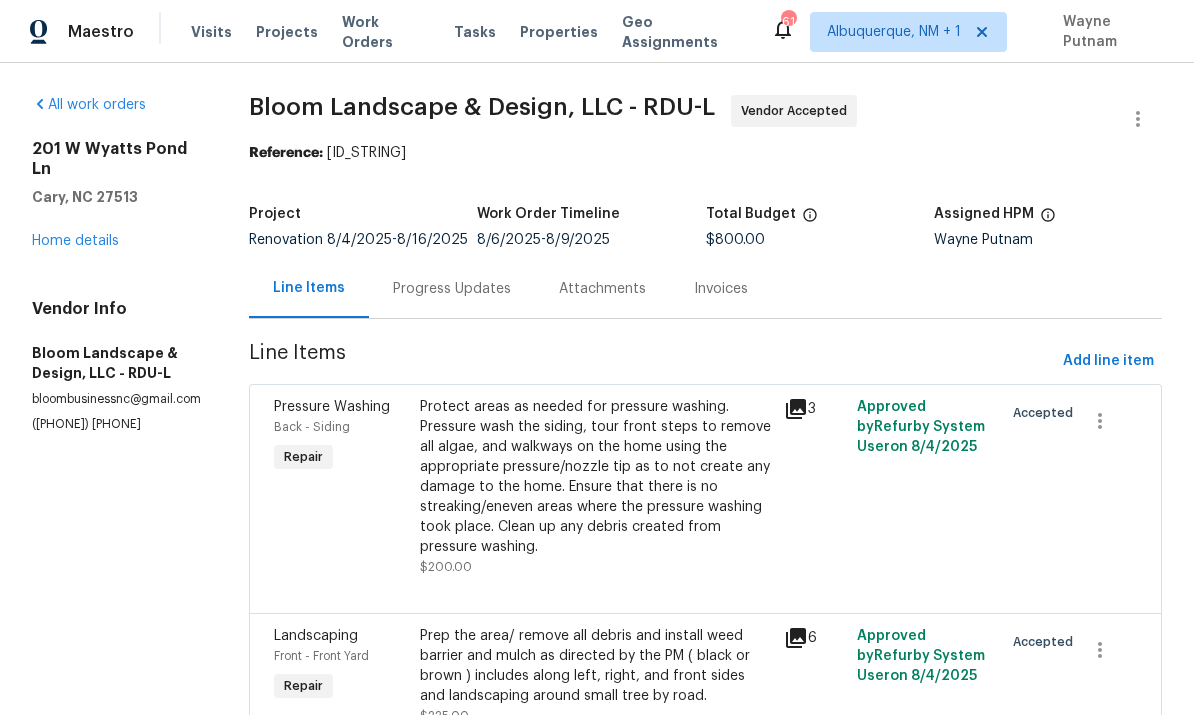 scroll, scrollTop: -1, scrollLeft: 0, axis: vertical 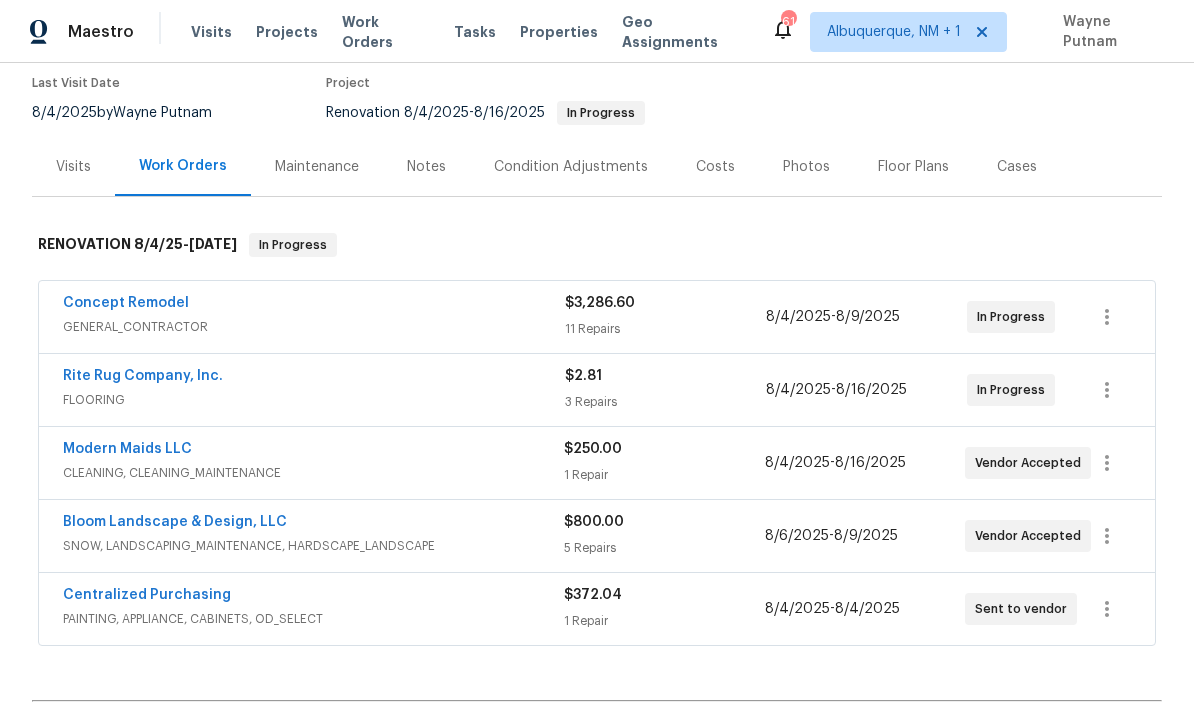 click on "Notes" at bounding box center [426, 167] 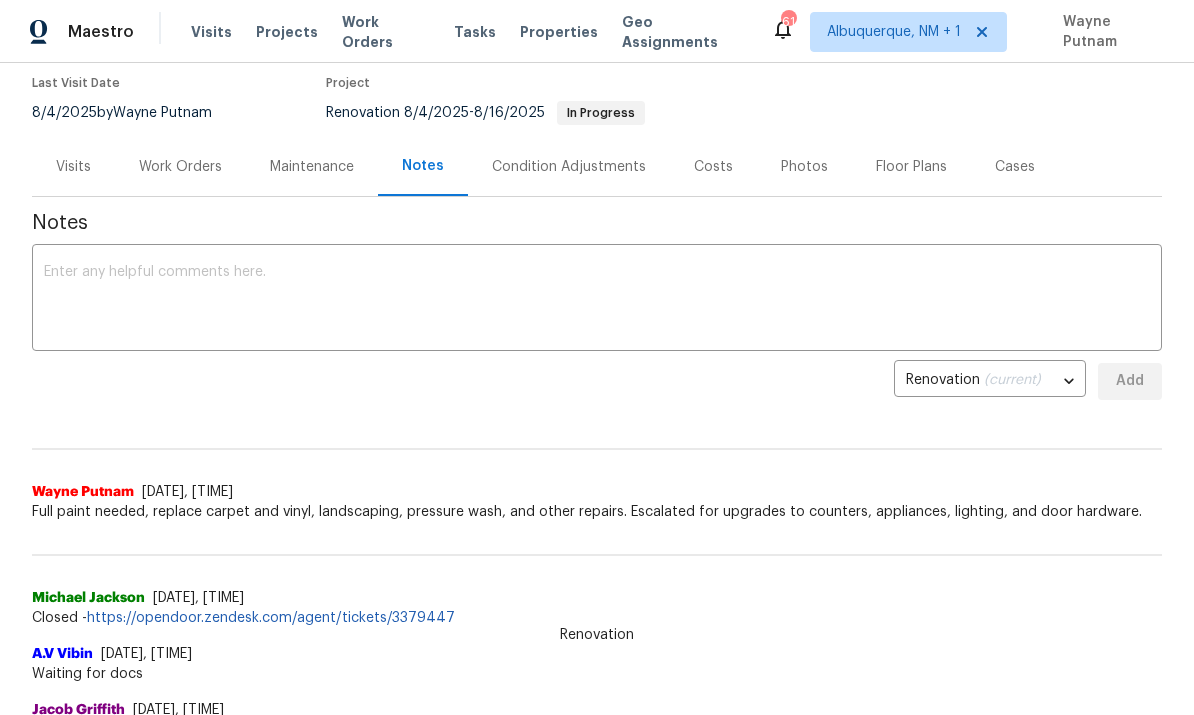 click at bounding box center [597, 300] 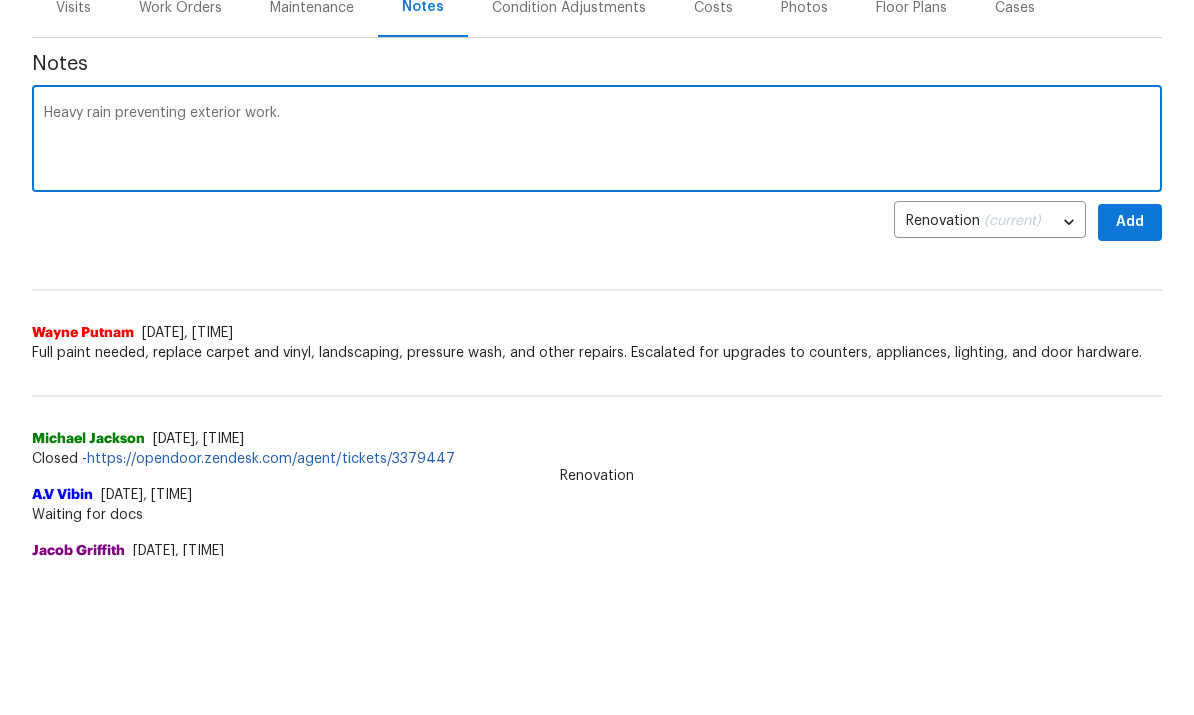 type on "Heavy rain preventing exterior work." 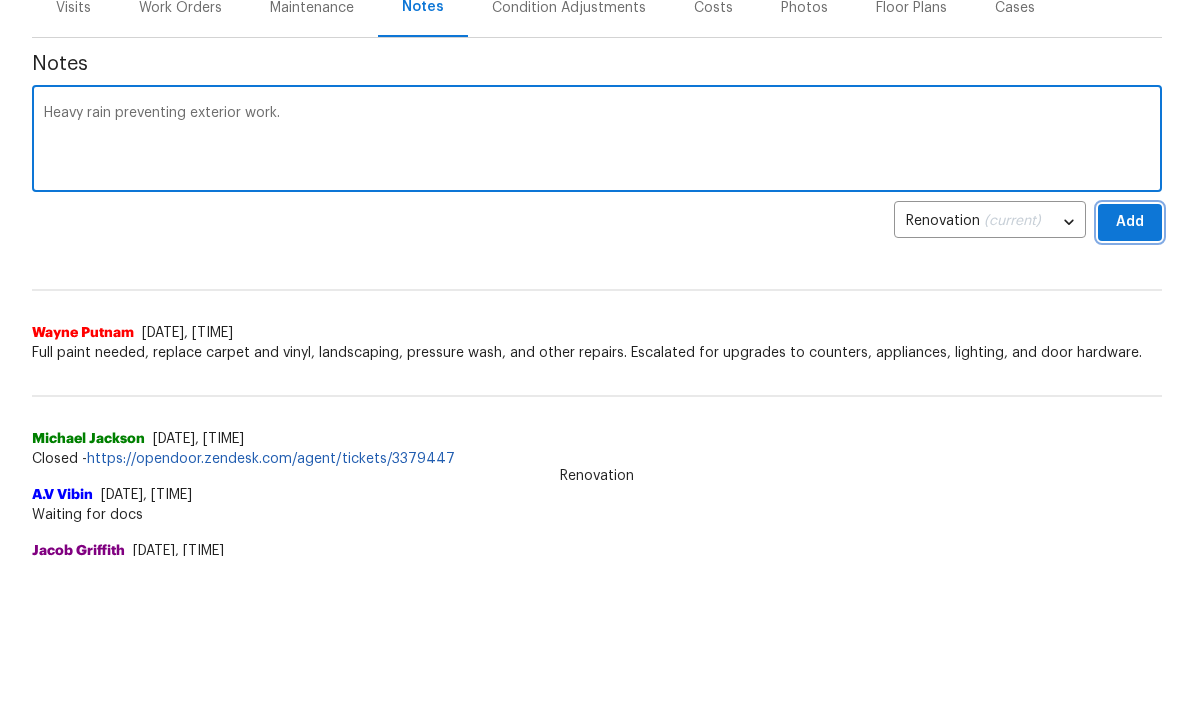 click on "Add" at bounding box center (1130, 381) 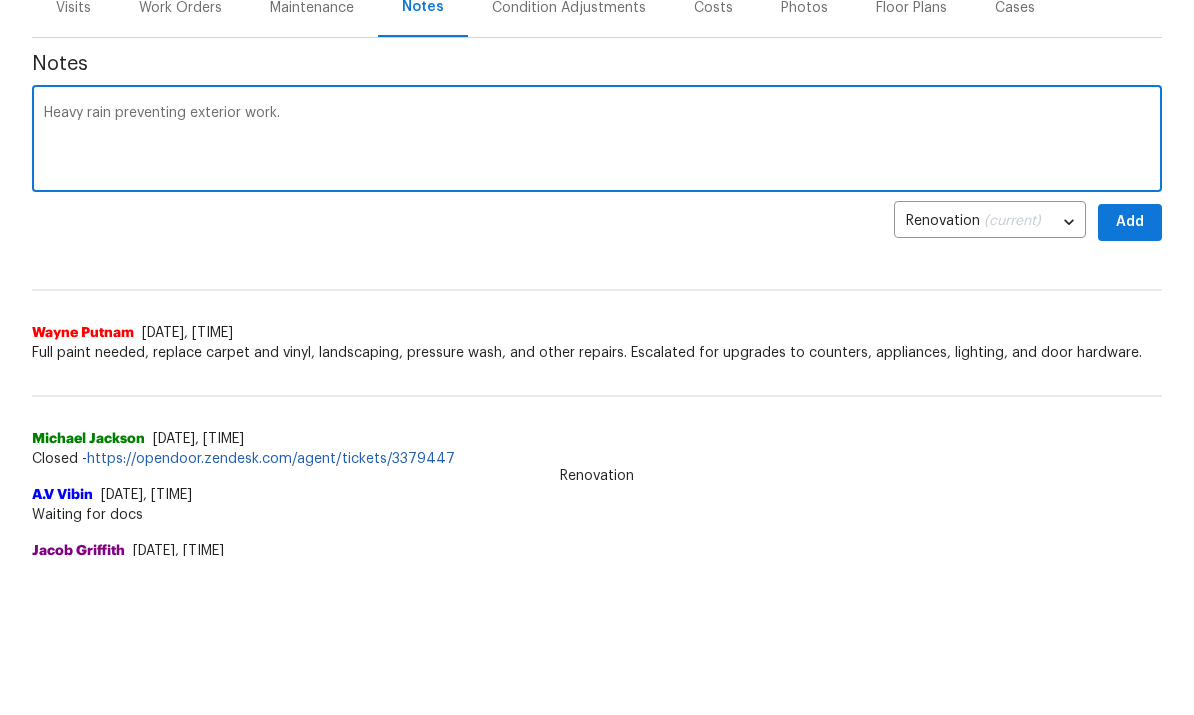 scroll, scrollTop: 159, scrollLeft: 0, axis: vertical 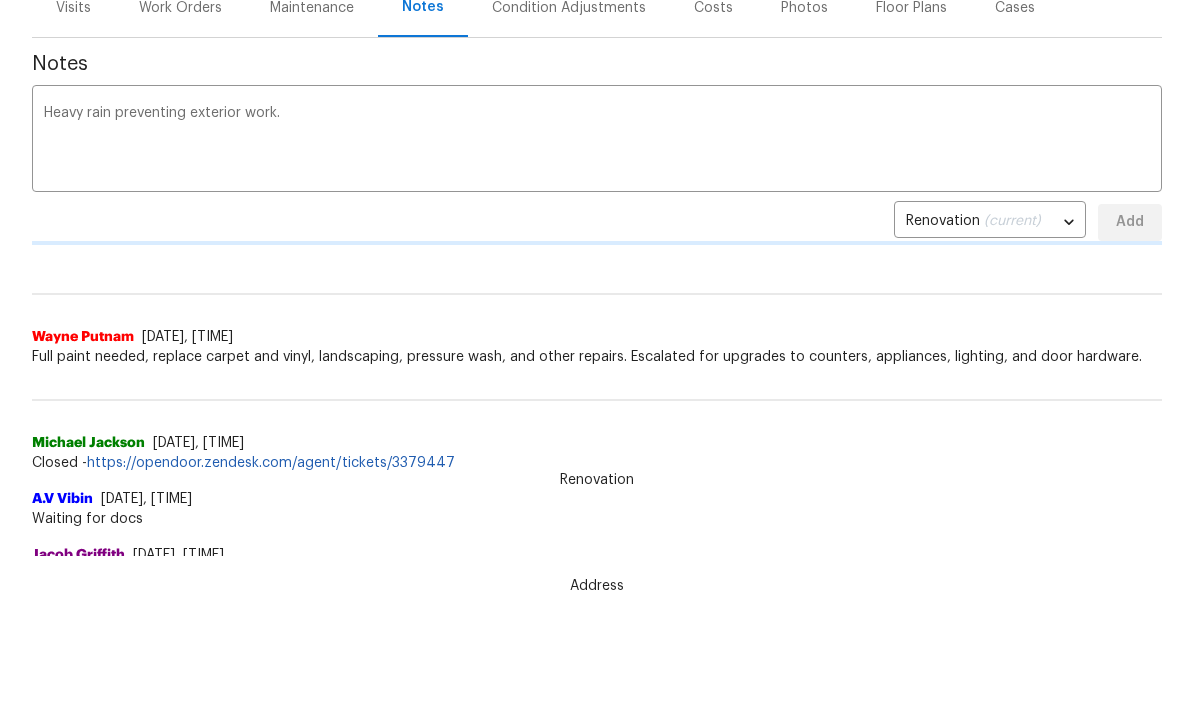 type 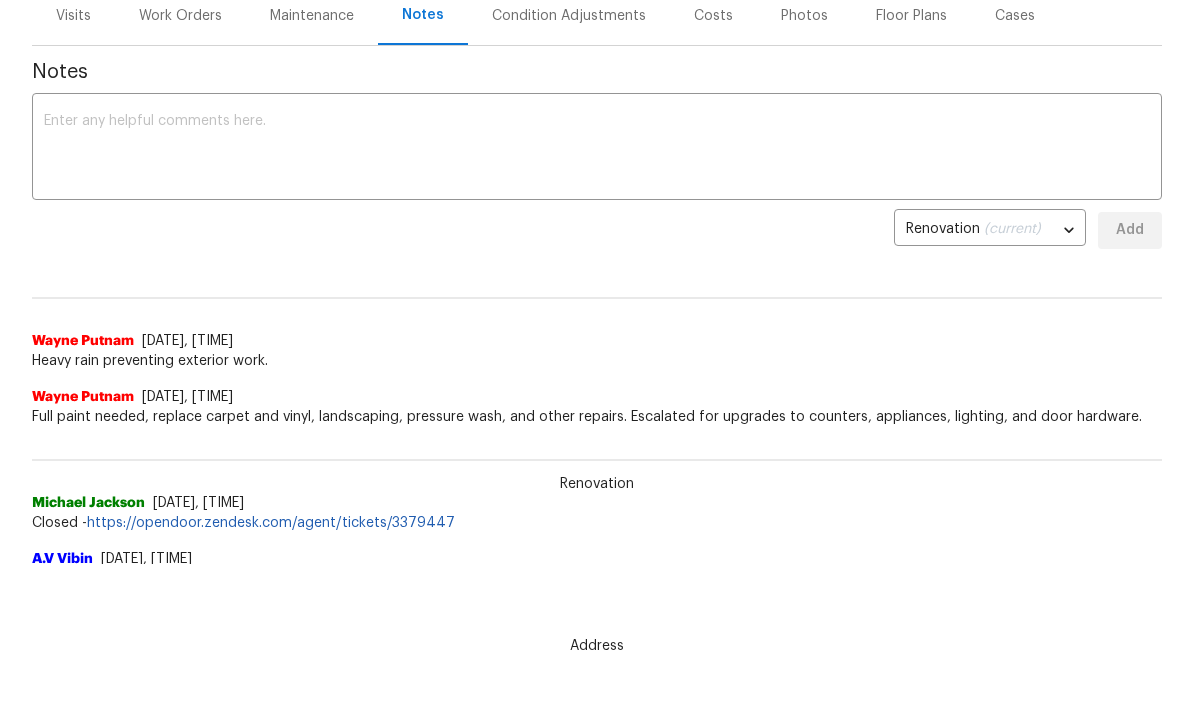 scroll, scrollTop: 149, scrollLeft: 0, axis: vertical 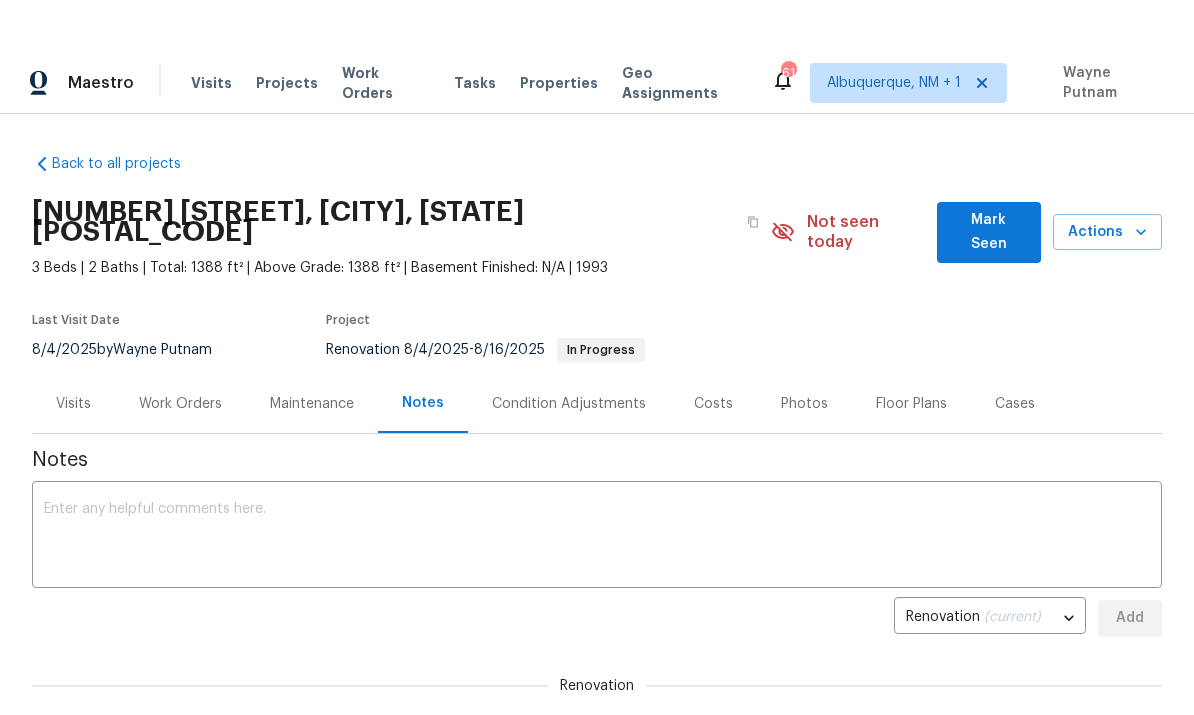 click on "Renovation Wayne Putnam [DATE], [TIME] Heavy rain preventing exterior work." at bounding box center (597, 655) 